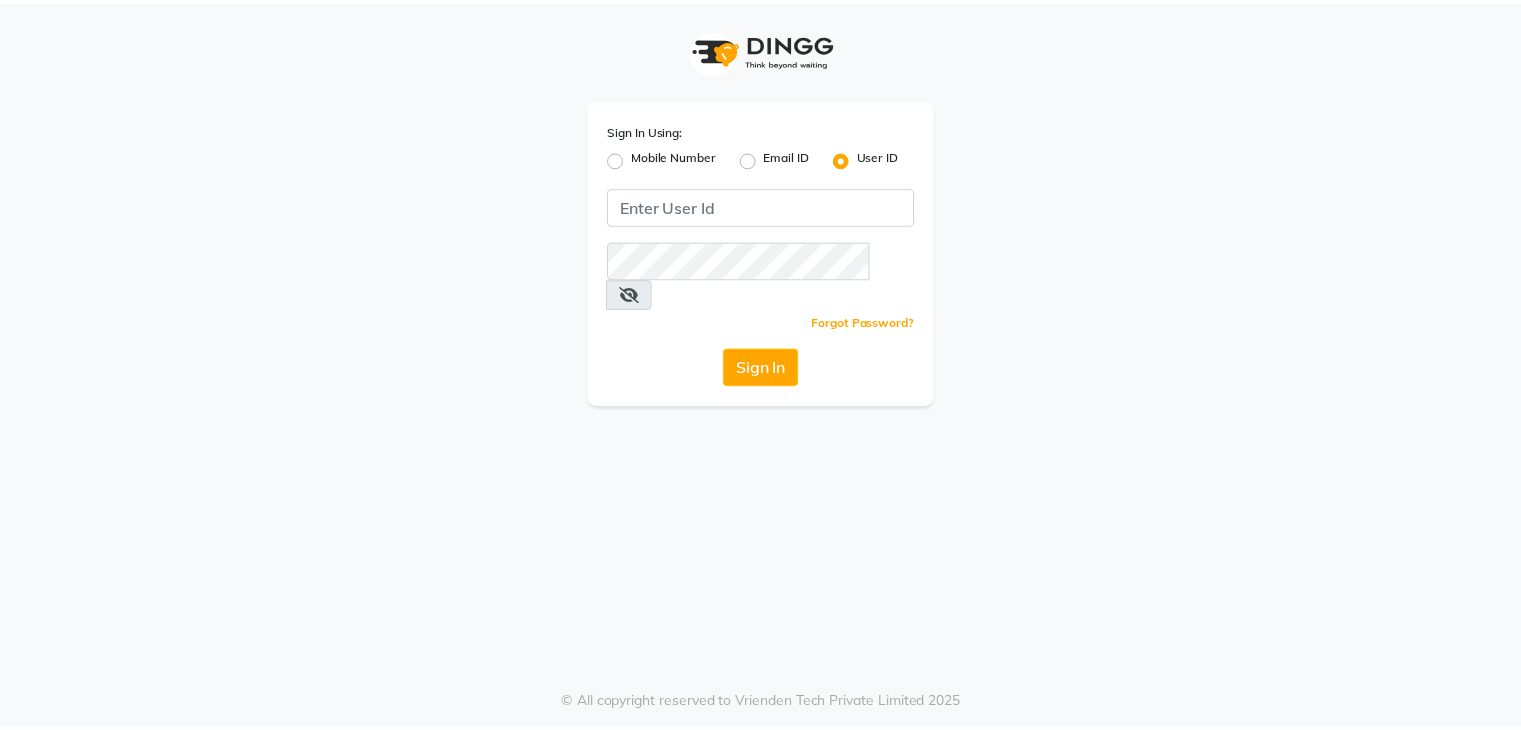 scroll, scrollTop: 0, scrollLeft: 0, axis: both 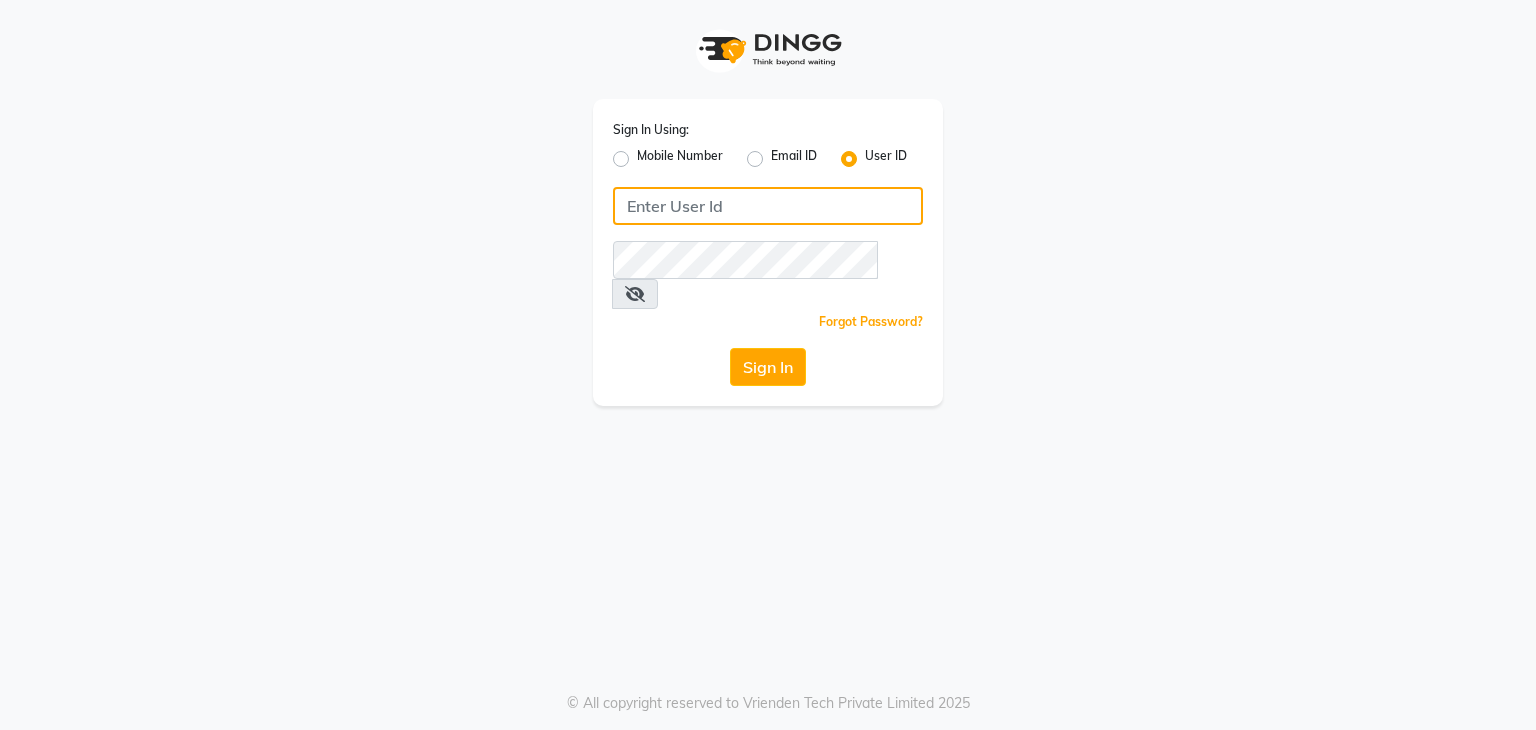 click 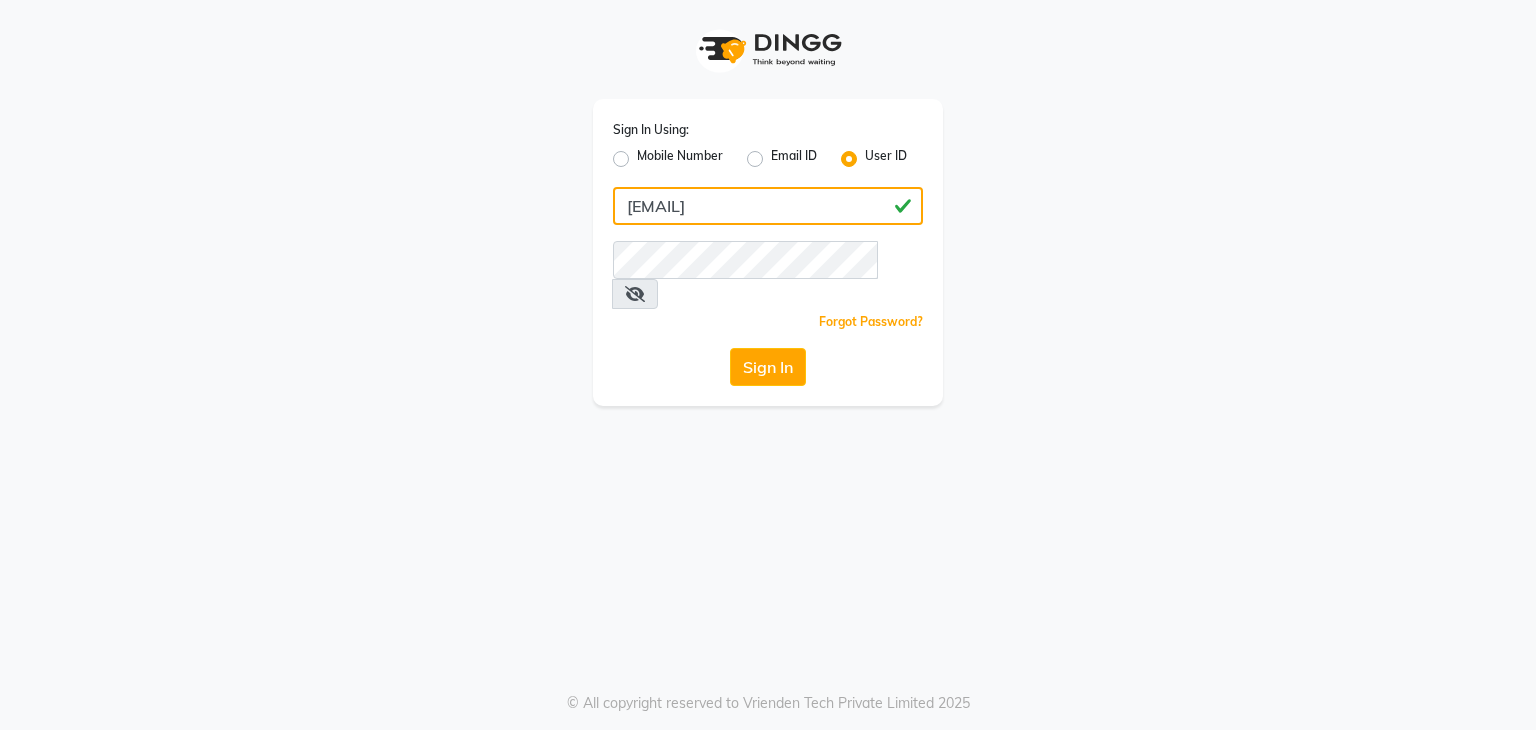 type on "[EMAIL]" 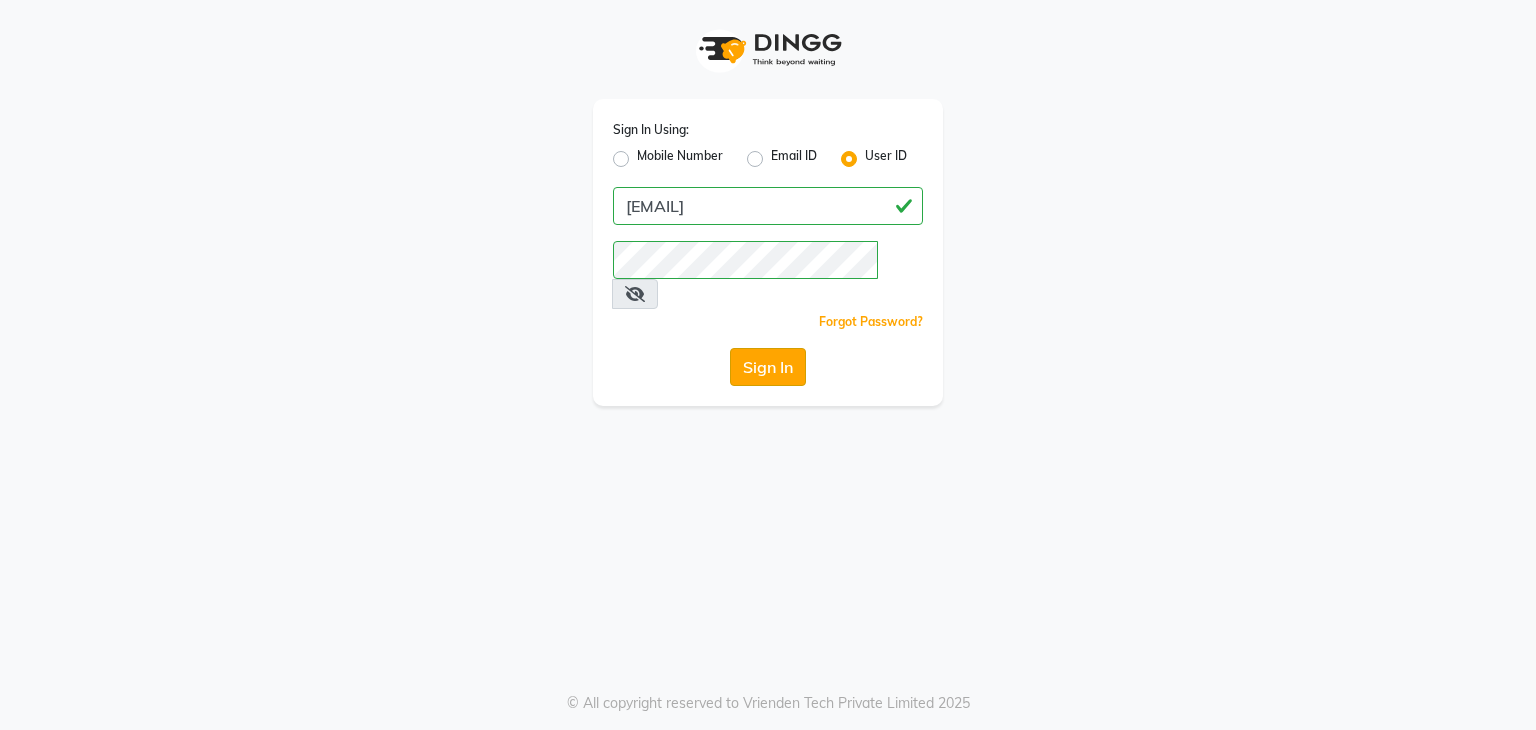 click on "Sign In" 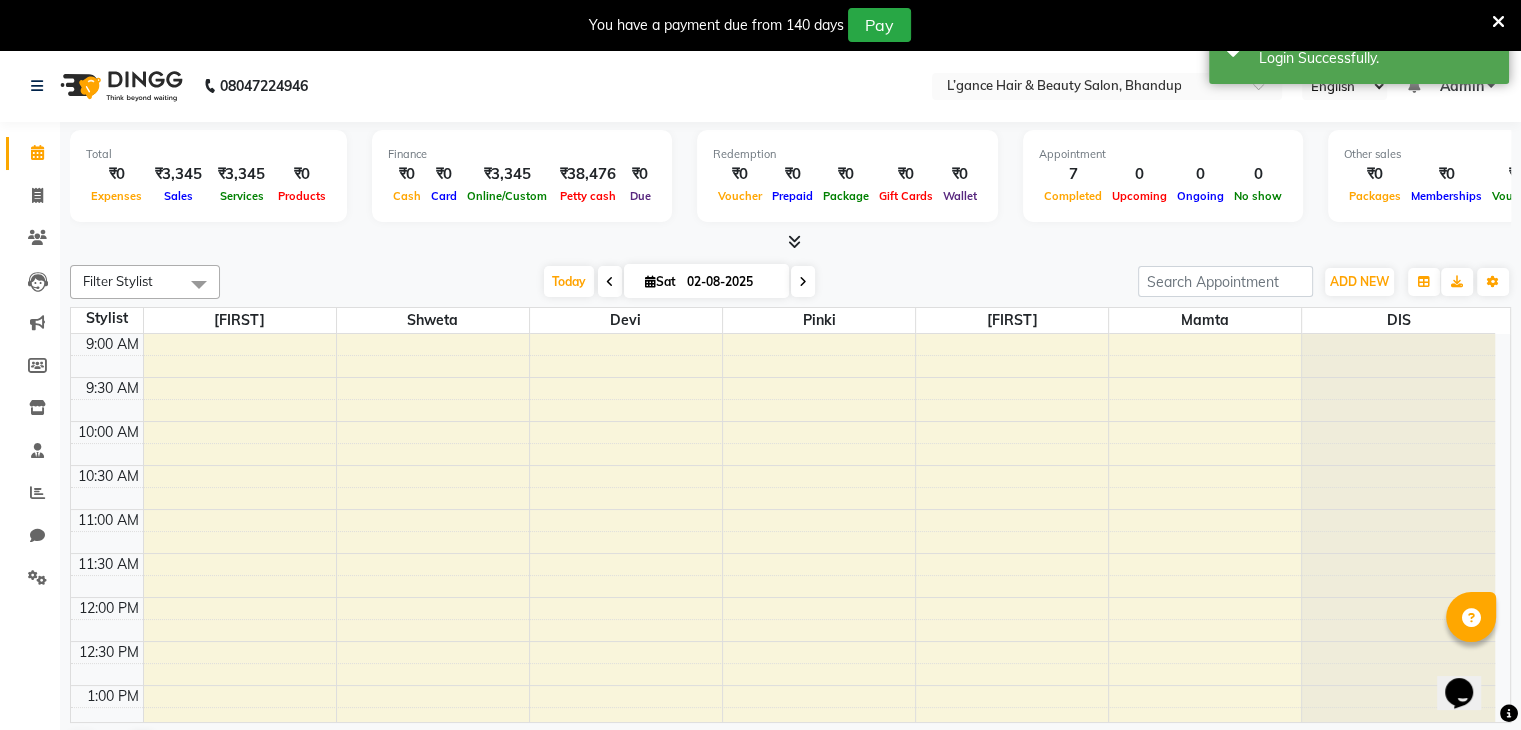 scroll, scrollTop: 0, scrollLeft: 0, axis: both 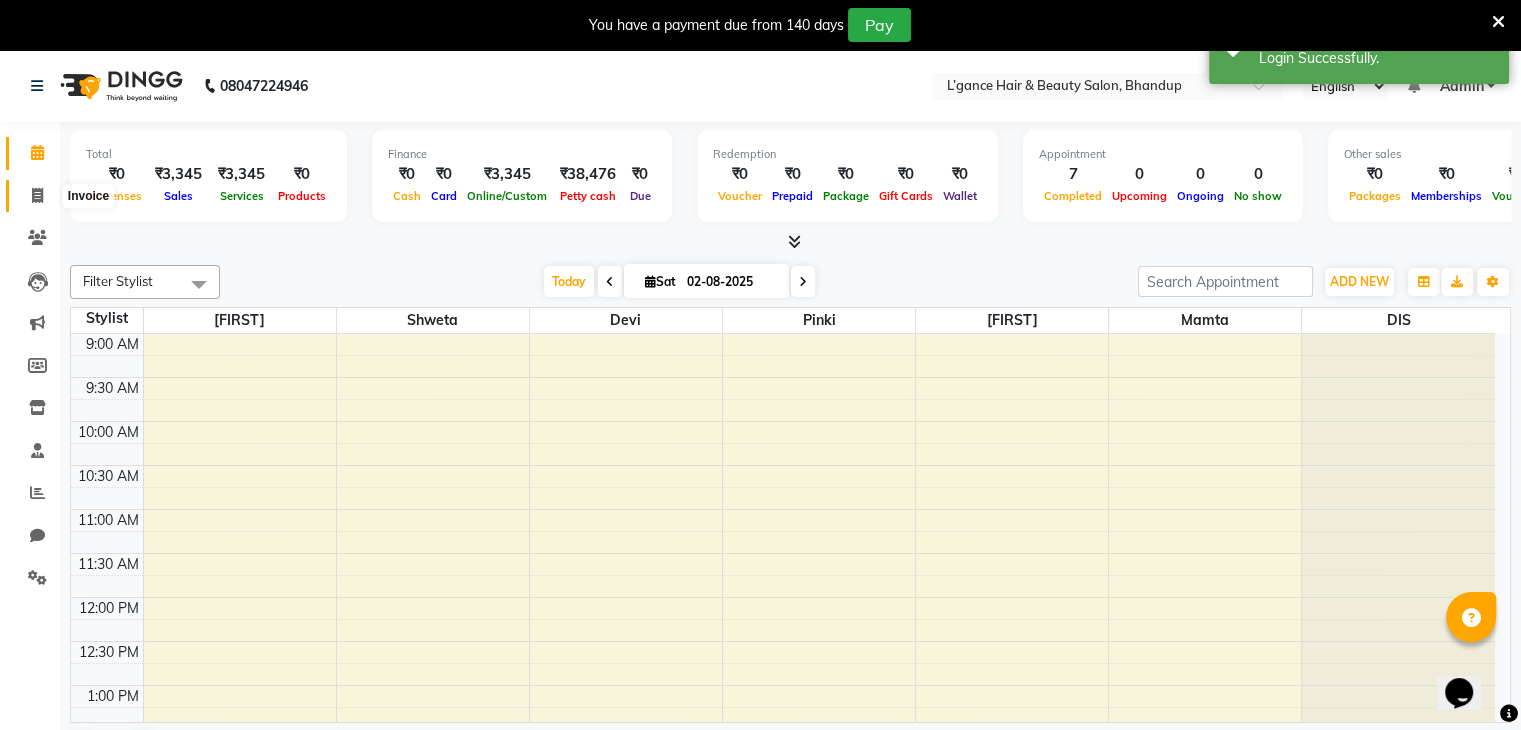 click 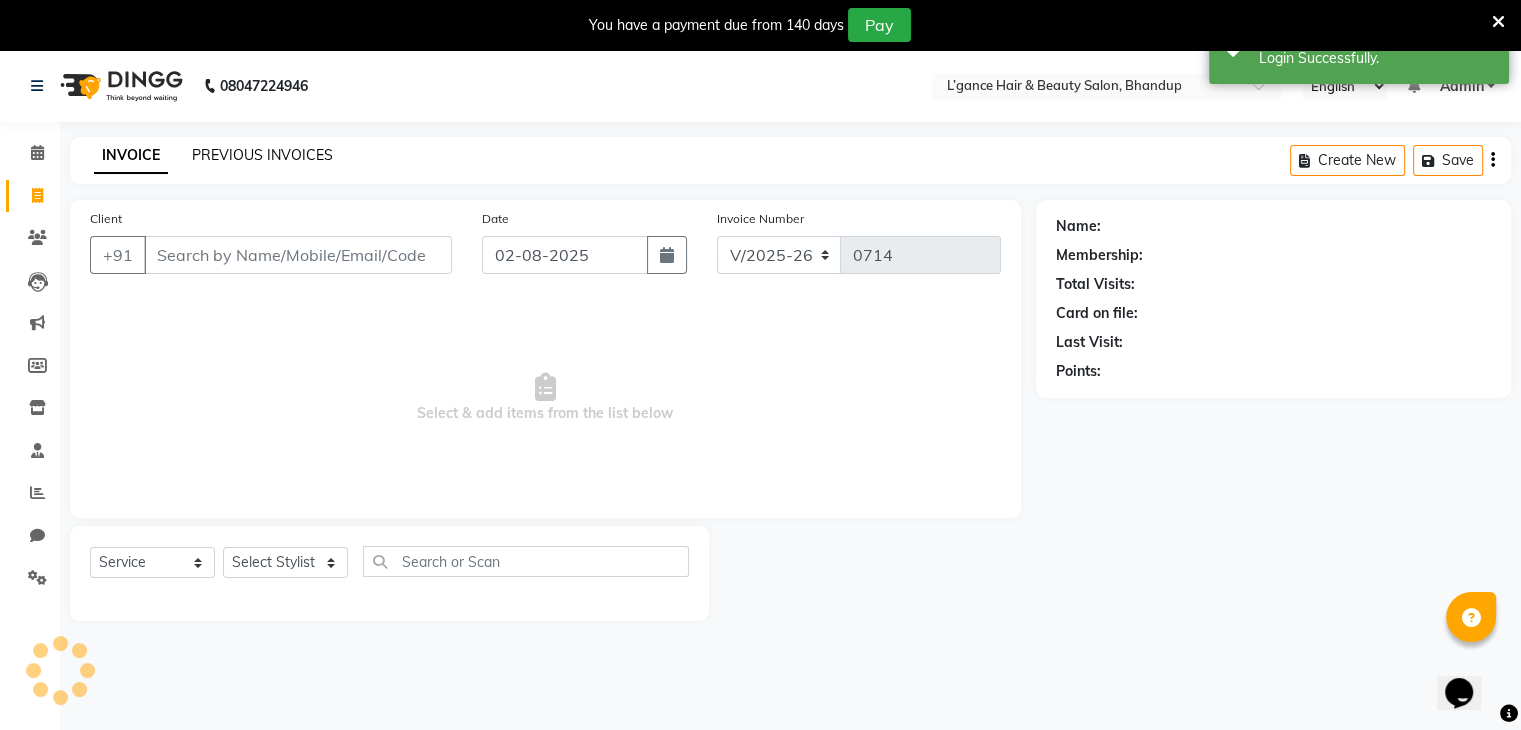click on "PREVIOUS INVOICES" 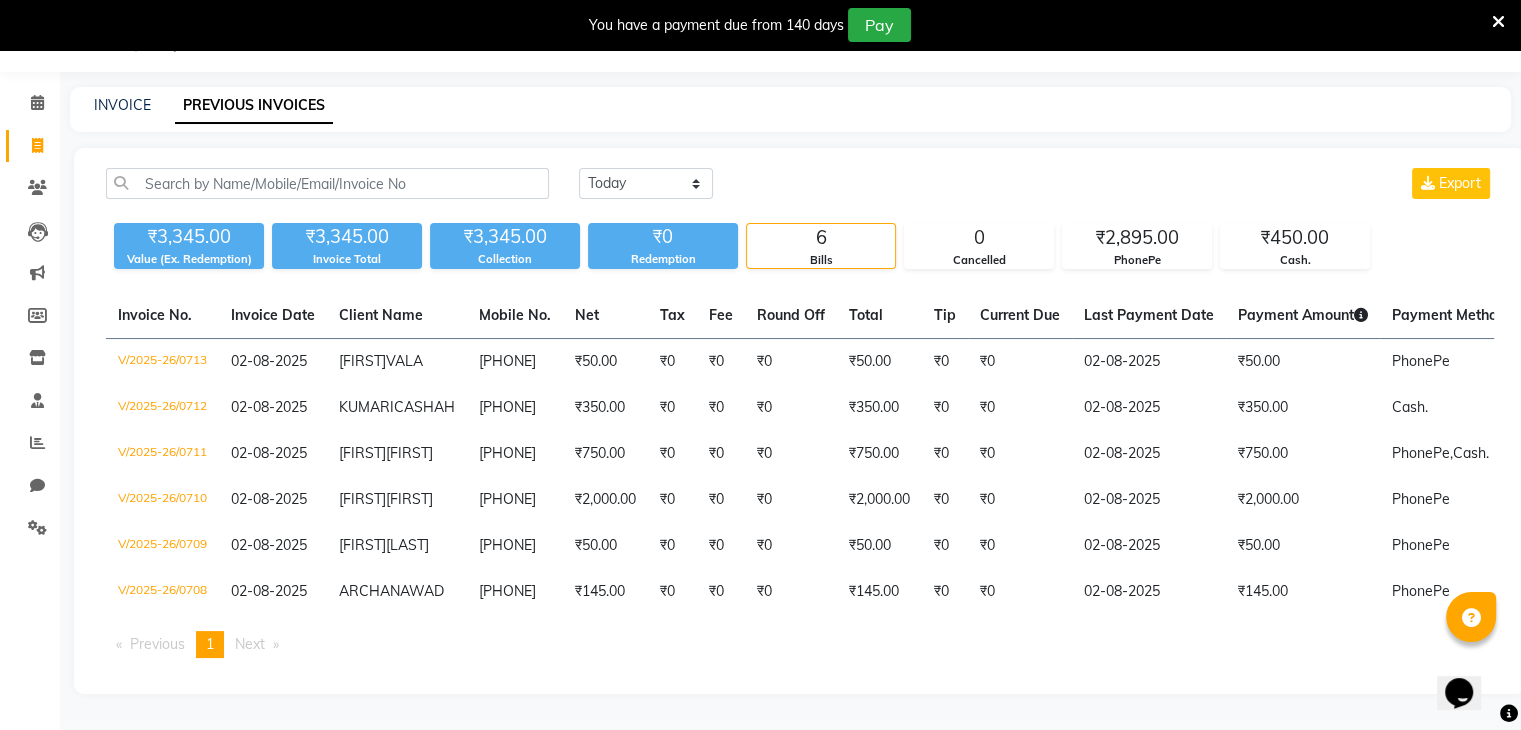 scroll, scrollTop: 160, scrollLeft: 0, axis: vertical 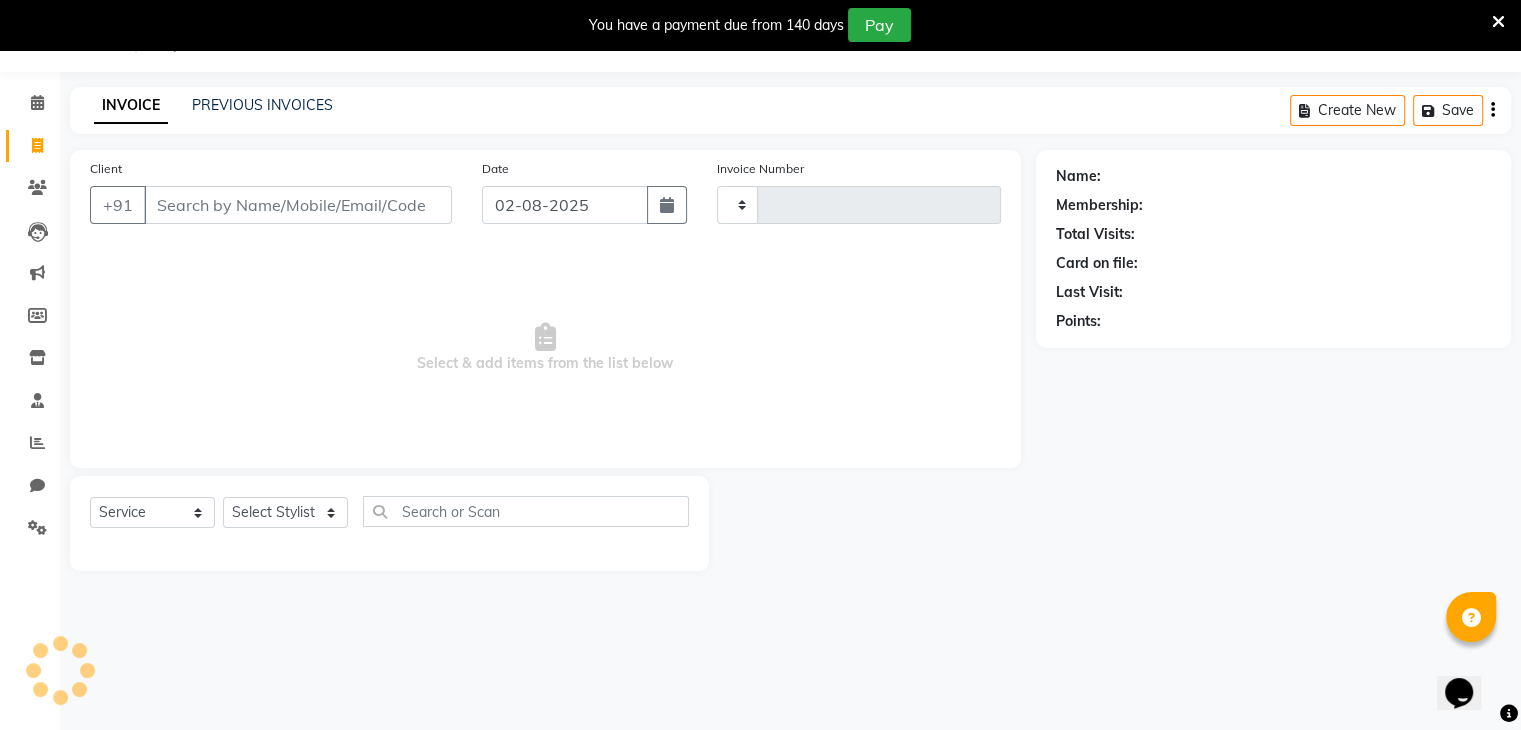 type on "0714" 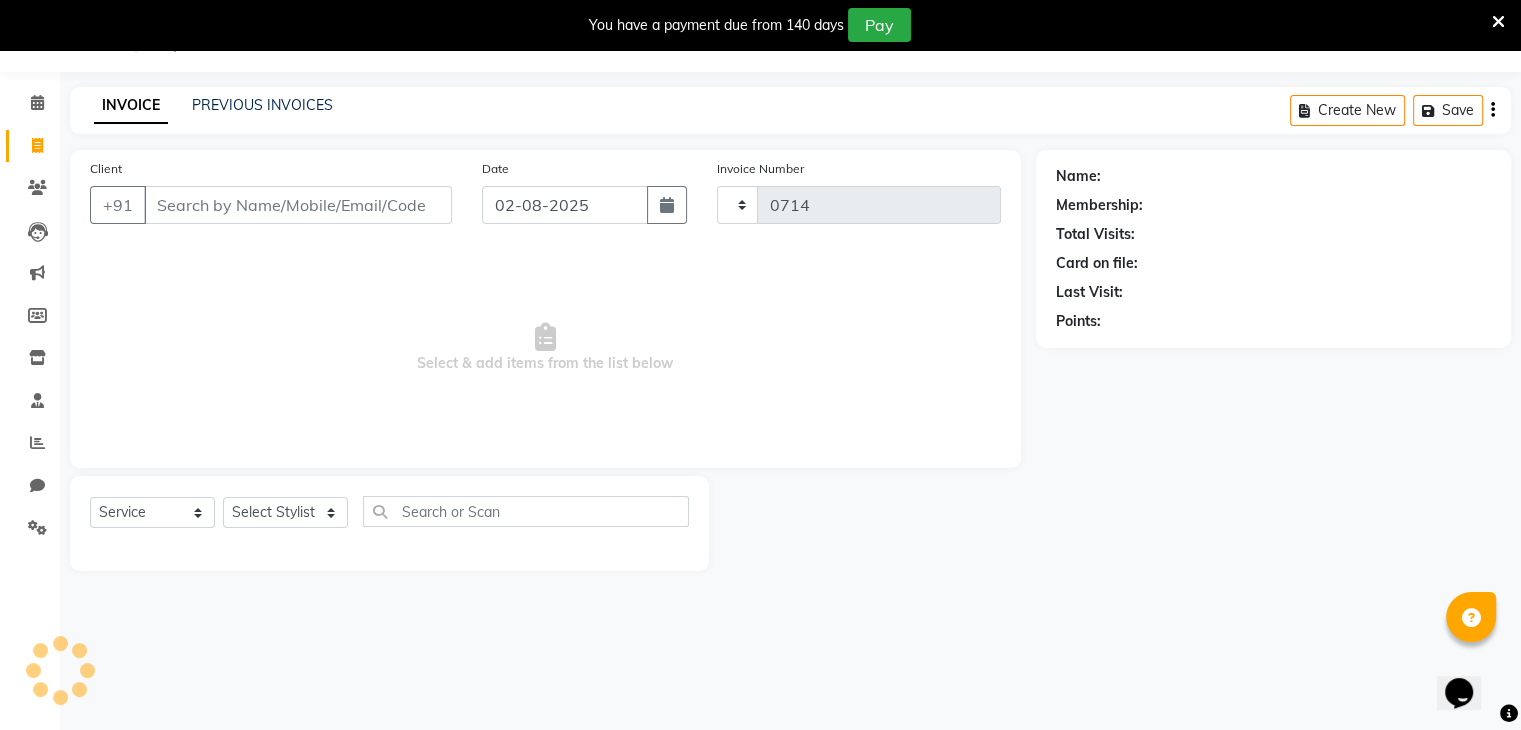 select on "7828" 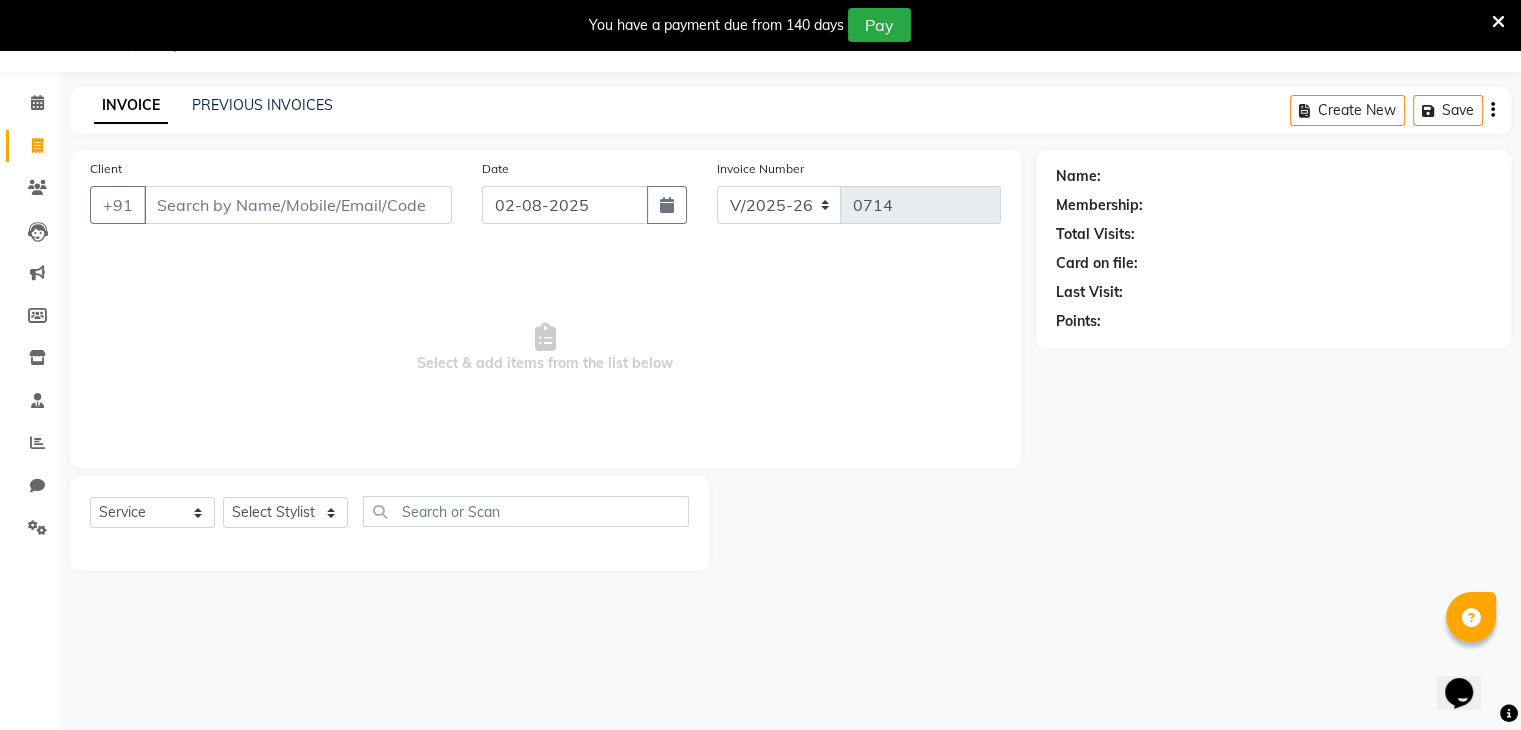 click on "Client" at bounding box center [298, 205] 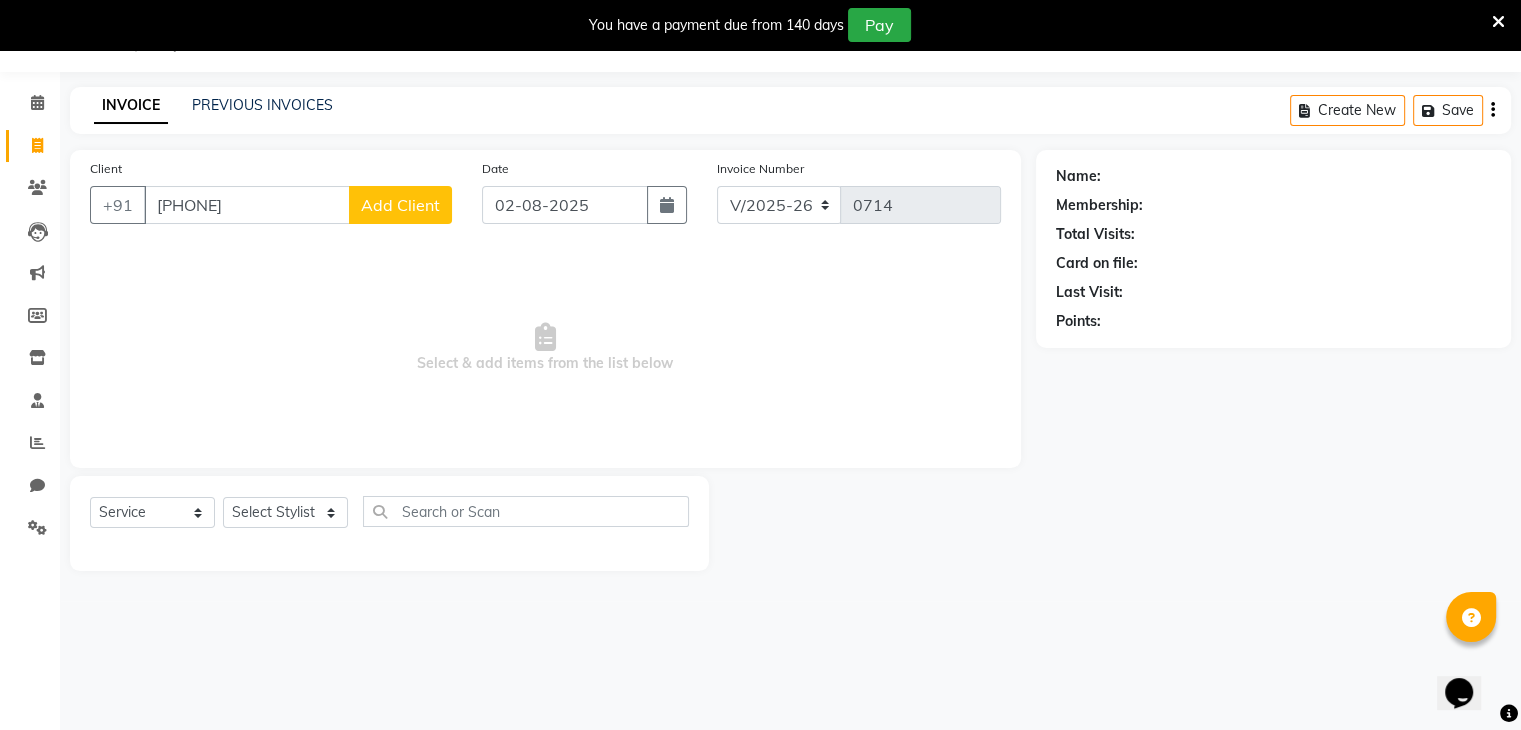 type on "[PHONE]" 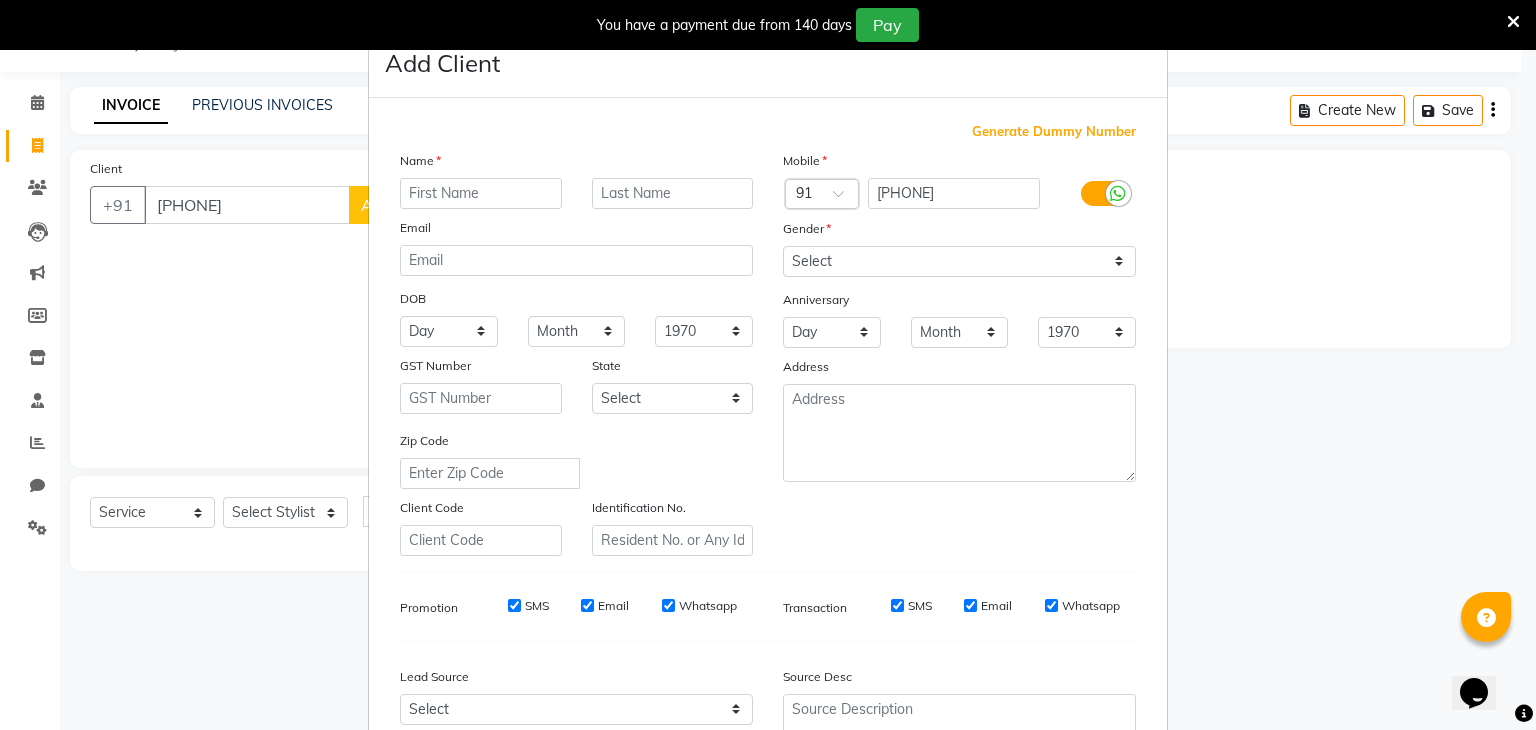 click at bounding box center (481, 193) 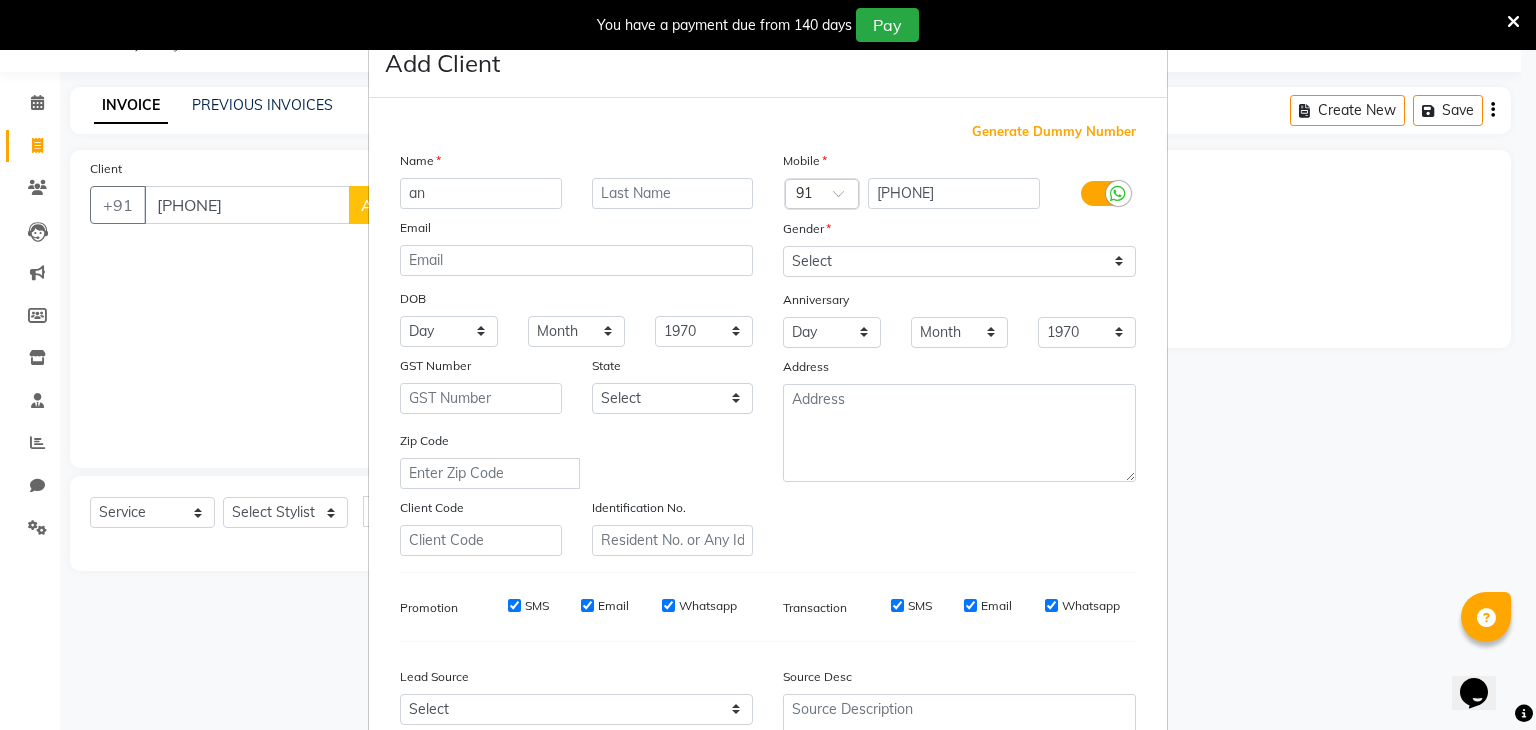 type on "a" 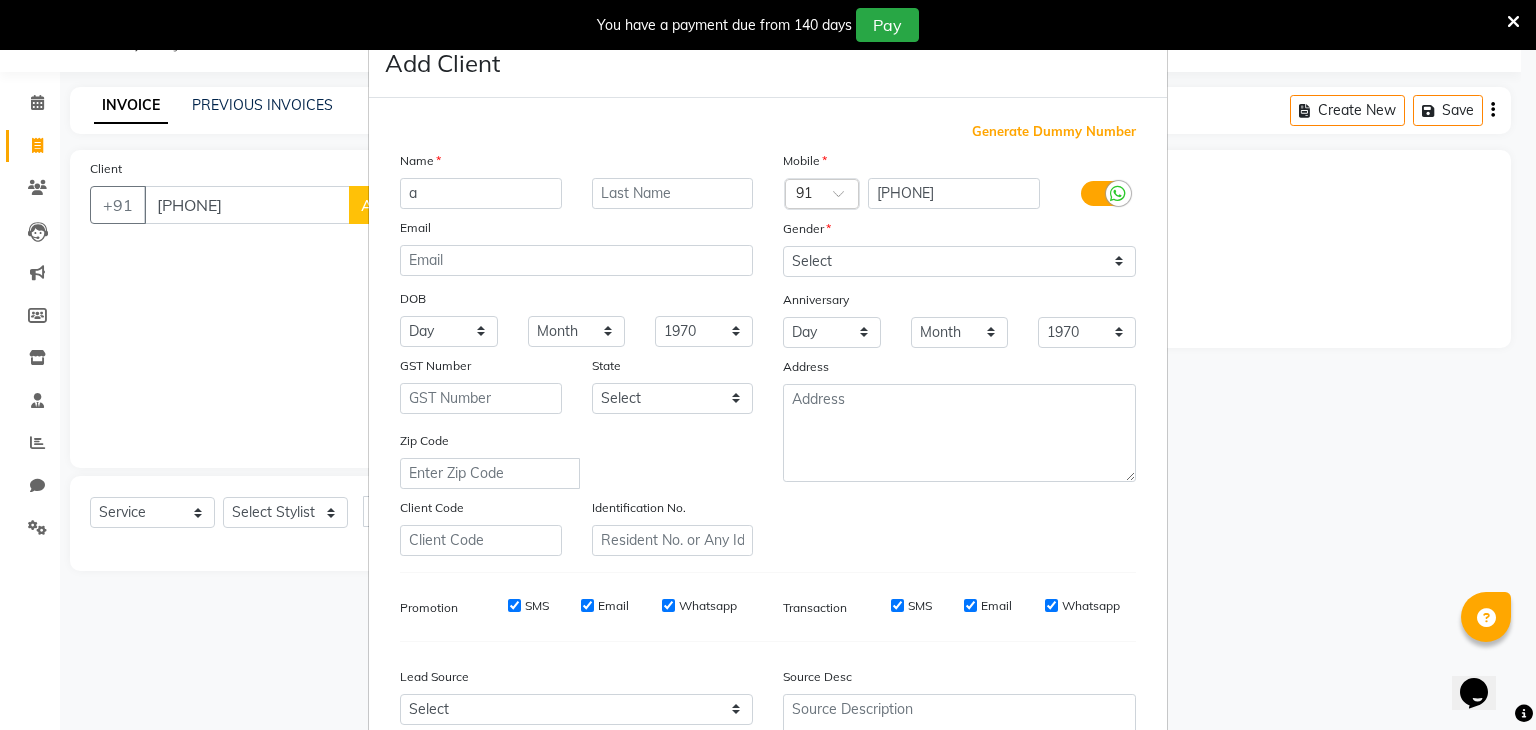 type 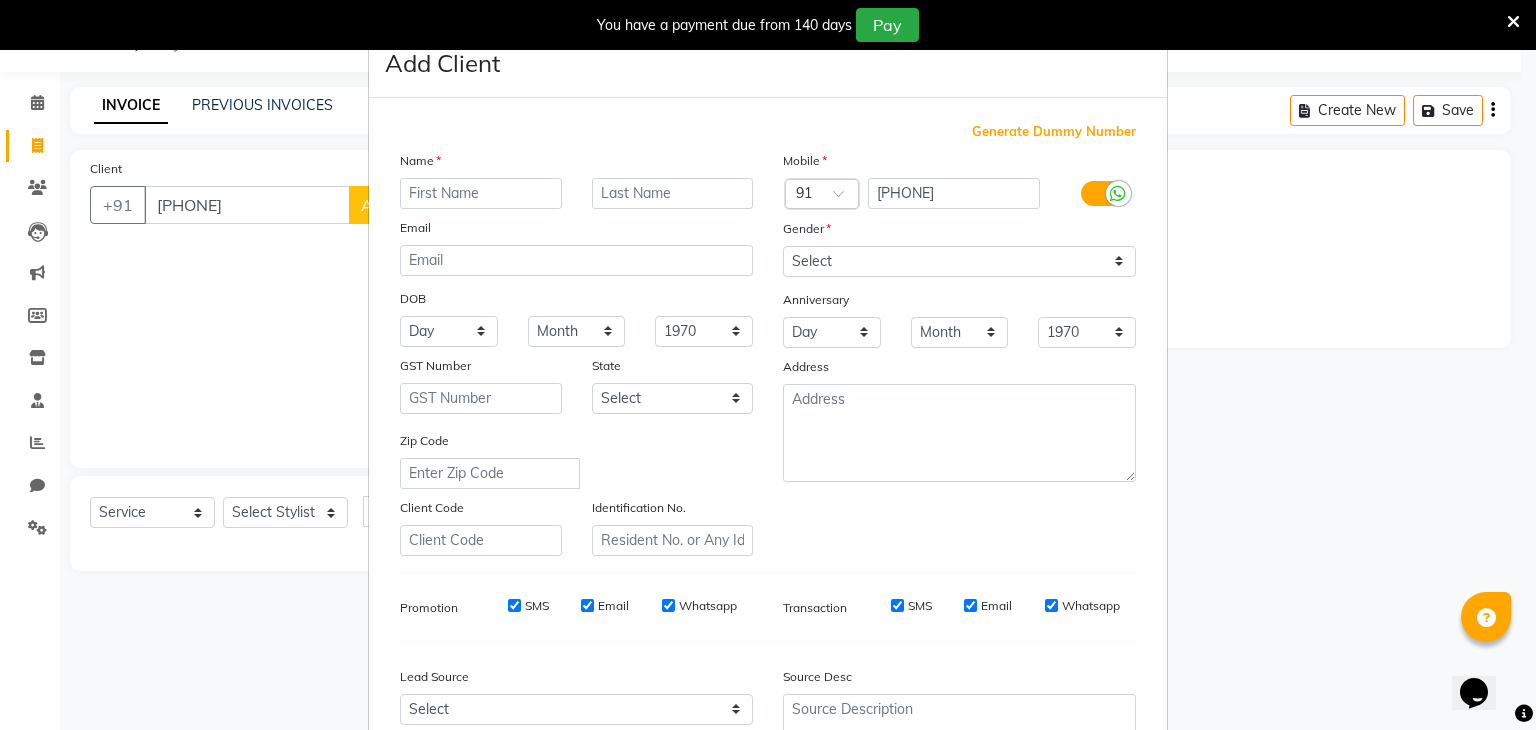 click on "Add Client Generate Dummy Number Name Email DOB Day 01 02 03 04 05 06 07 08 09 10 11 12 13 14 15 16 17 18 19 20 21 22 23 24 25 26 27 28 29 30 31 Month January February March April May June July August September October November December 1940 1941 1942 1943 1944 1945 1946 1947 1948 1949 1950 1951 1952 1953 1954 1955 1956 1957 1958 1959 1960 1961 1962 1963 1964 1965 1966 1967 1968 1969 1970 1971 1972 1973 1974 1975 1976 1977 1978 1979 1980 1981 1982 1983 1984 1985 1986 1987 1988 1989 1990 1991 1992 1993 1994 1995 1996 1997 1998 1999 2000 2001 2002 2003 2004 2005 2006 2007 2008 2009 2010 2011 2012 2013 2014 2015 2016 2017 2018 2019 2020 2021 2022 2023 2024 GST Number State Select Andaman and Nicobar Islands Andhra Pradesh Arunachal Pradesh Assam Bihar Chandigarh Chhattisgarh Dadra and Nagar Haveli Daman and Diu Delhi Goa Gujarat Haryana Himachal Pradesh Jammu and Kashmir Jharkhand Karnataka Kerala Lakshadweep Madhya Pradesh Maharashtra Manipur Meghalaya Mizoram Nagaland Odisha Pondicherry Punjab Rajasthan Sikkim" at bounding box center [768, 365] 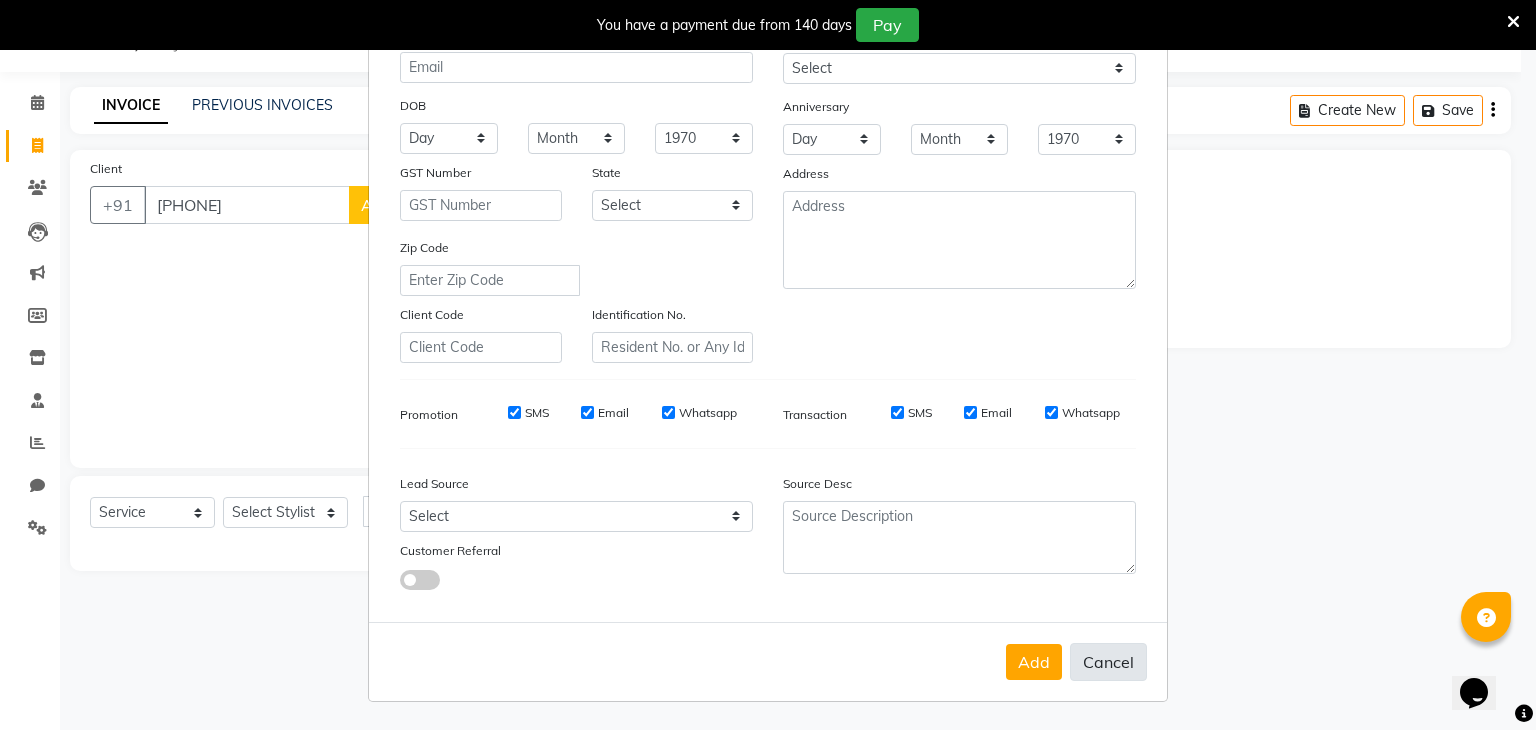 click on "Cancel" at bounding box center (1108, 662) 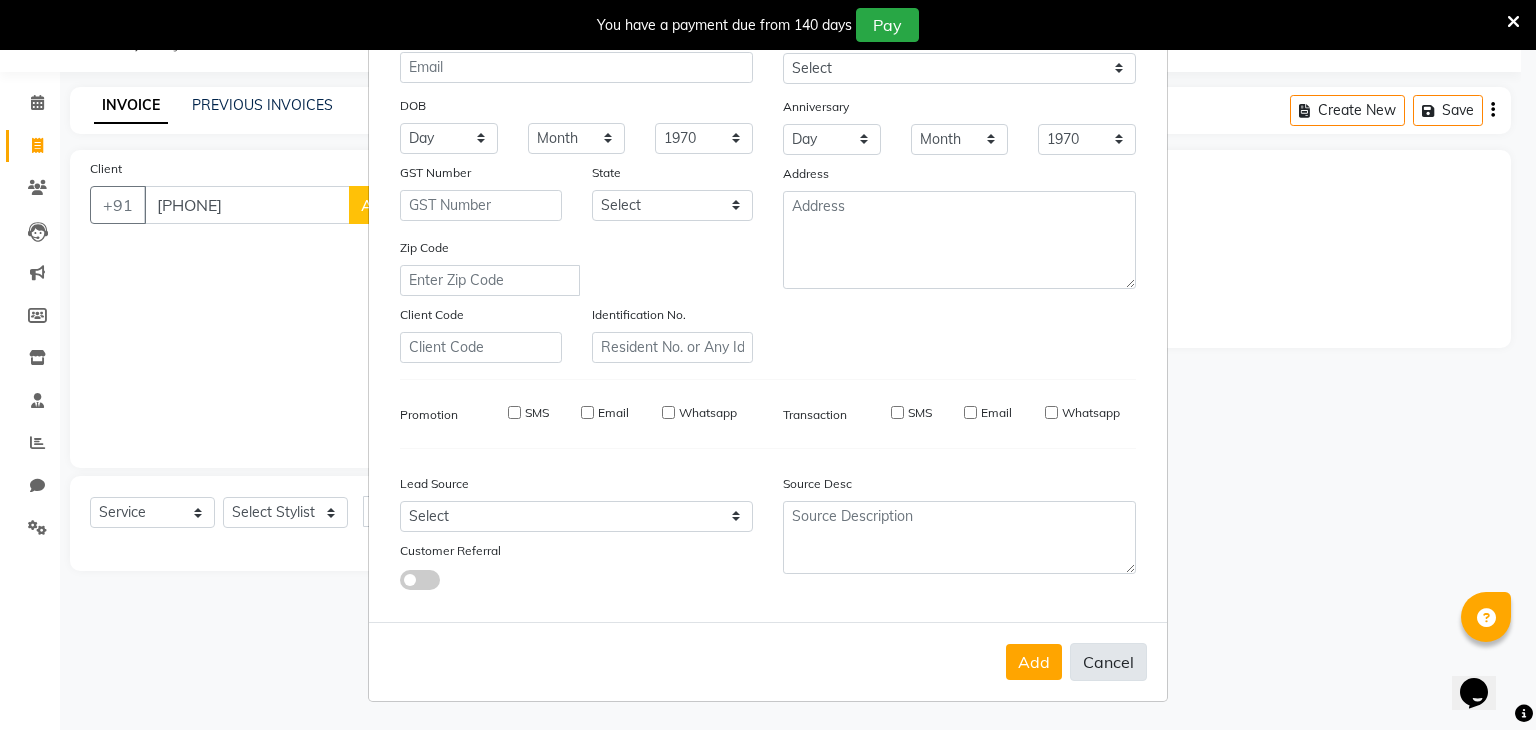 select 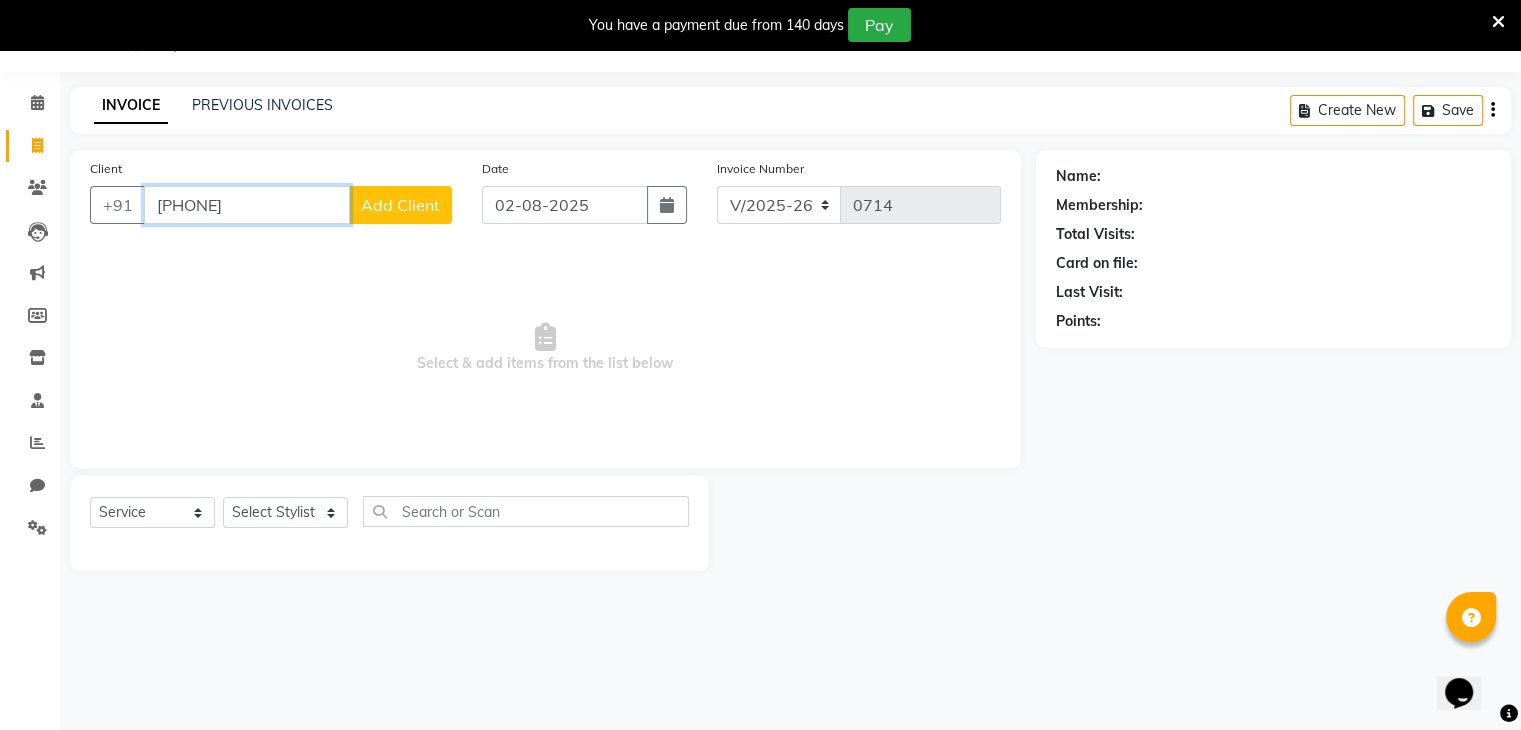 click on "[PHONE]" at bounding box center [247, 205] 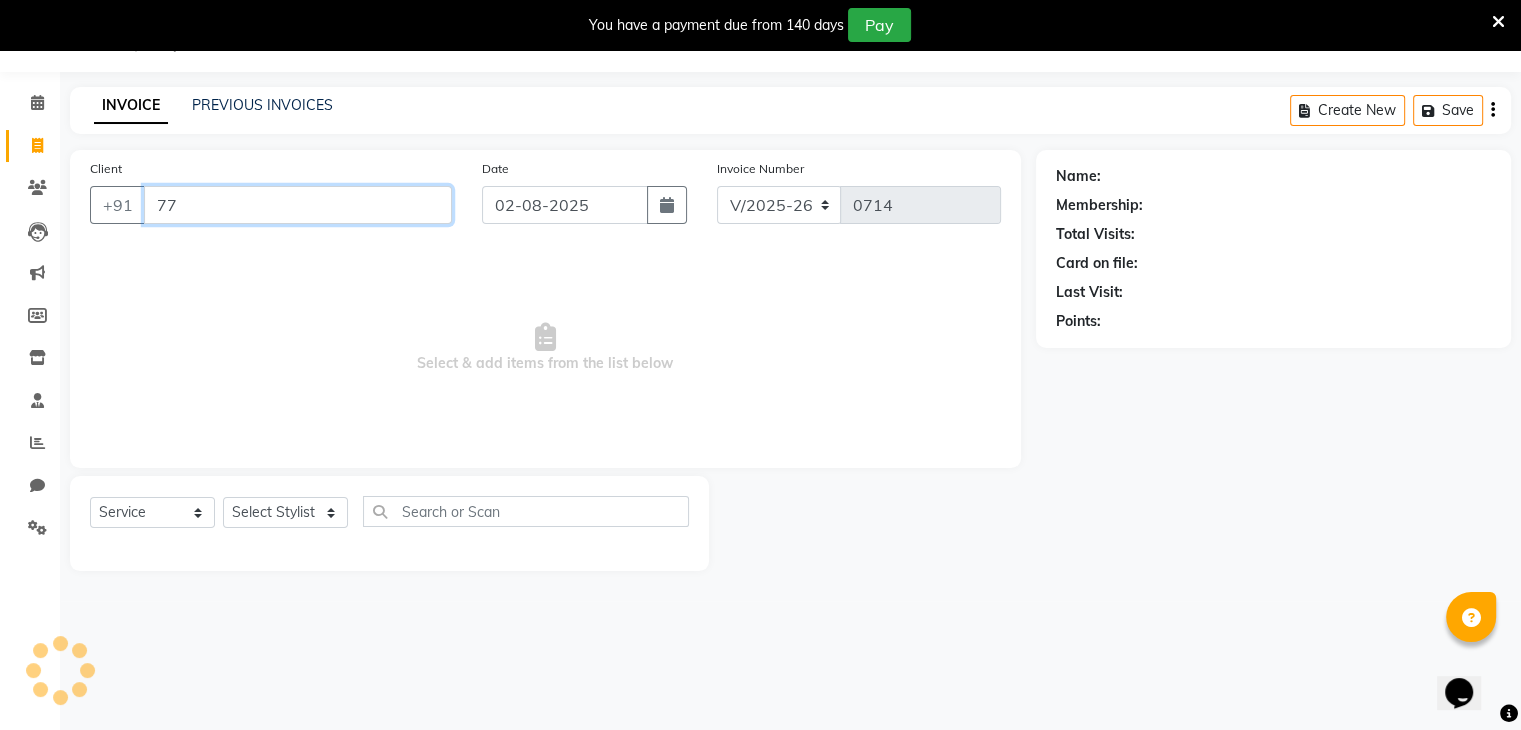 type on "7" 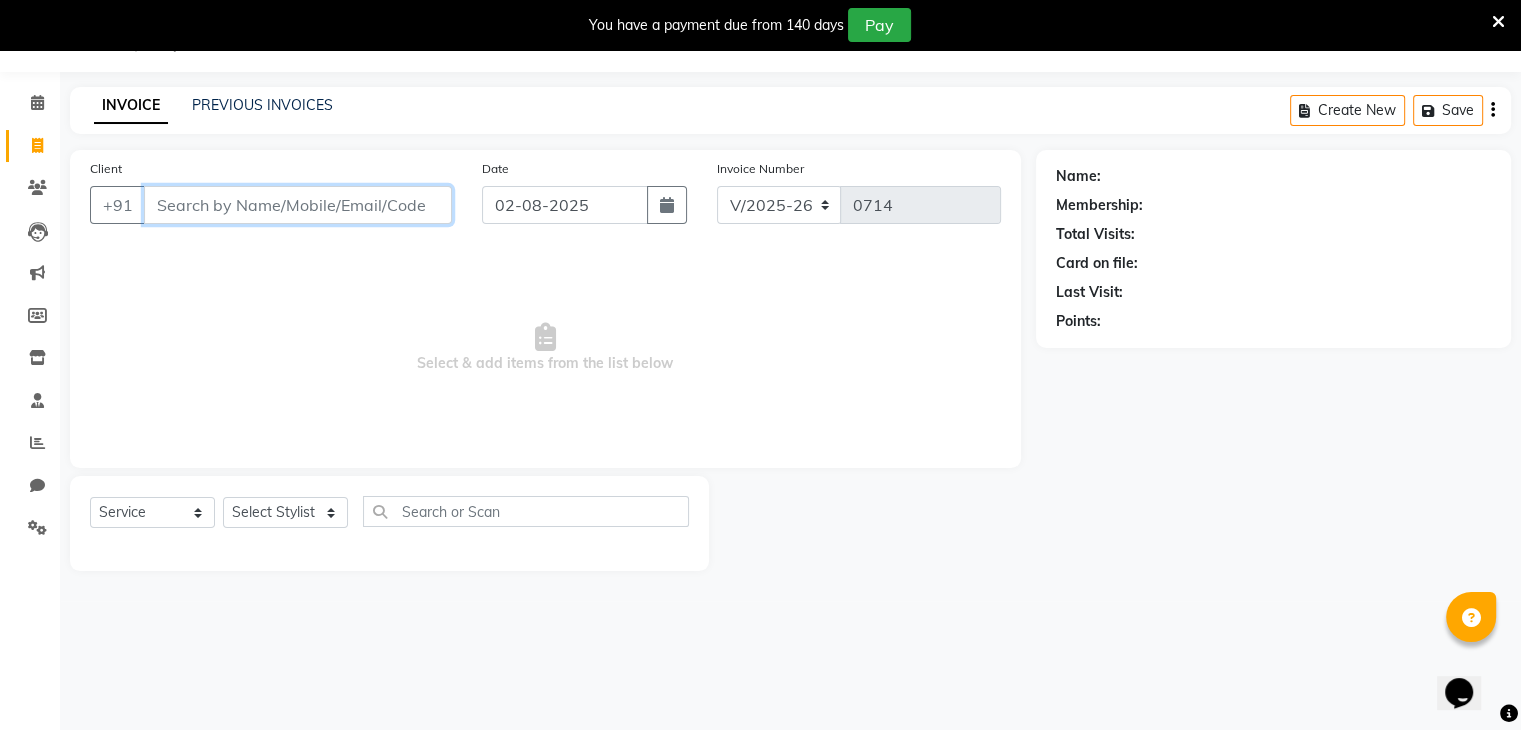 type on "9" 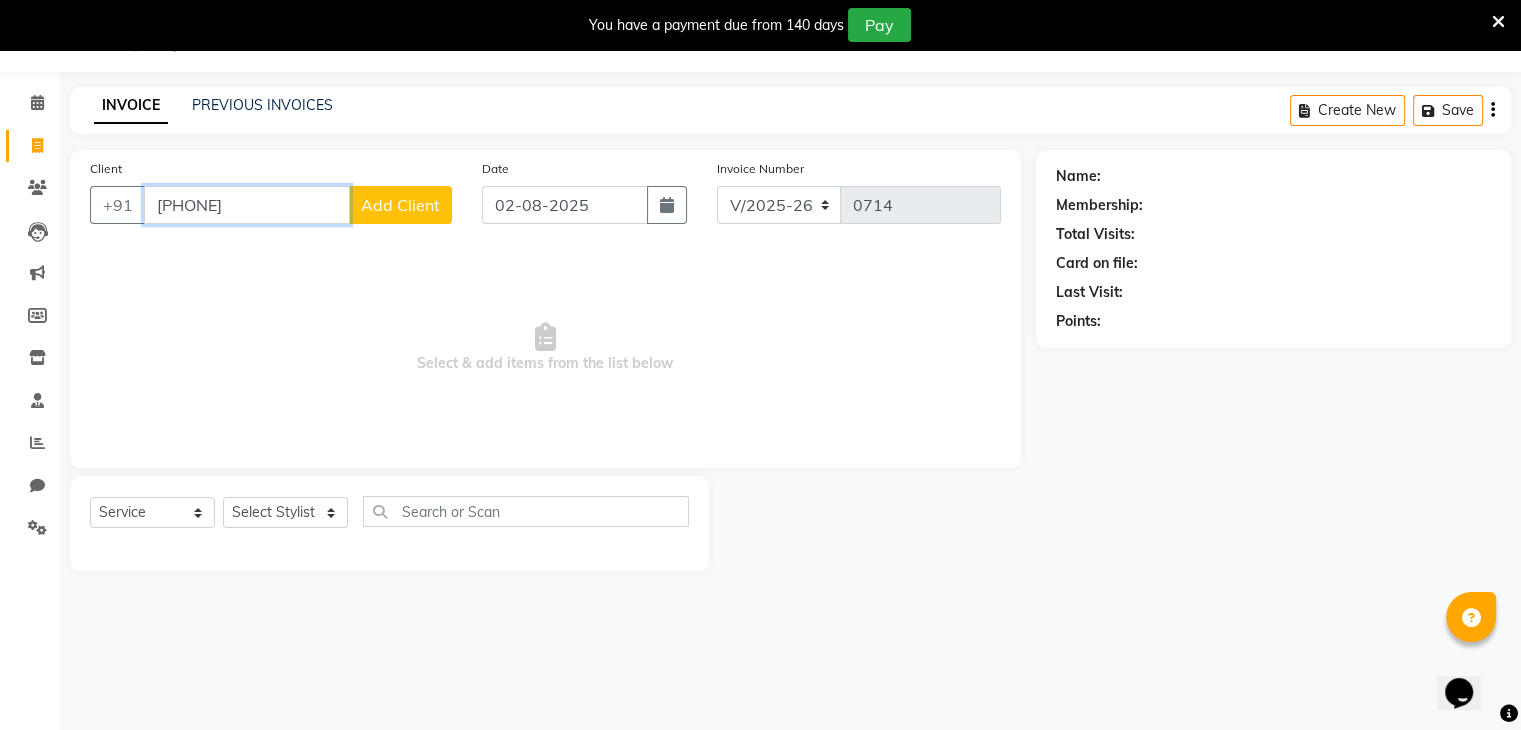 type on "[PHONE]" 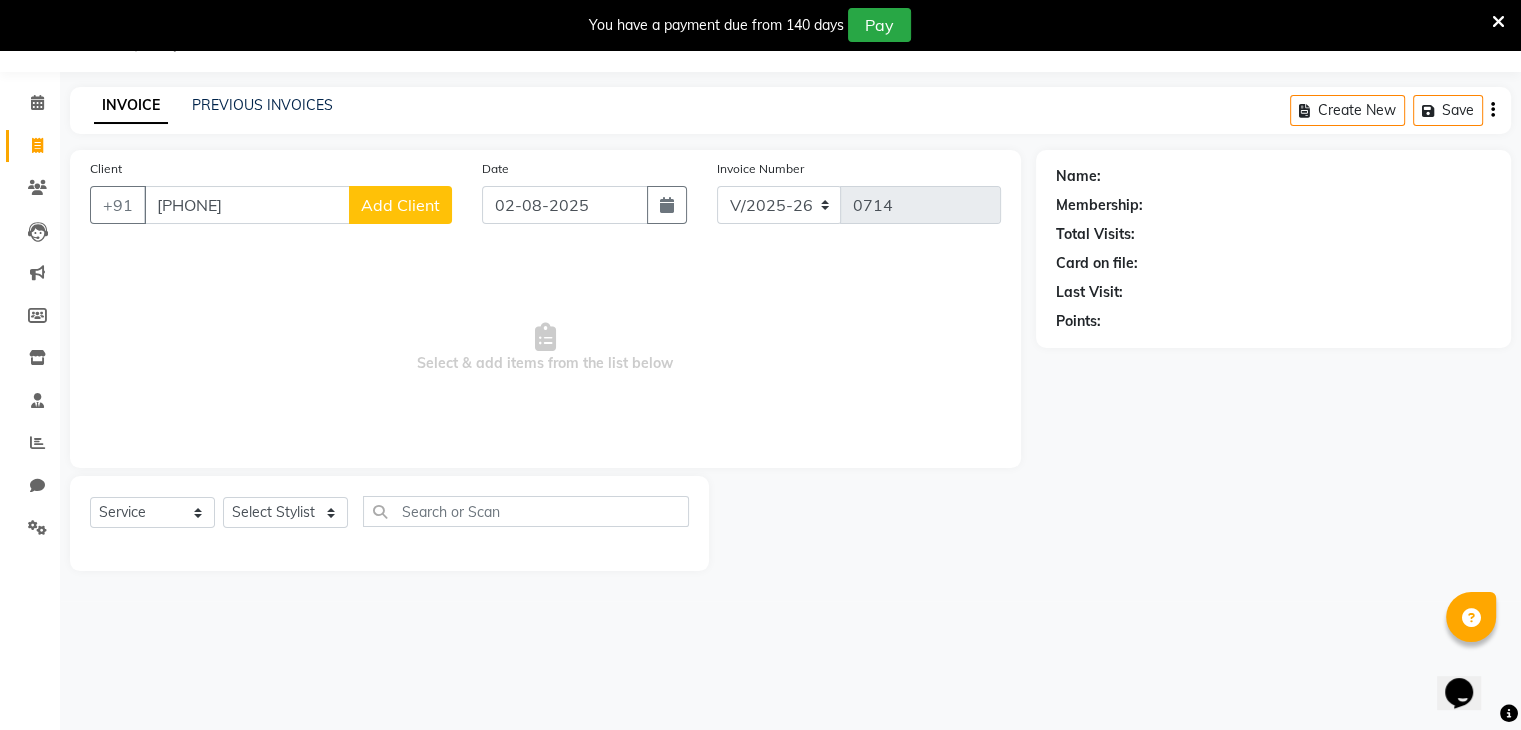 click on "Add Client" 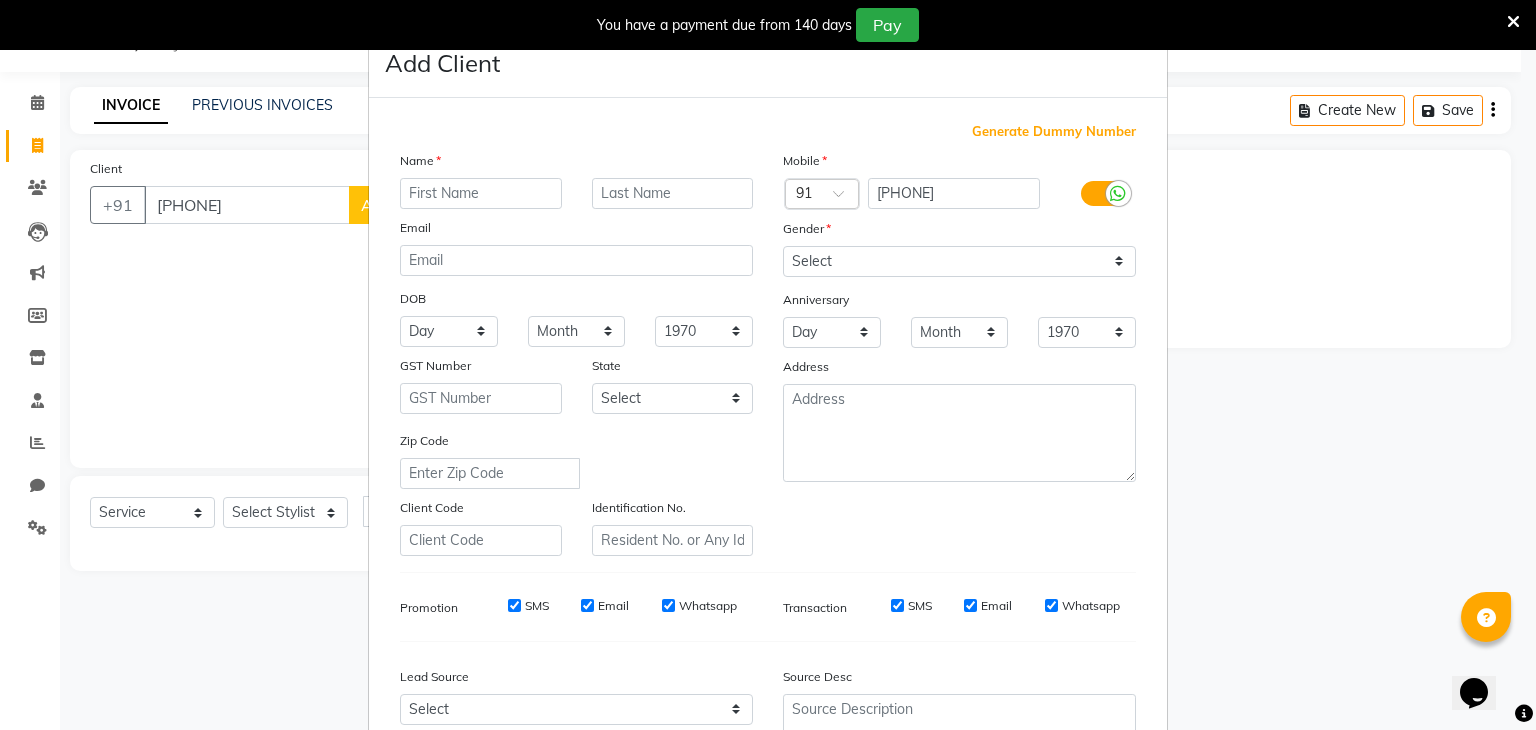 click at bounding box center [481, 193] 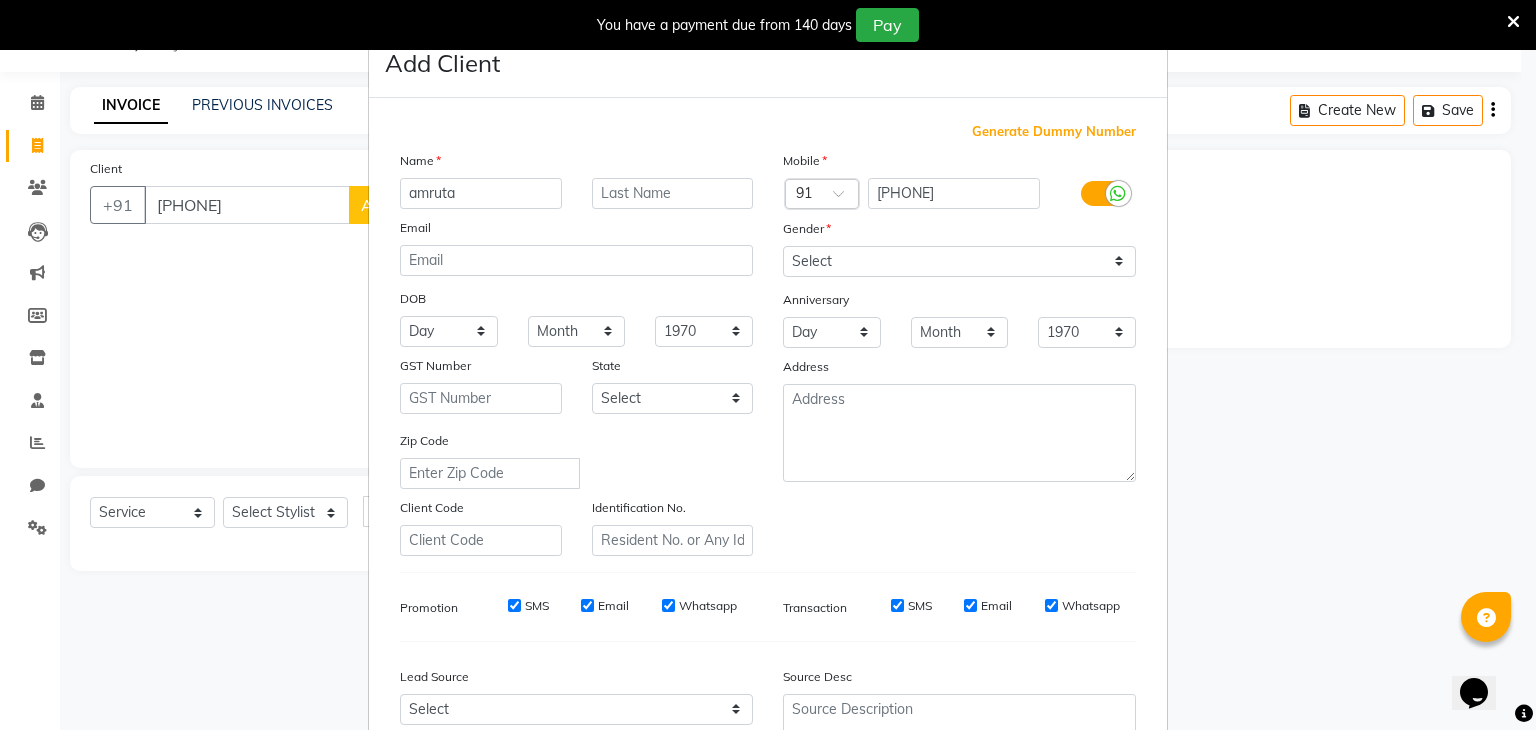 type on "amruta" 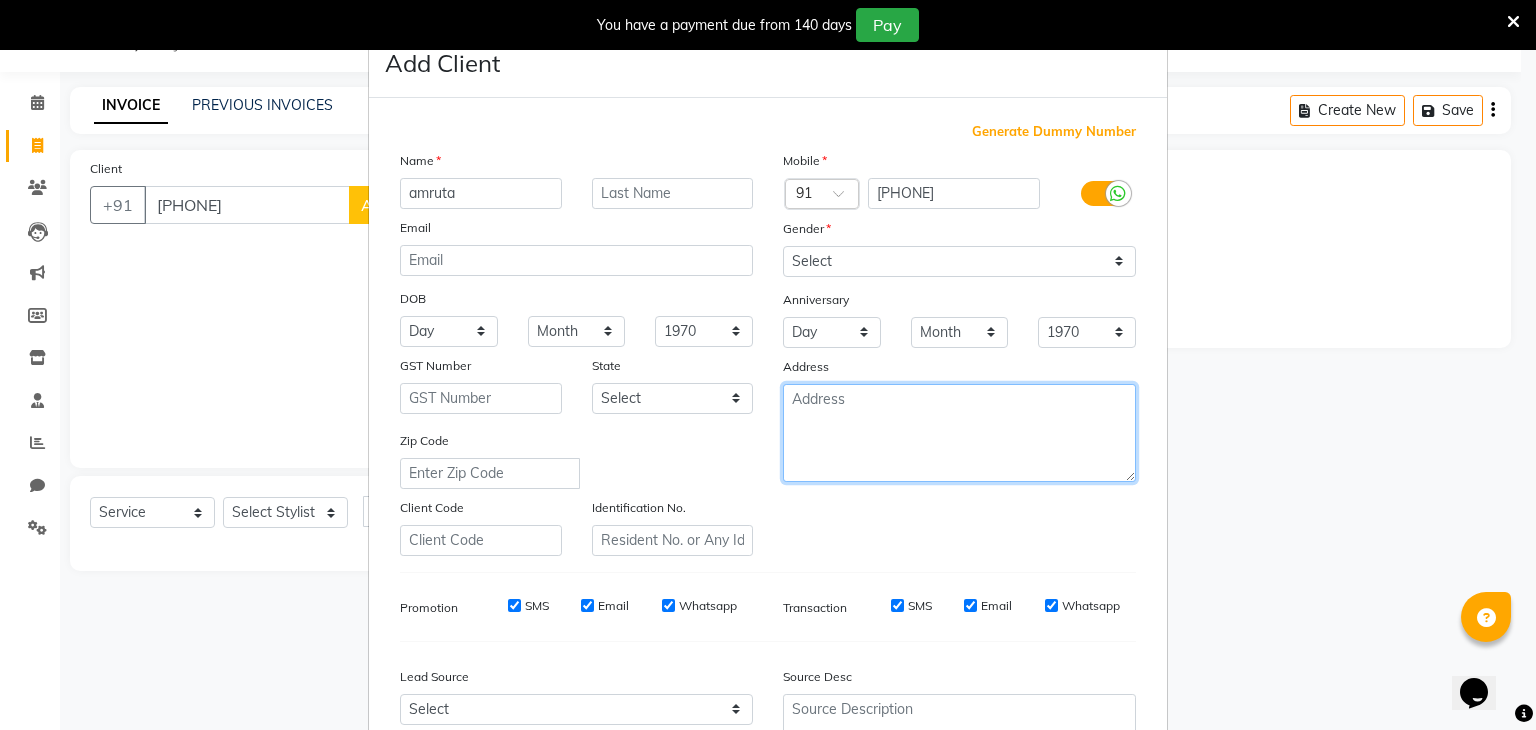 click at bounding box center [959, 433] 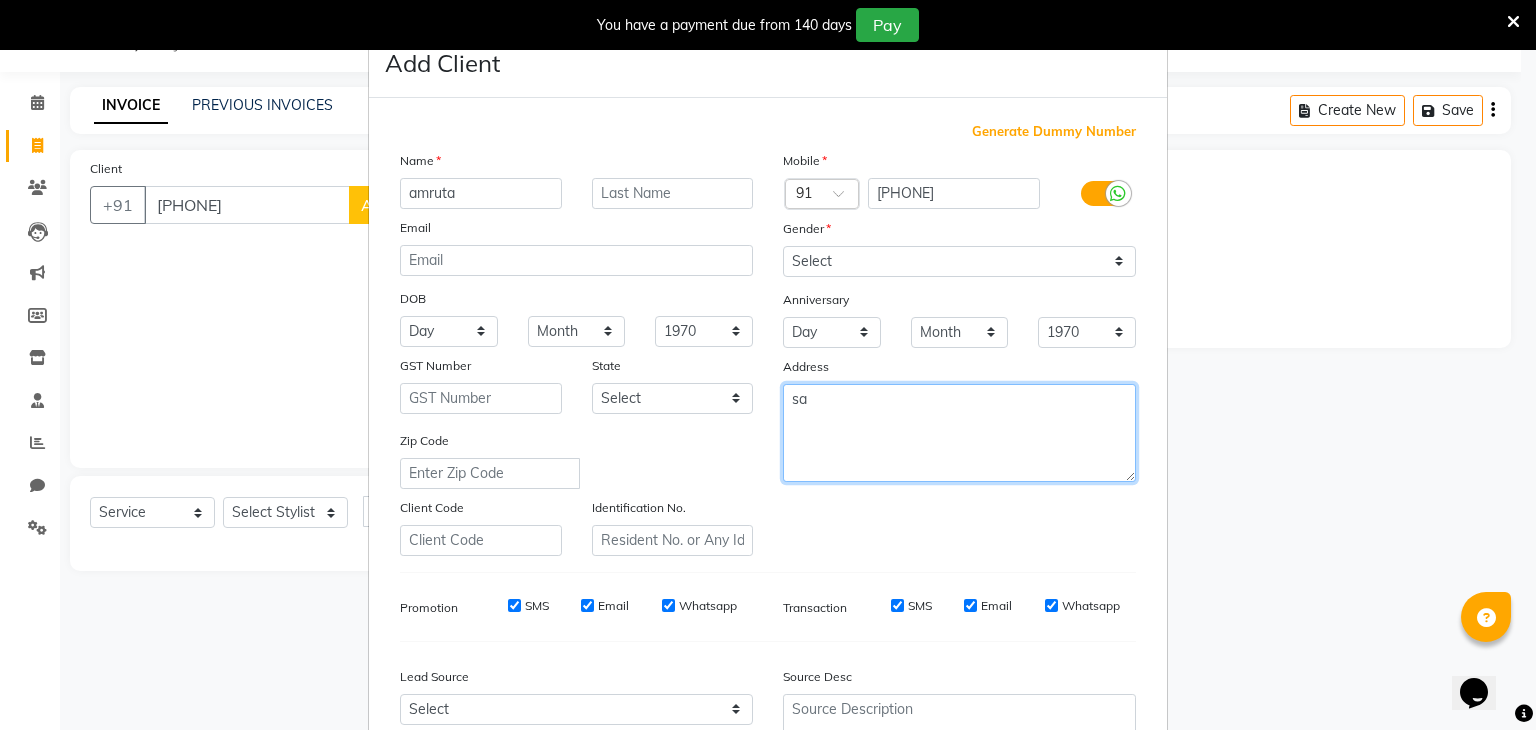 type on "s" 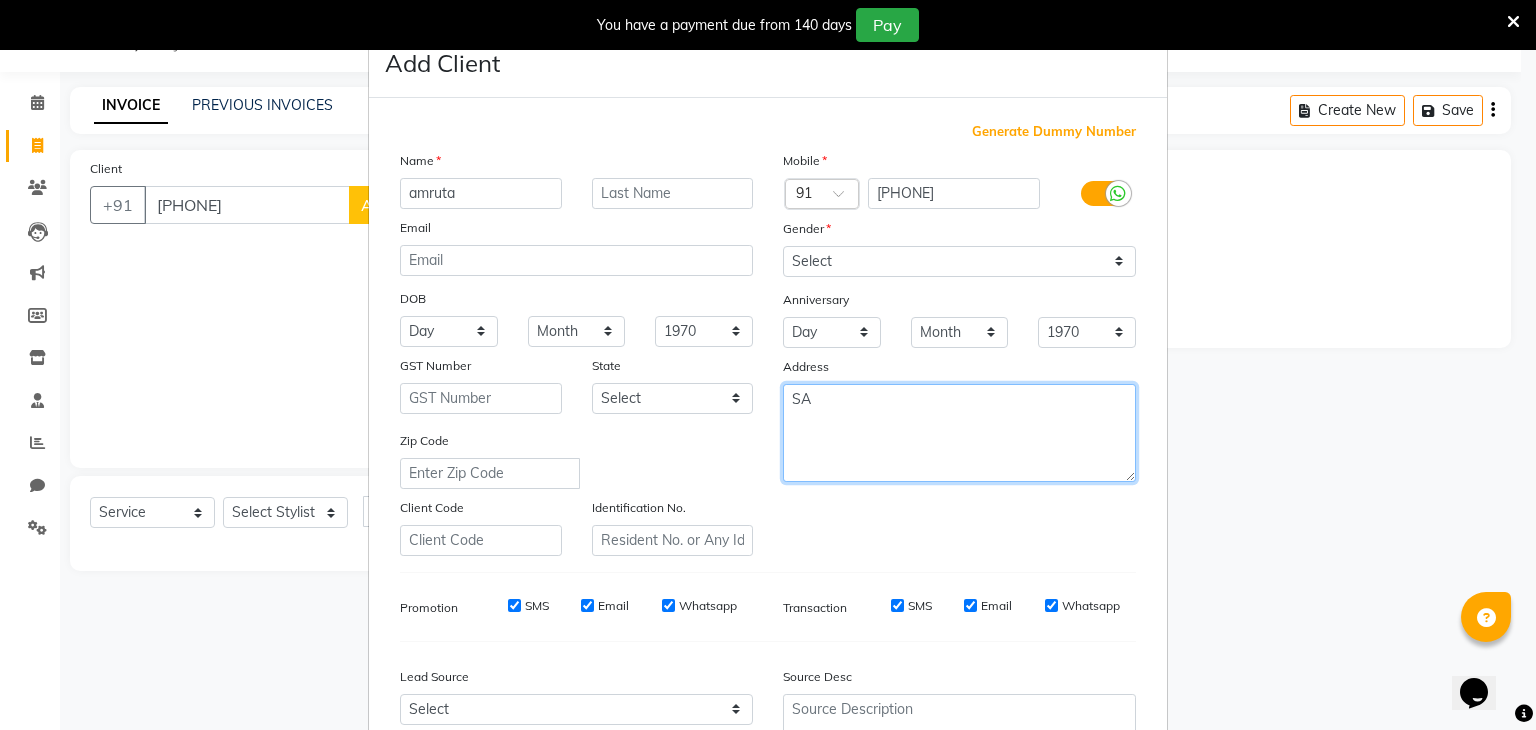 type on "S" 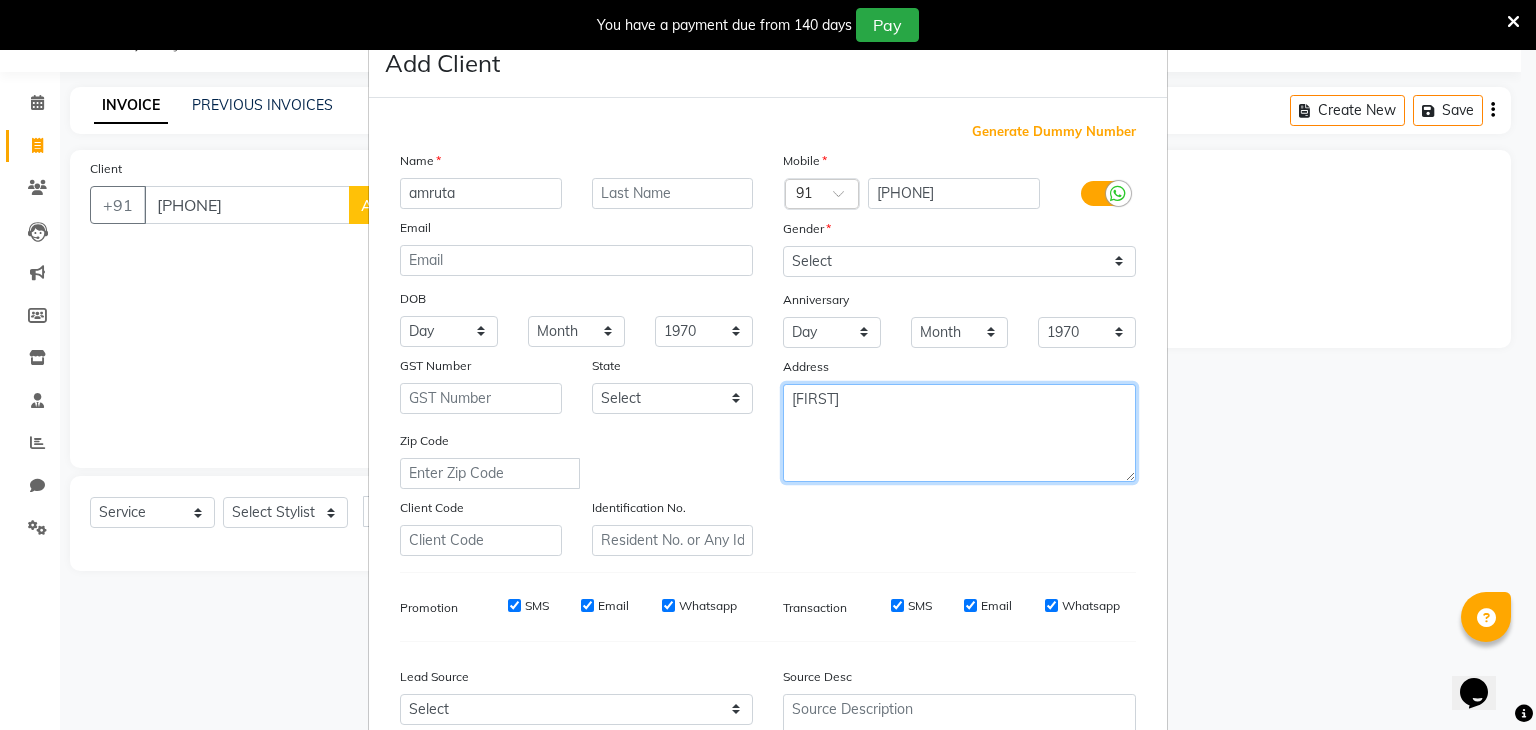 type on "[FIRST]" 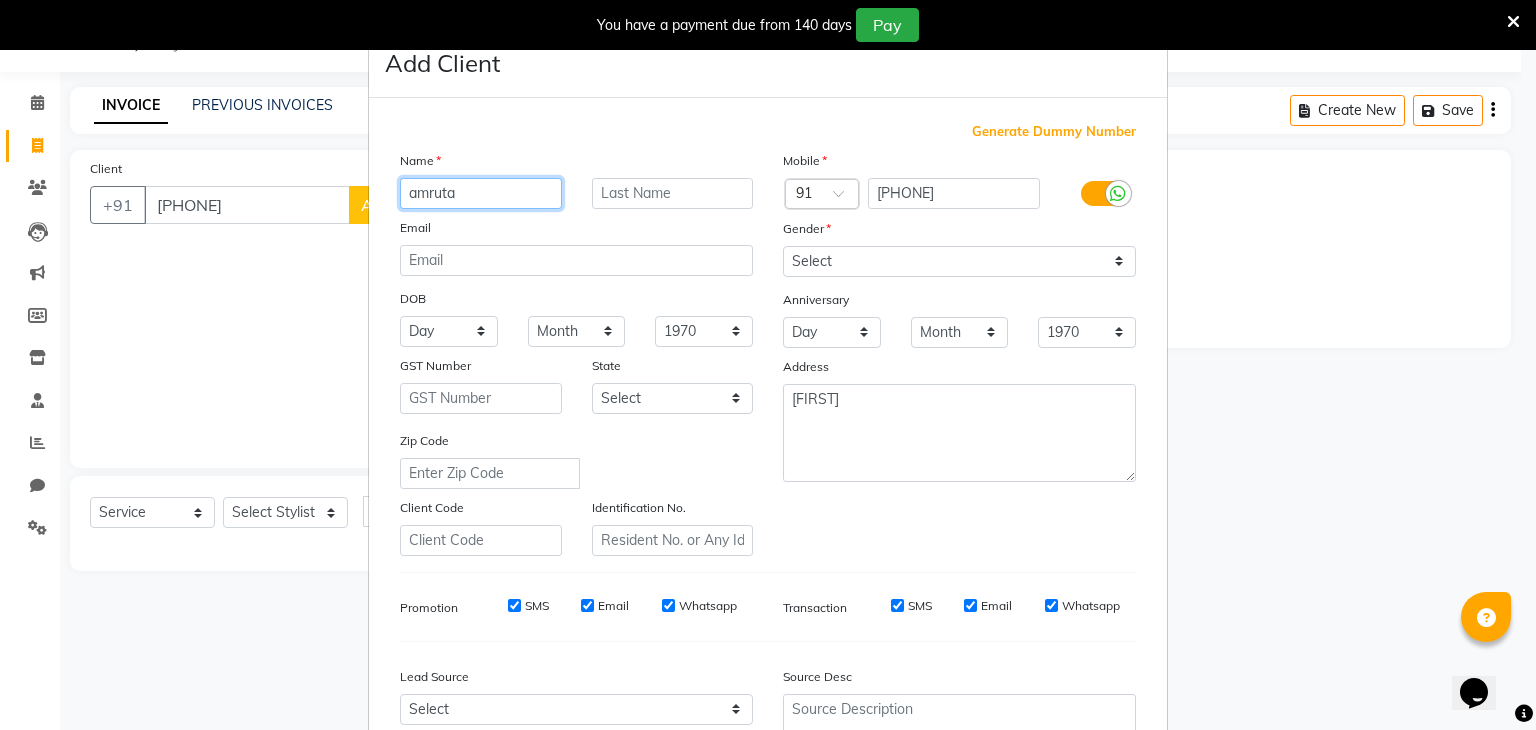 click on "amruta" at bounding box center [481, 193] 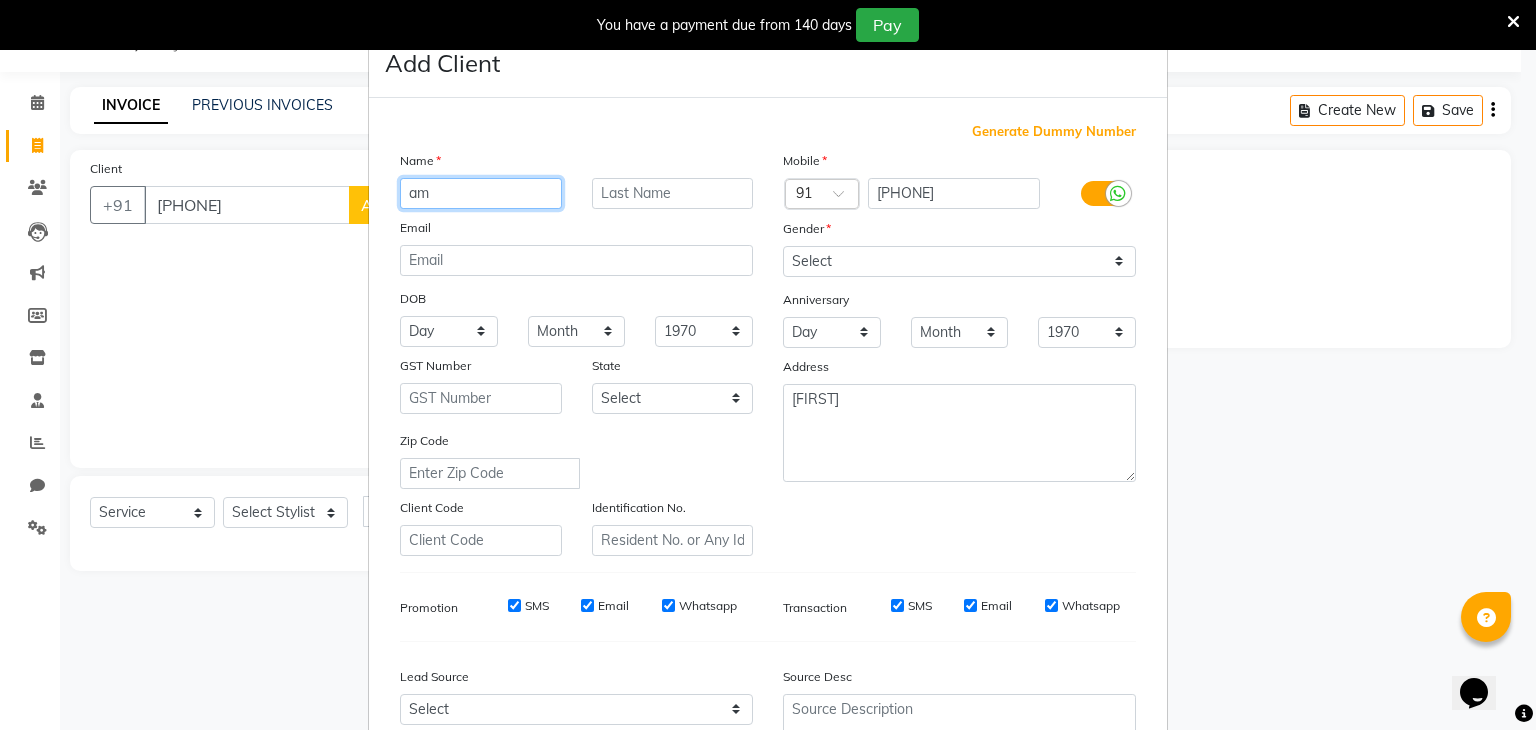 type on "a" 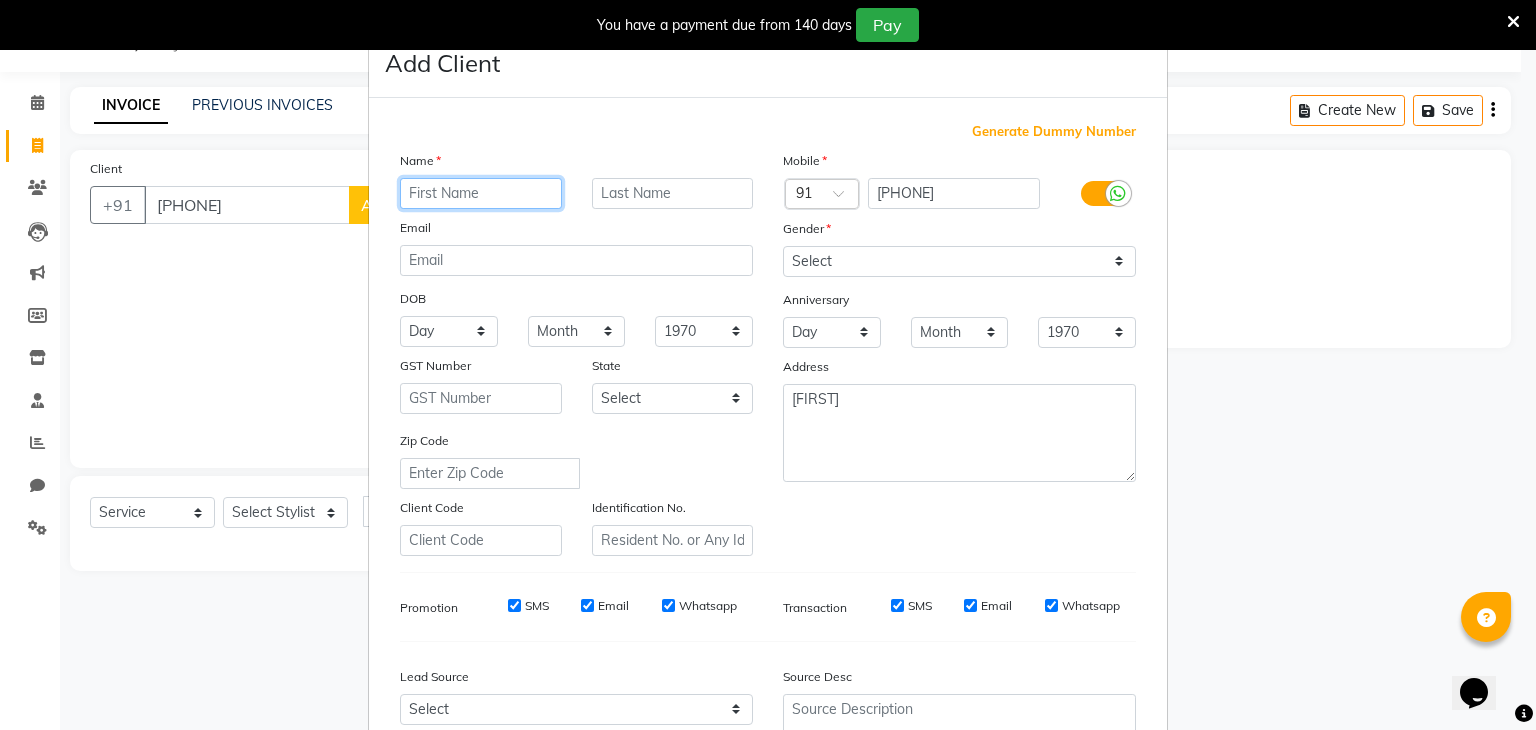 click at bounding box center (481, 193) 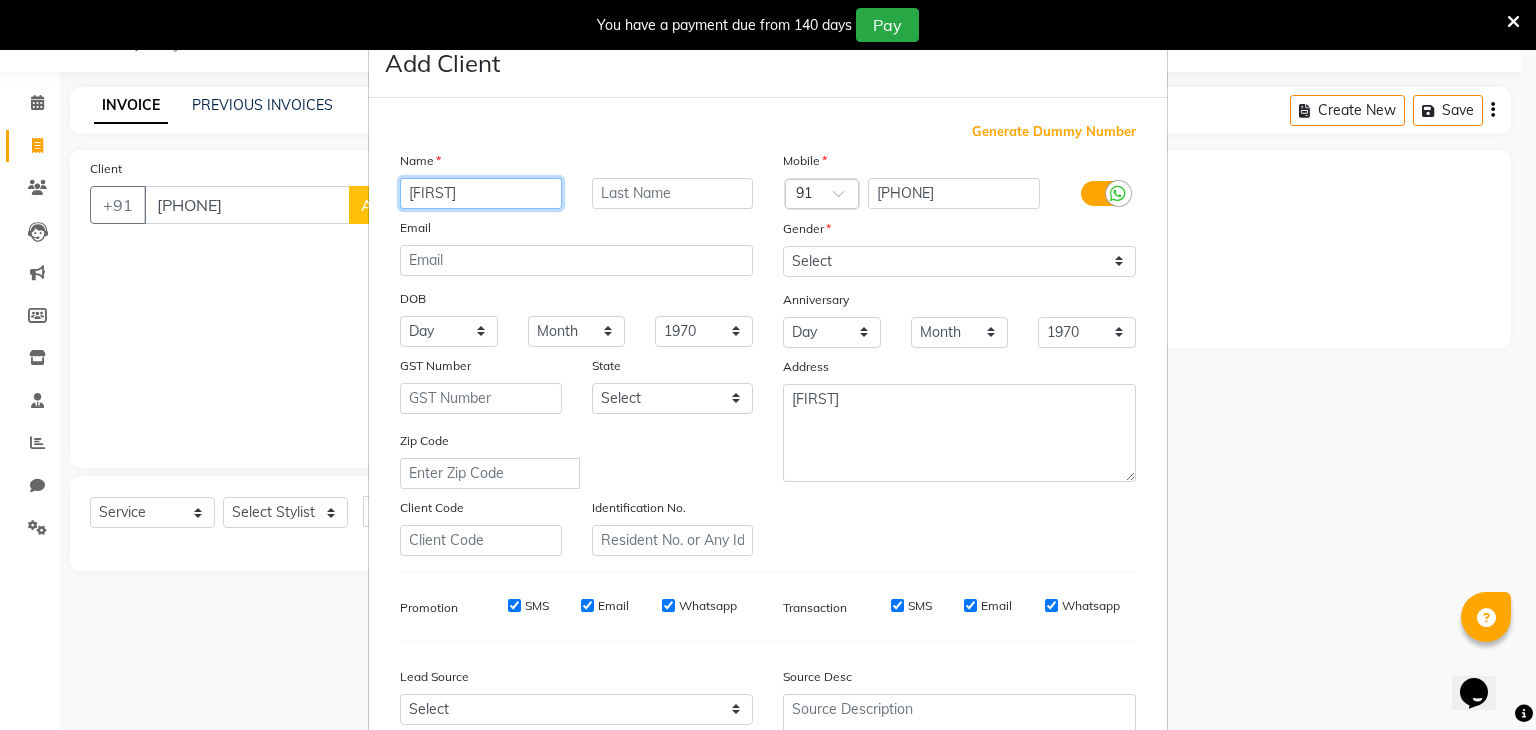 type on "[FIRST]" 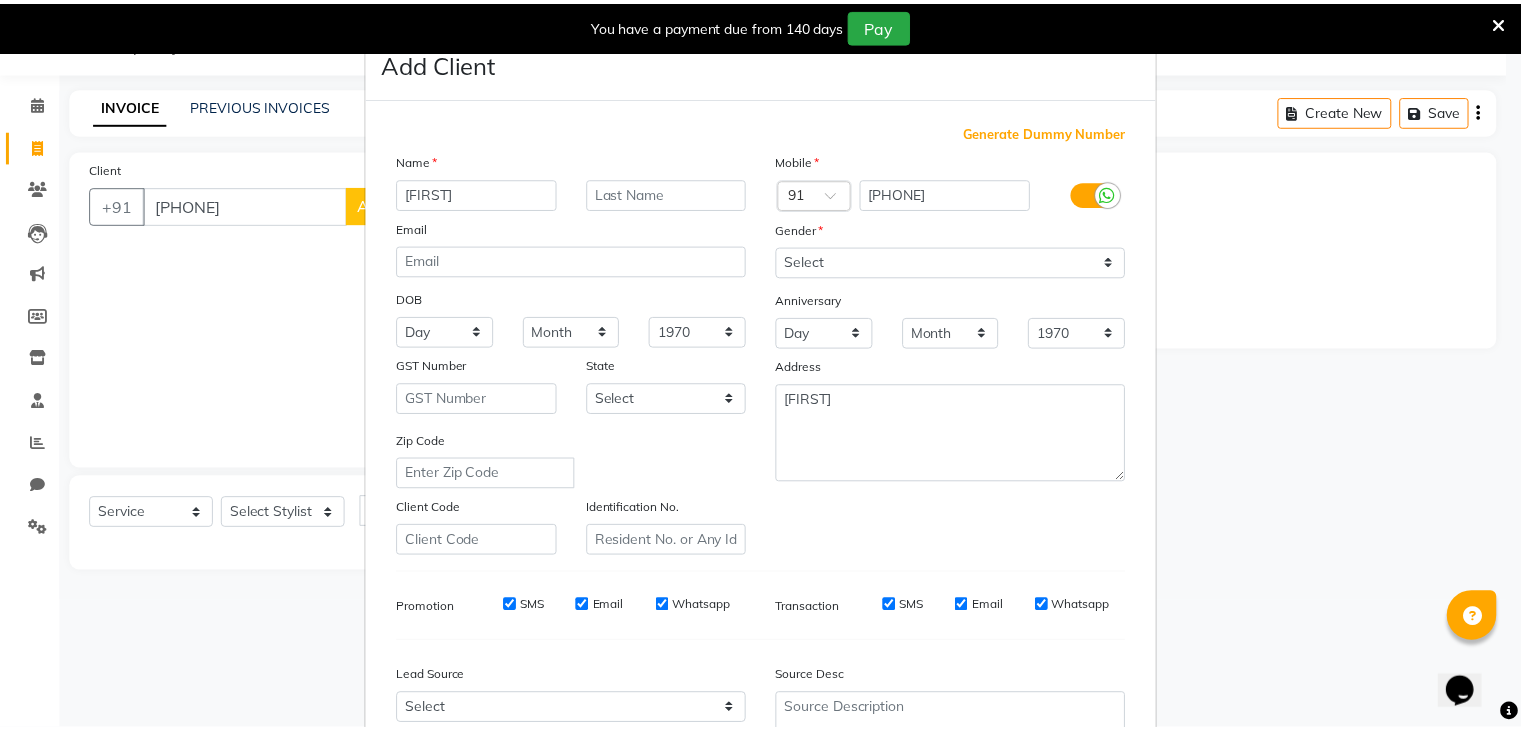 scroll, scrollTop: 203, scrollLeft: 0, axis: vertical 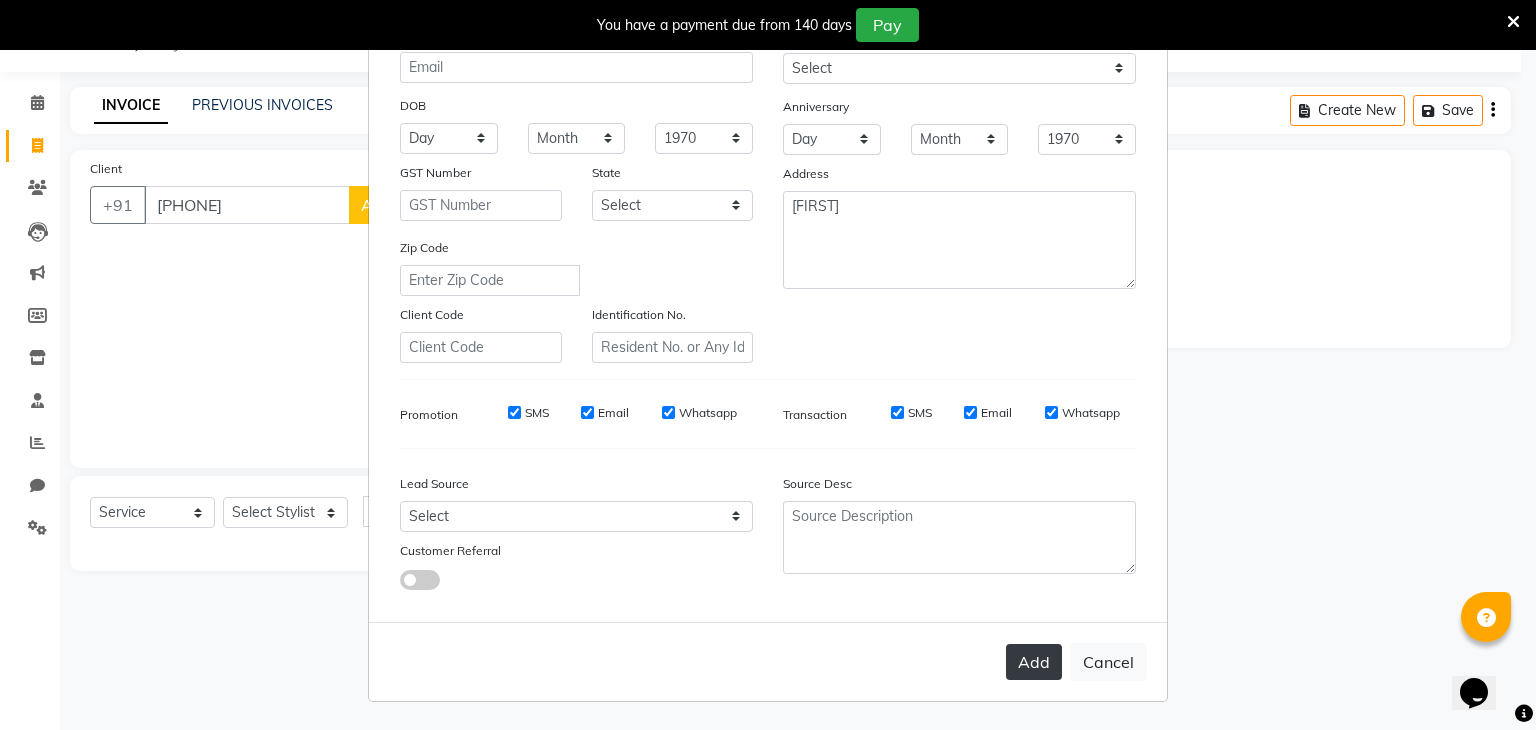 click on "Add" at bounding box center (1034, 662) 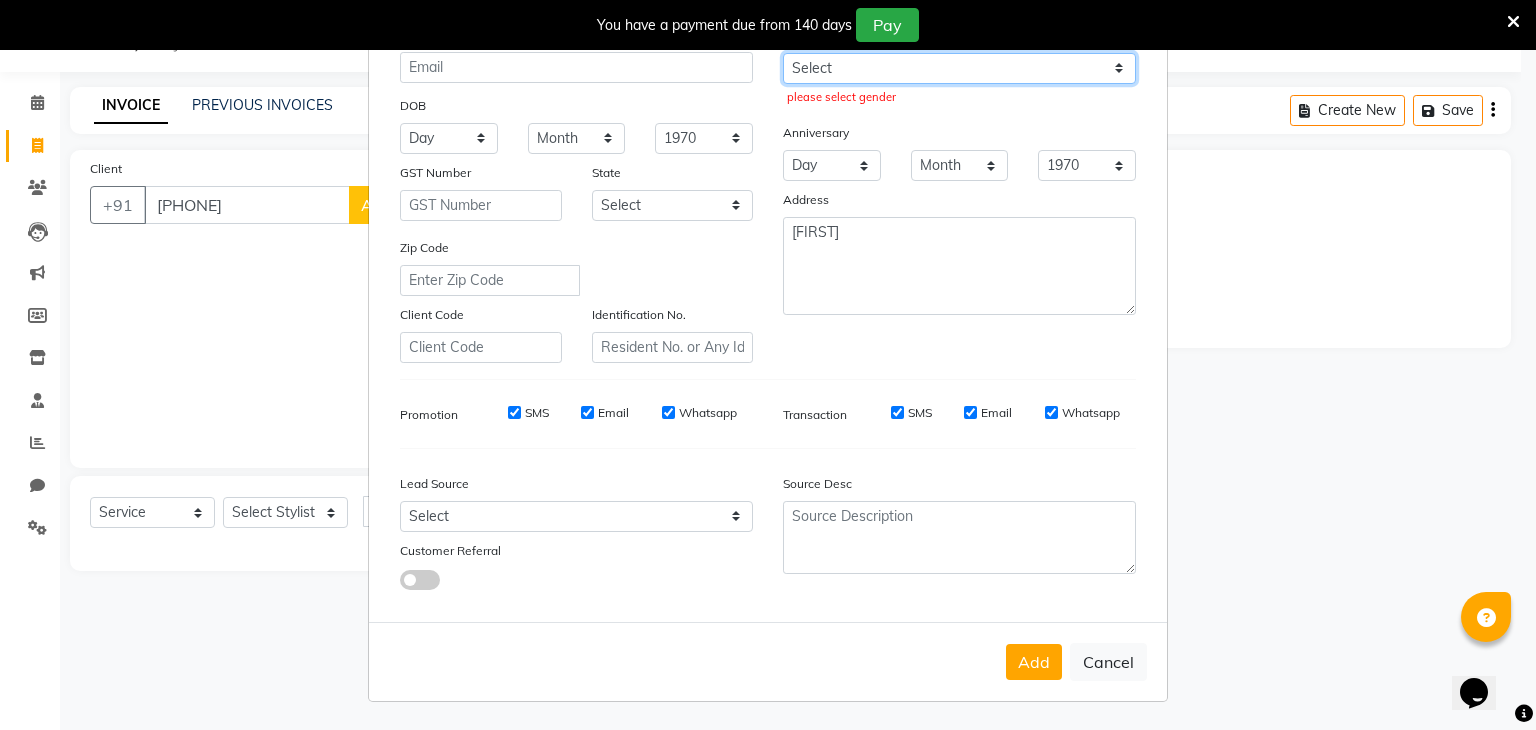 click on "Select Male Female Other Prefer Not To Say" at bounding box center (959, 68) 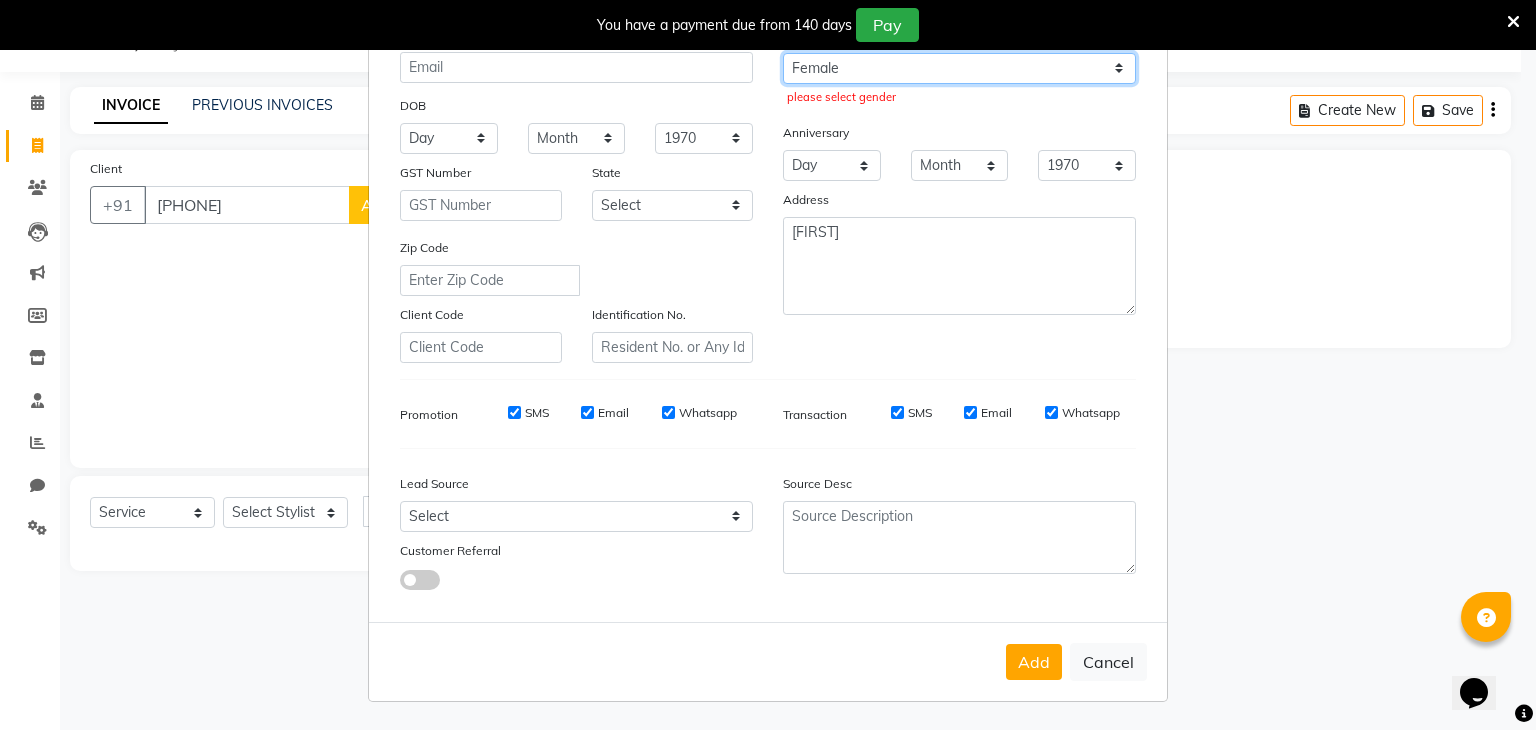 click on "Select Male Female Other Prefer Not To Say" at bounding box center [959, 68] 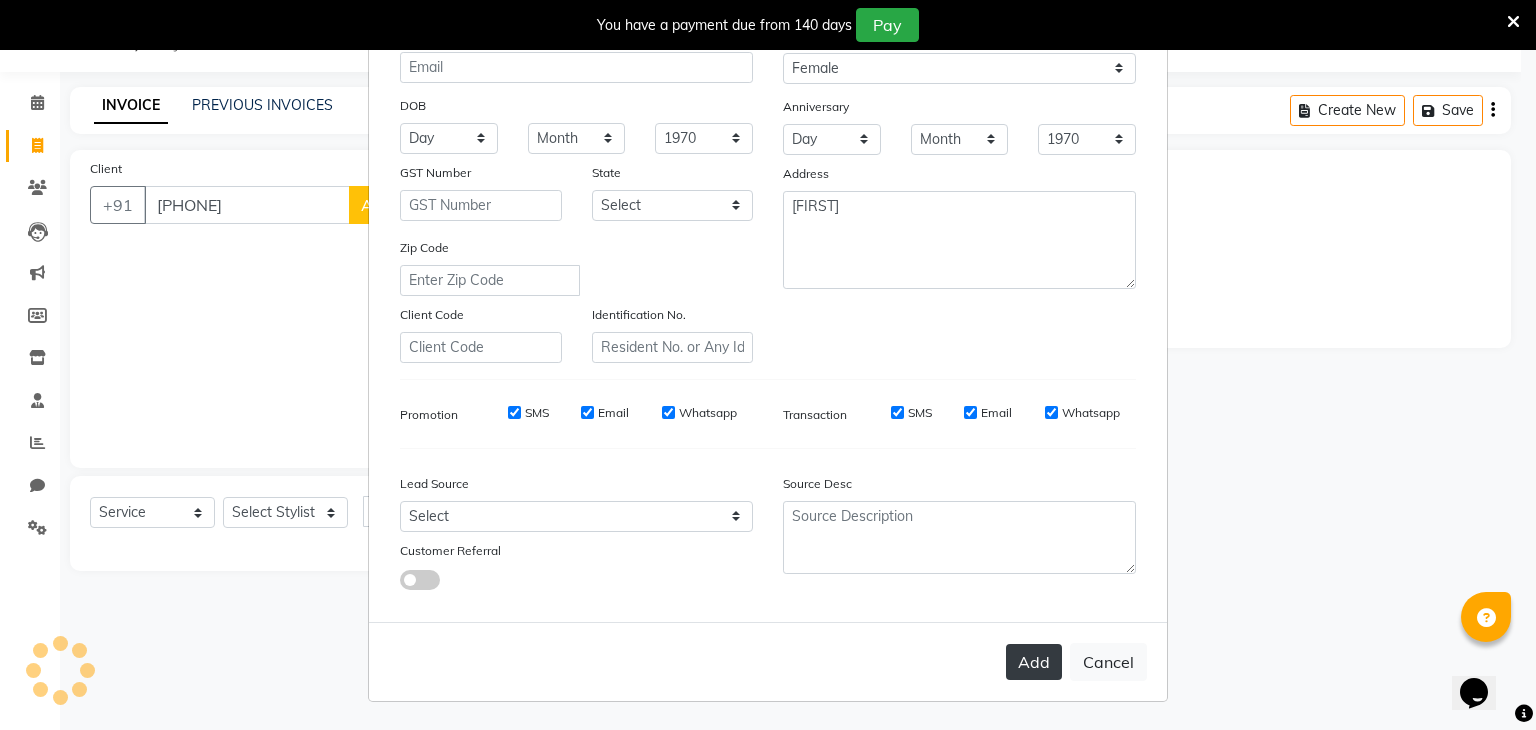 click on "Add" at bounding box center (1034, 662) 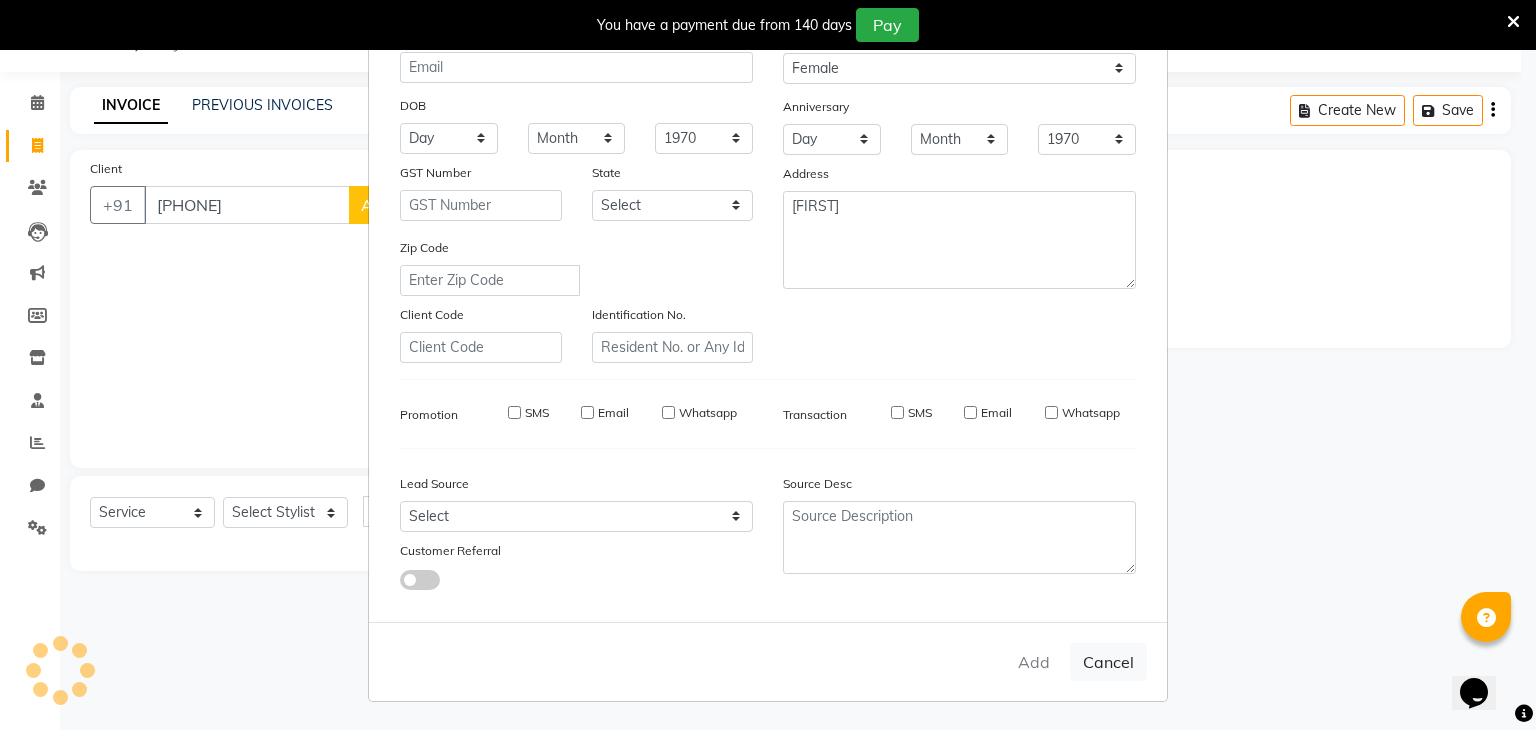 type 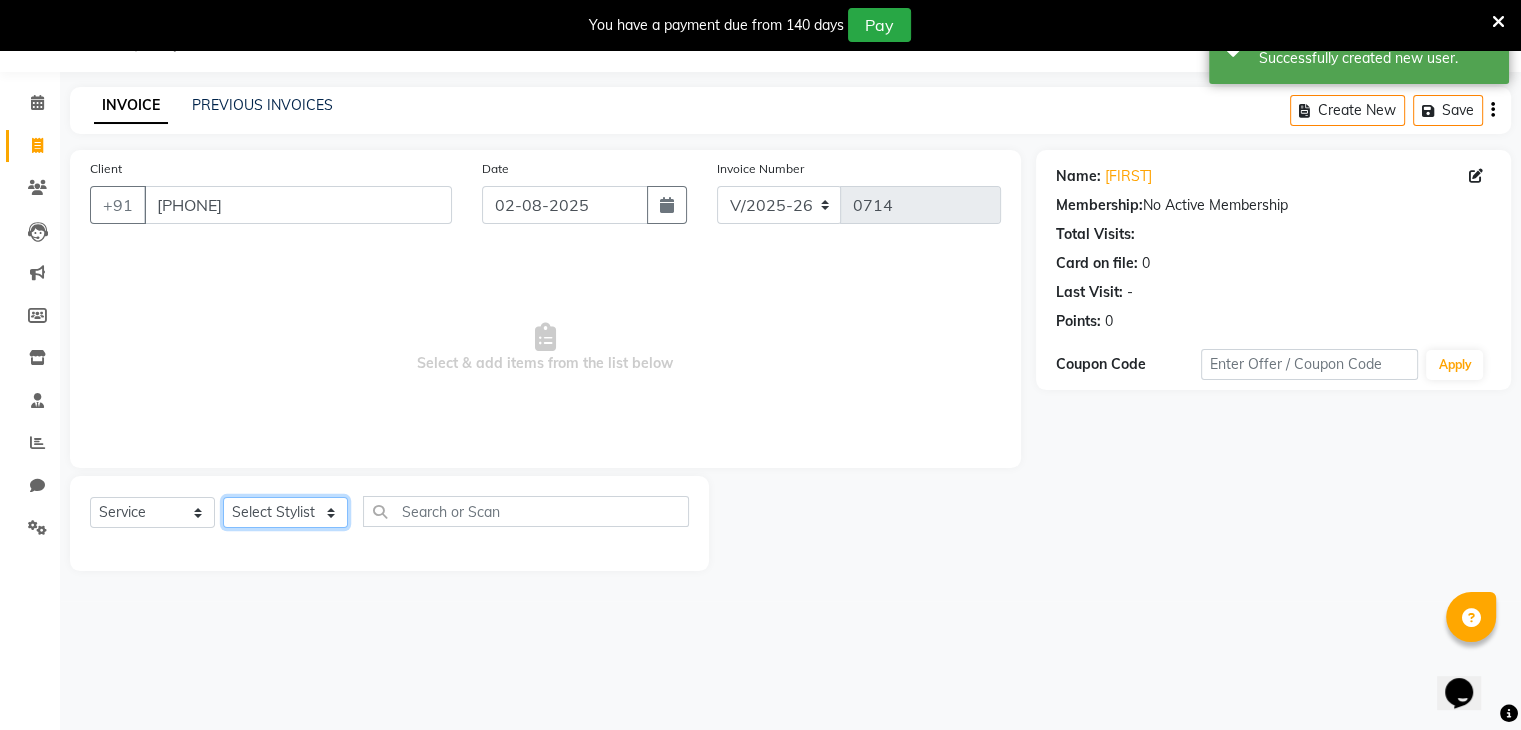 click on "Select Stylist Devi DIS Mamta Pinki Rajiya Rupal Shweta Uma UNKNOWN" 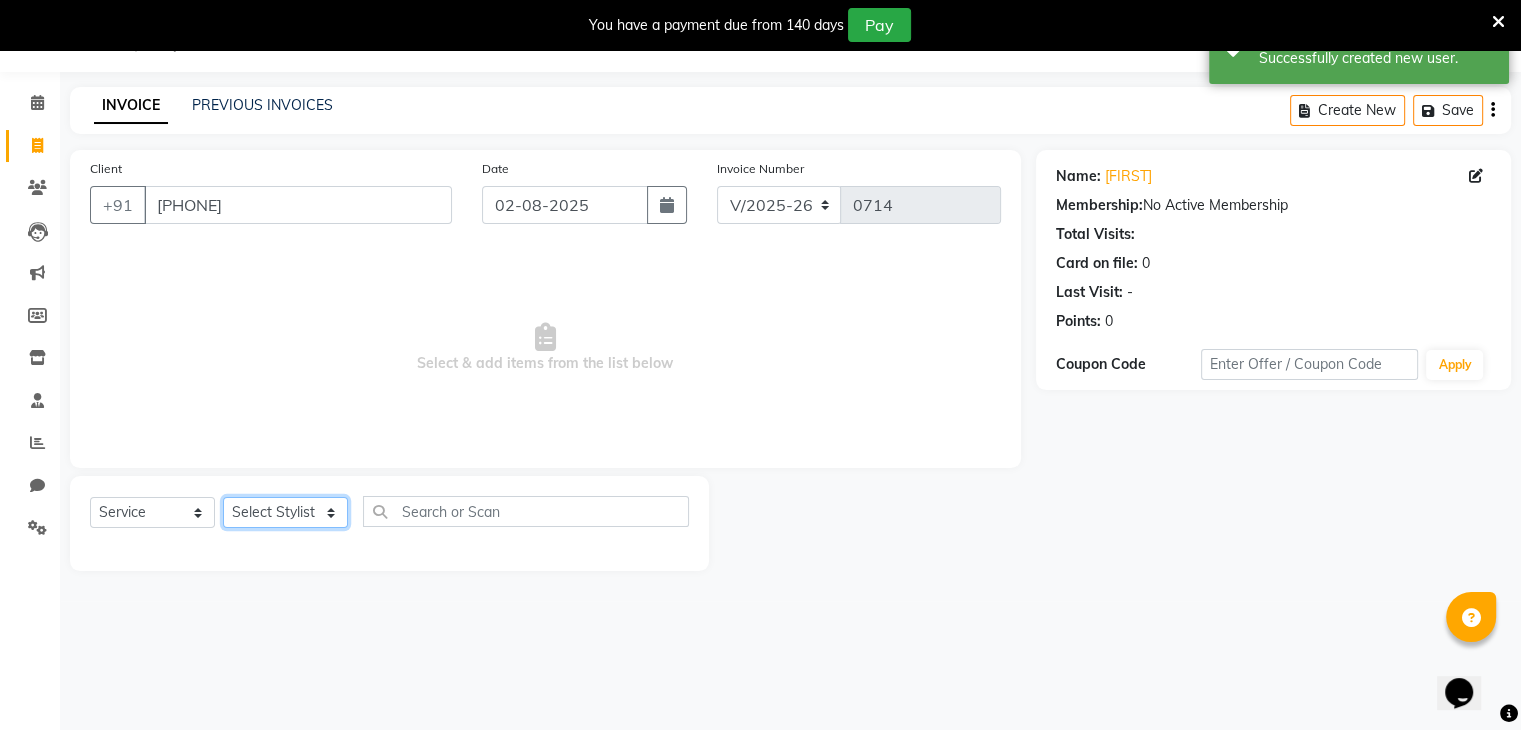 select on "[POSTAL_CODE]" 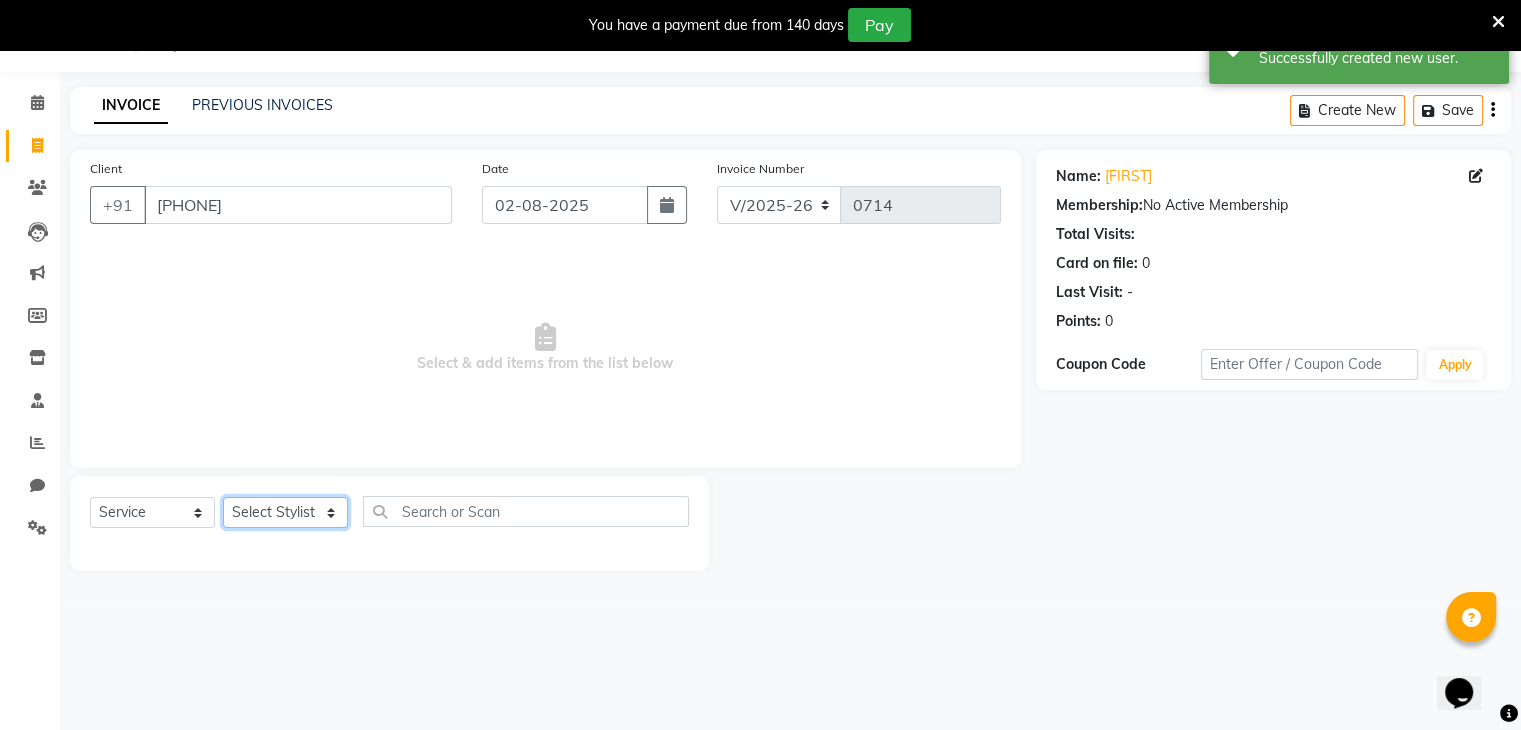 click on "Select Stylist Devi DIS Mamta Pinki Rajiya Rupal Shweta Uma UNKNOWN" 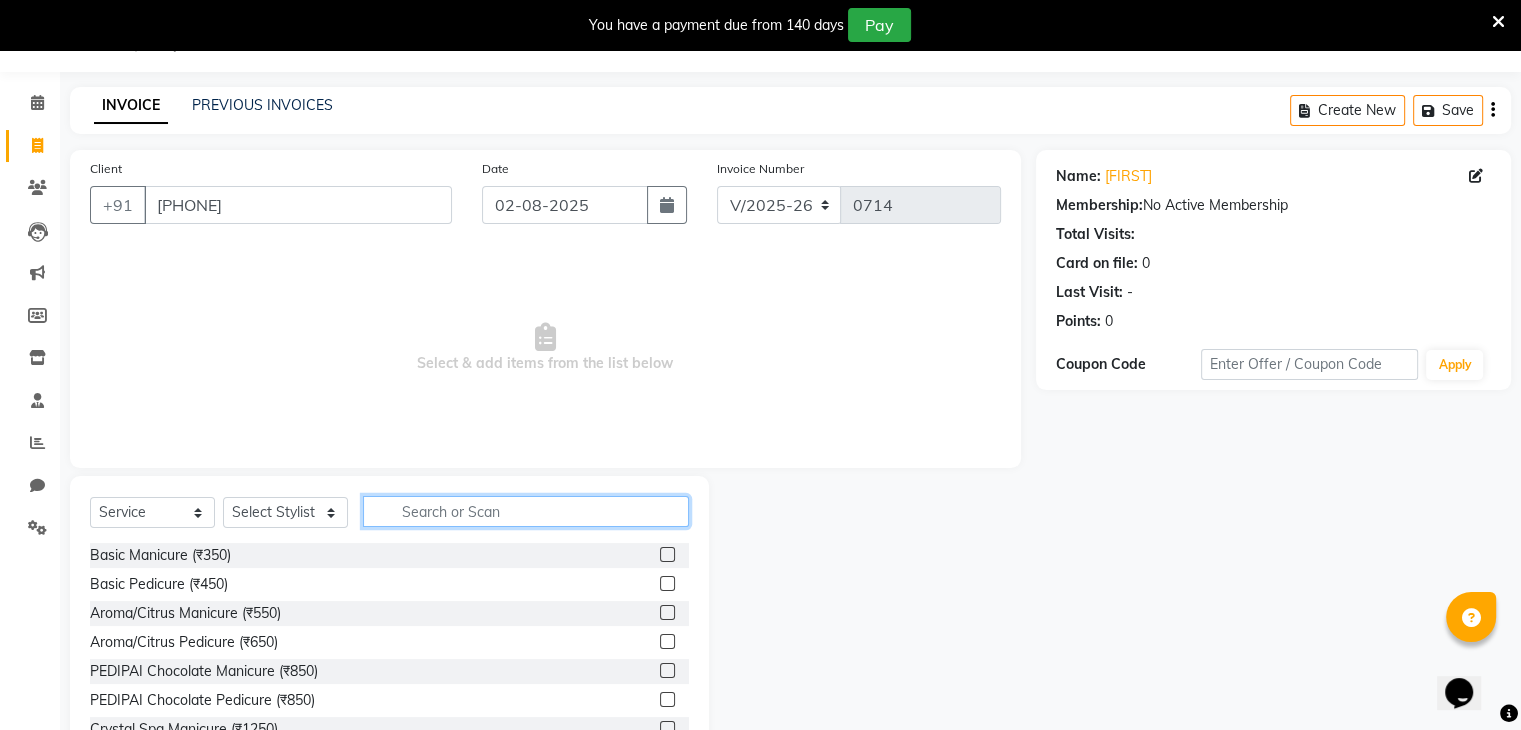 click 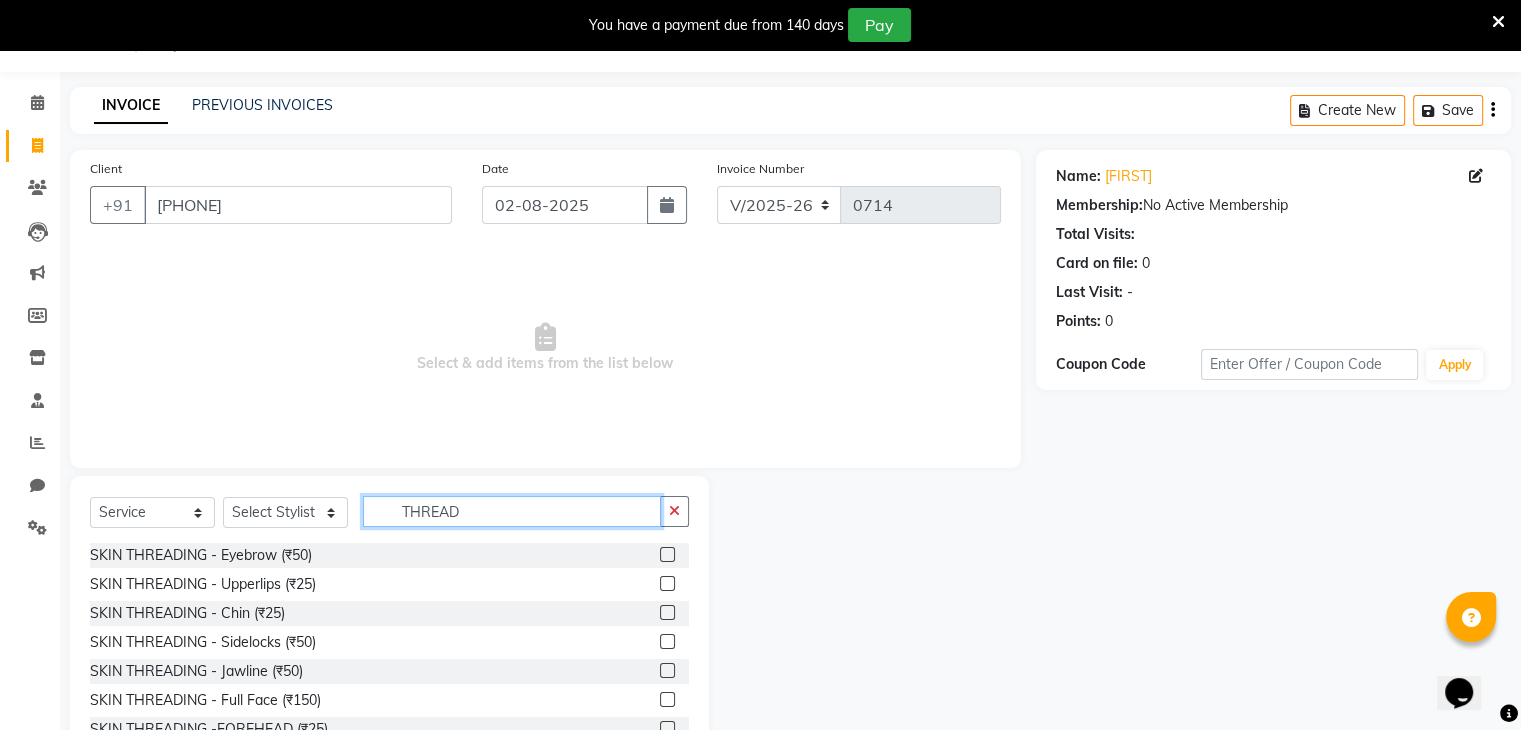 type on "THREAD" 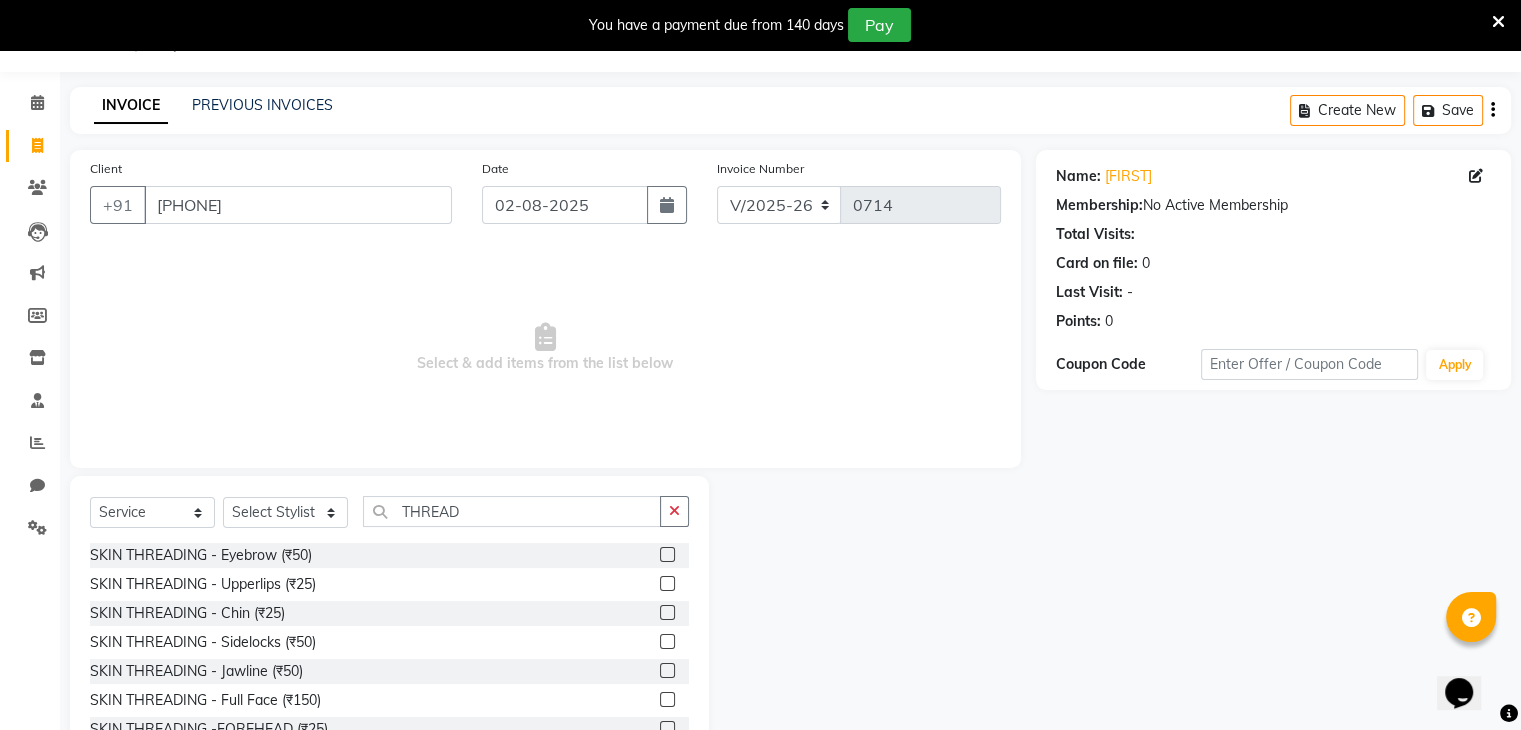 click 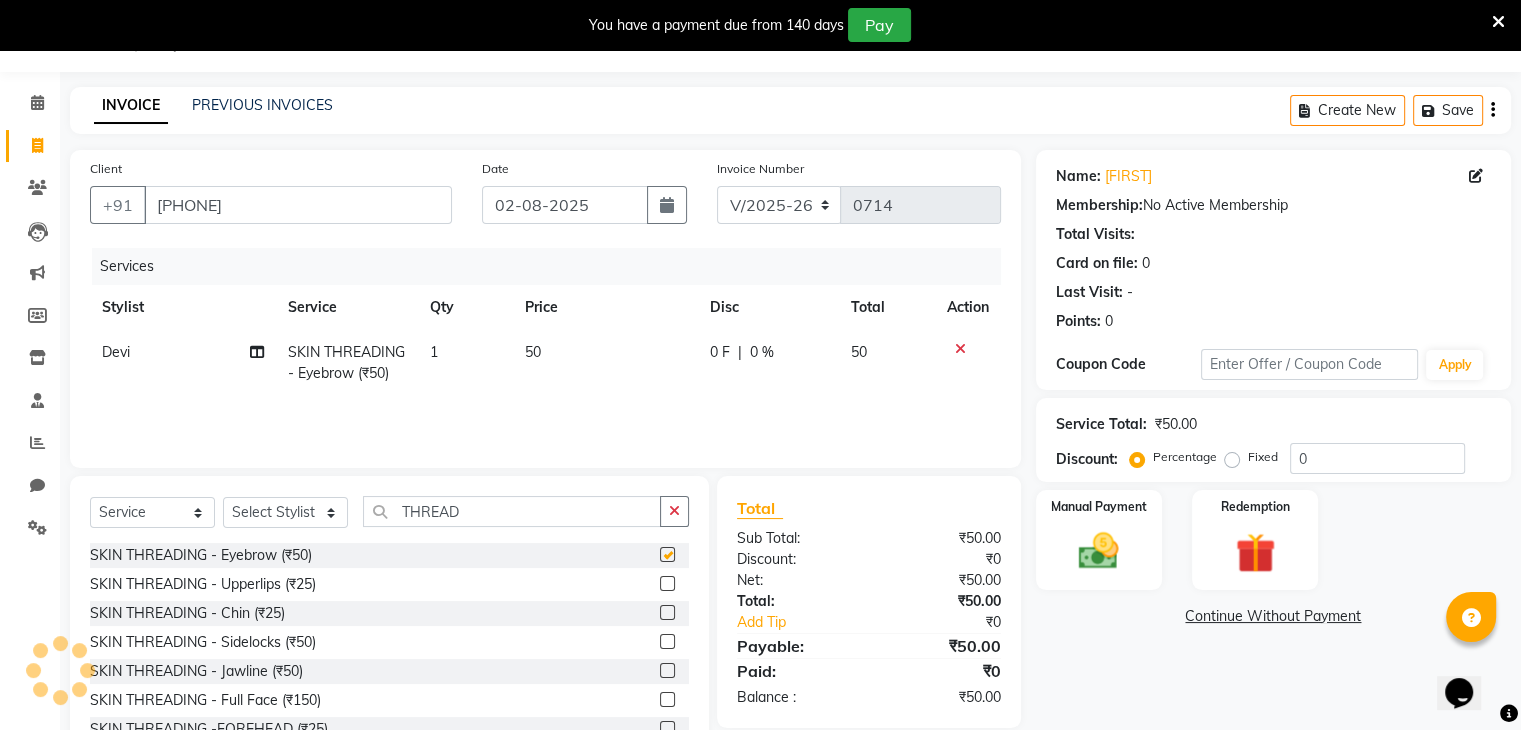 checkbox on "false" 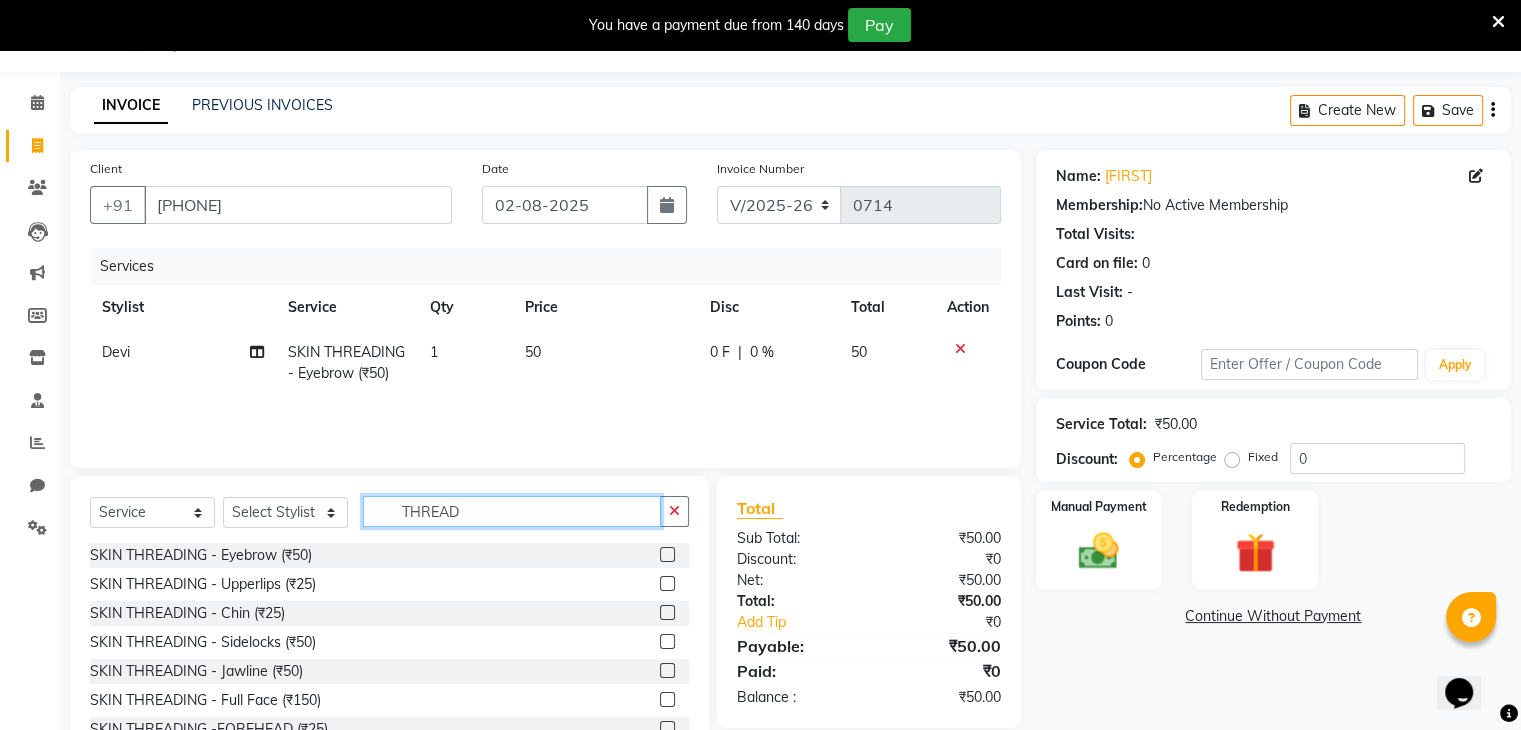 click on "THREAD" 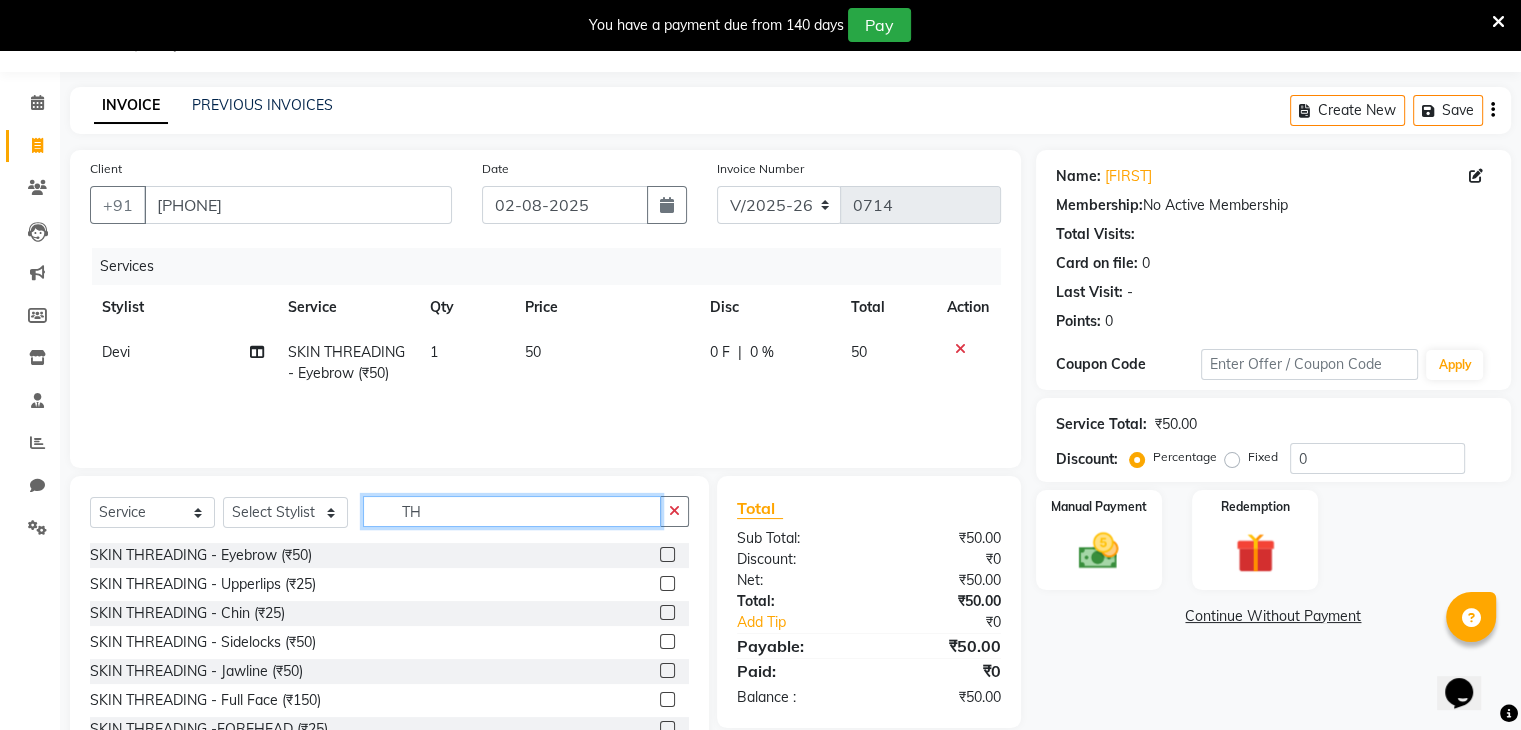 type on "T" 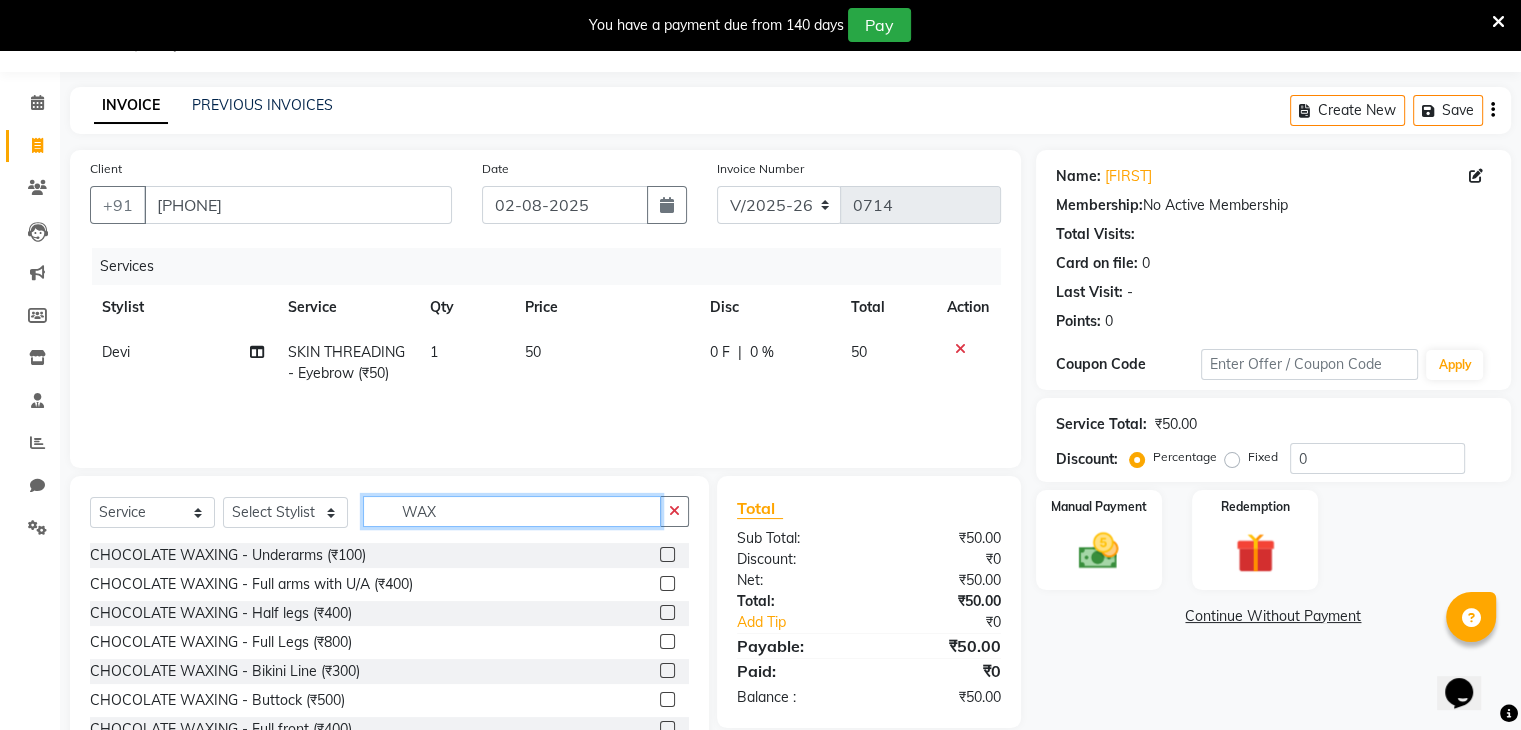 scroll, scrollTop: 90, scrollLeft: 0, axis: vertical 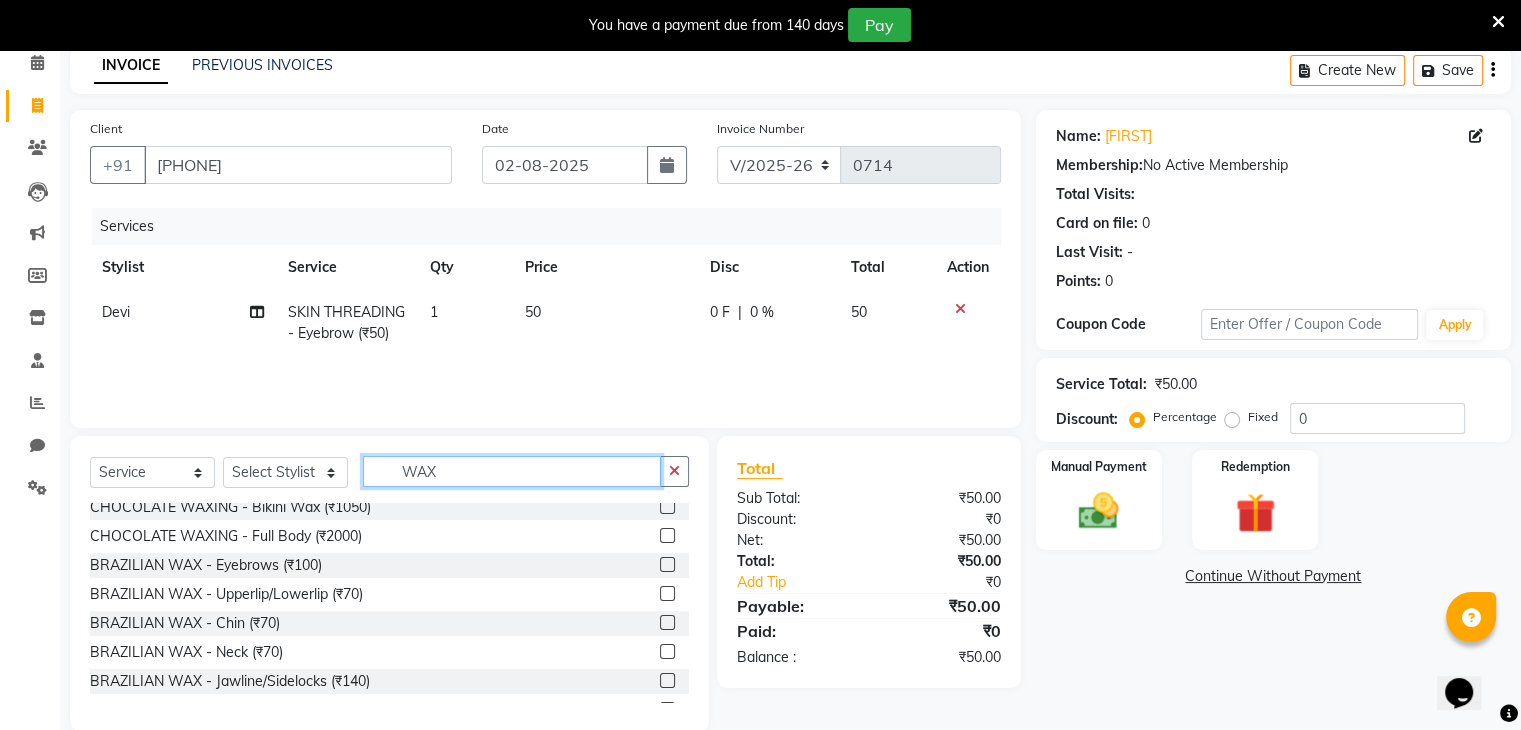 type on "WAX" 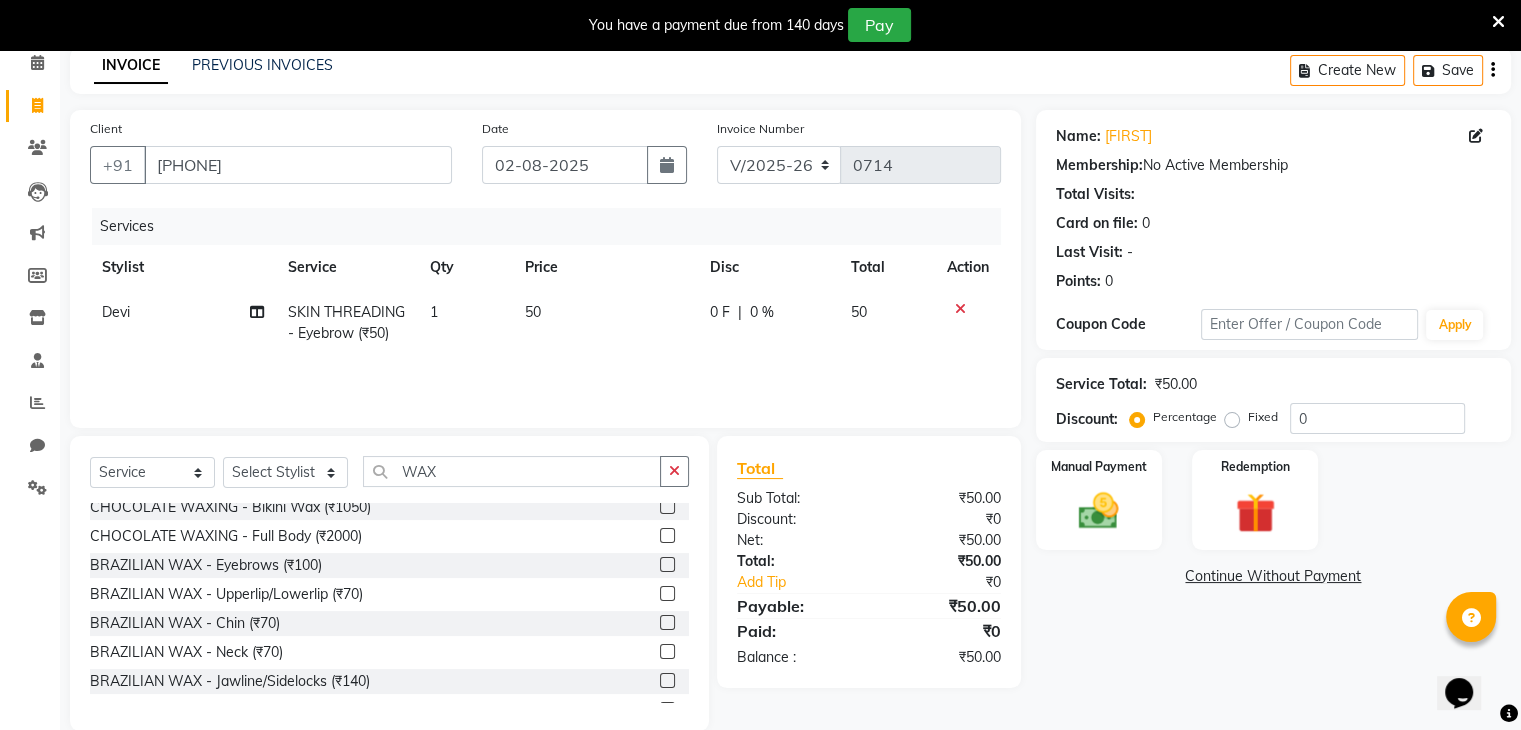 click 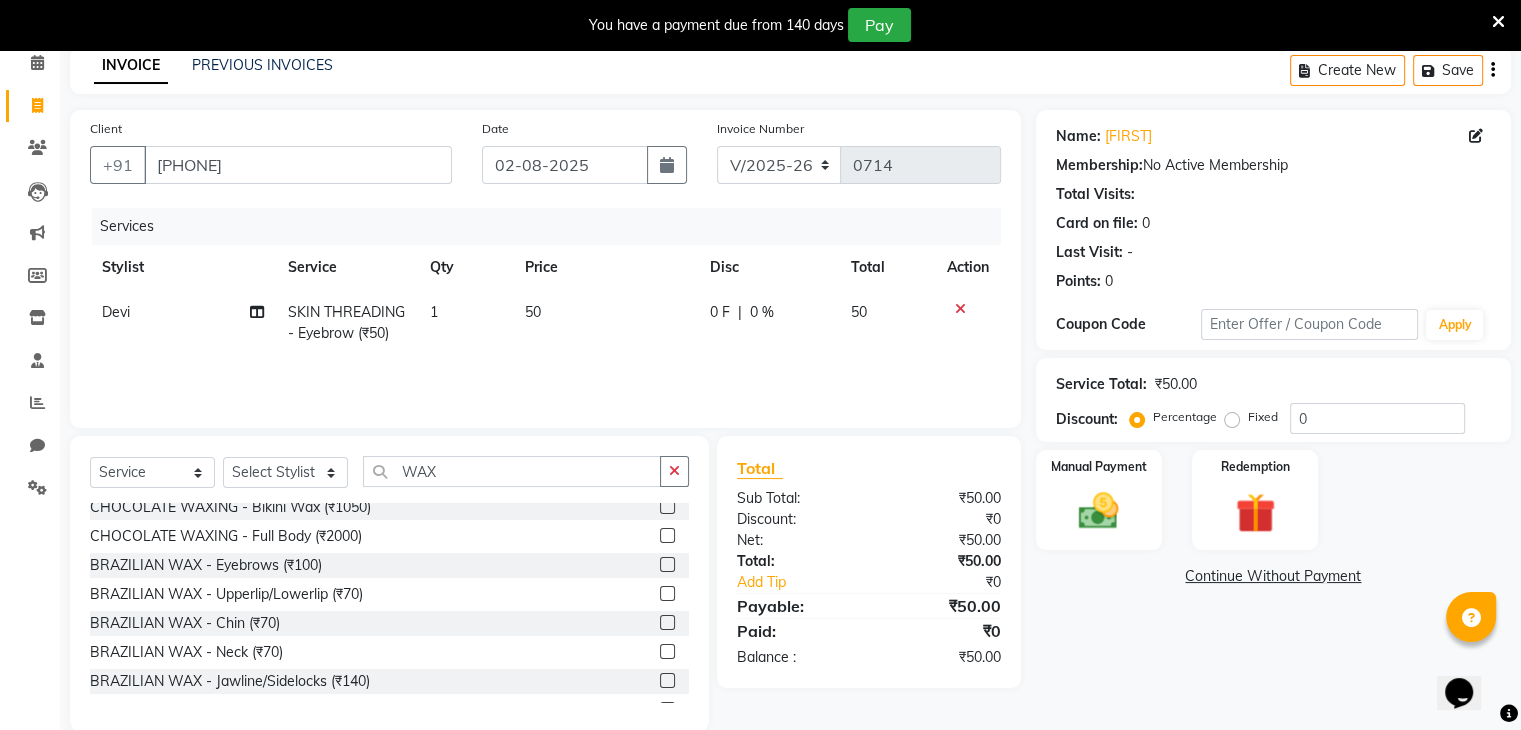 click at bounding box center [666, 594] 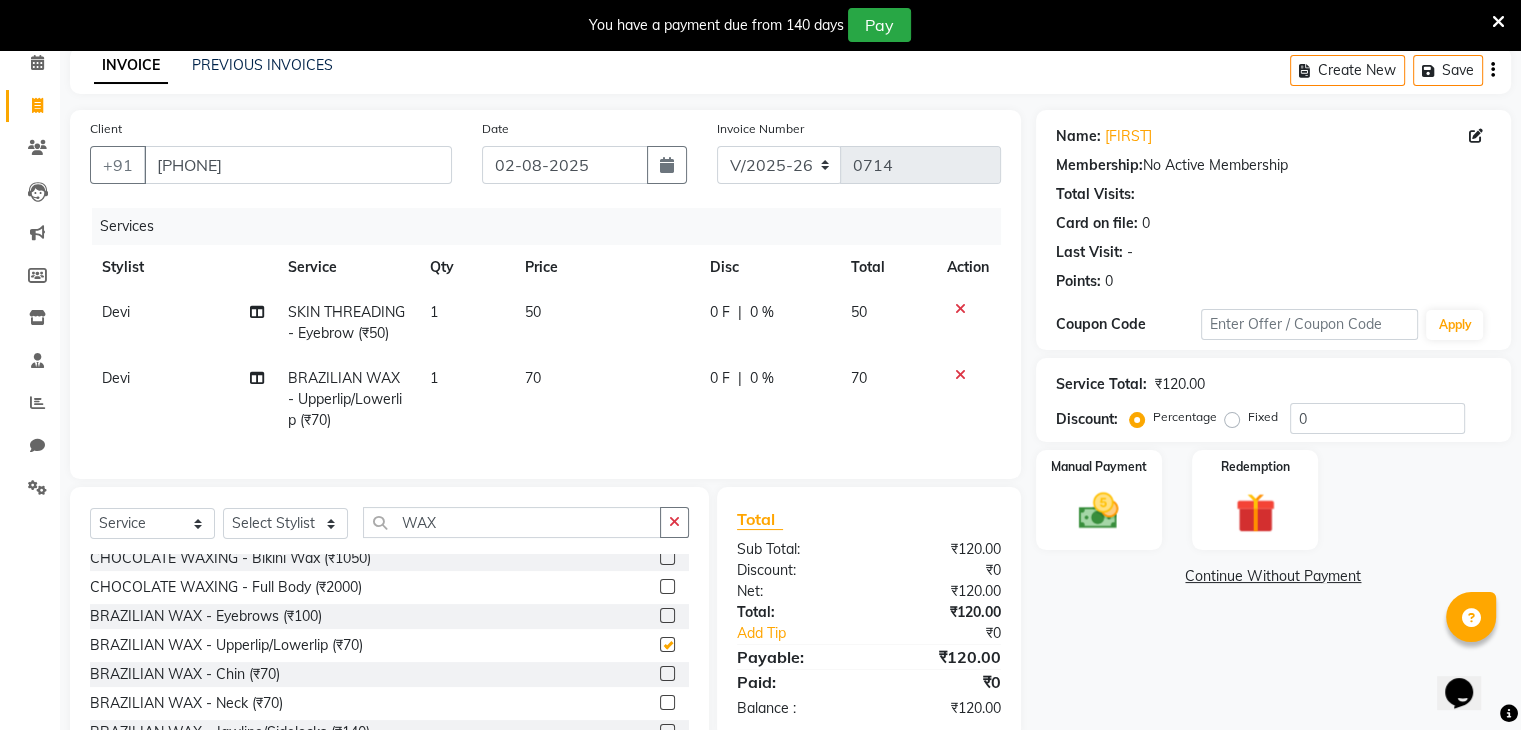 checkbox on "false" 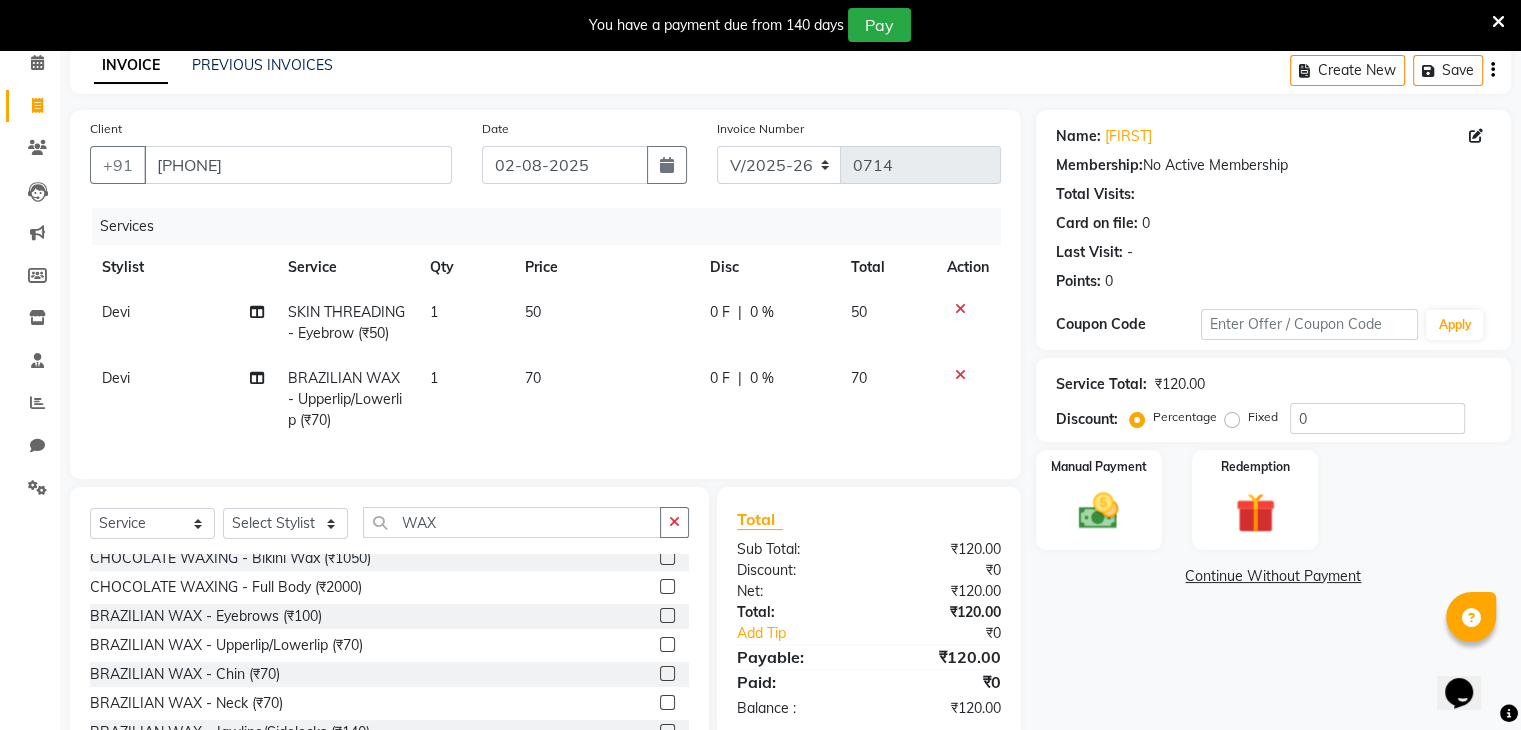 click 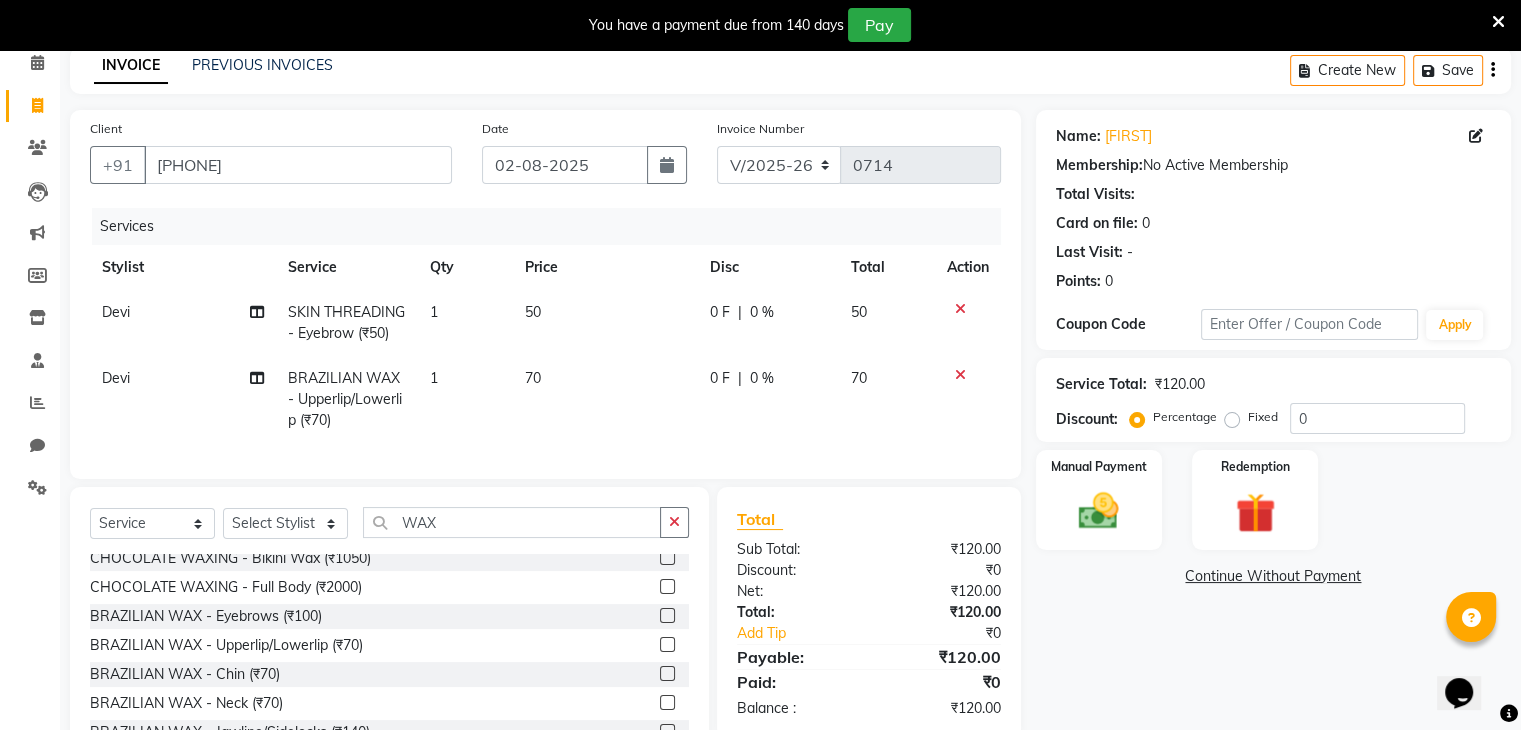 click at bounding box center [666, 674] 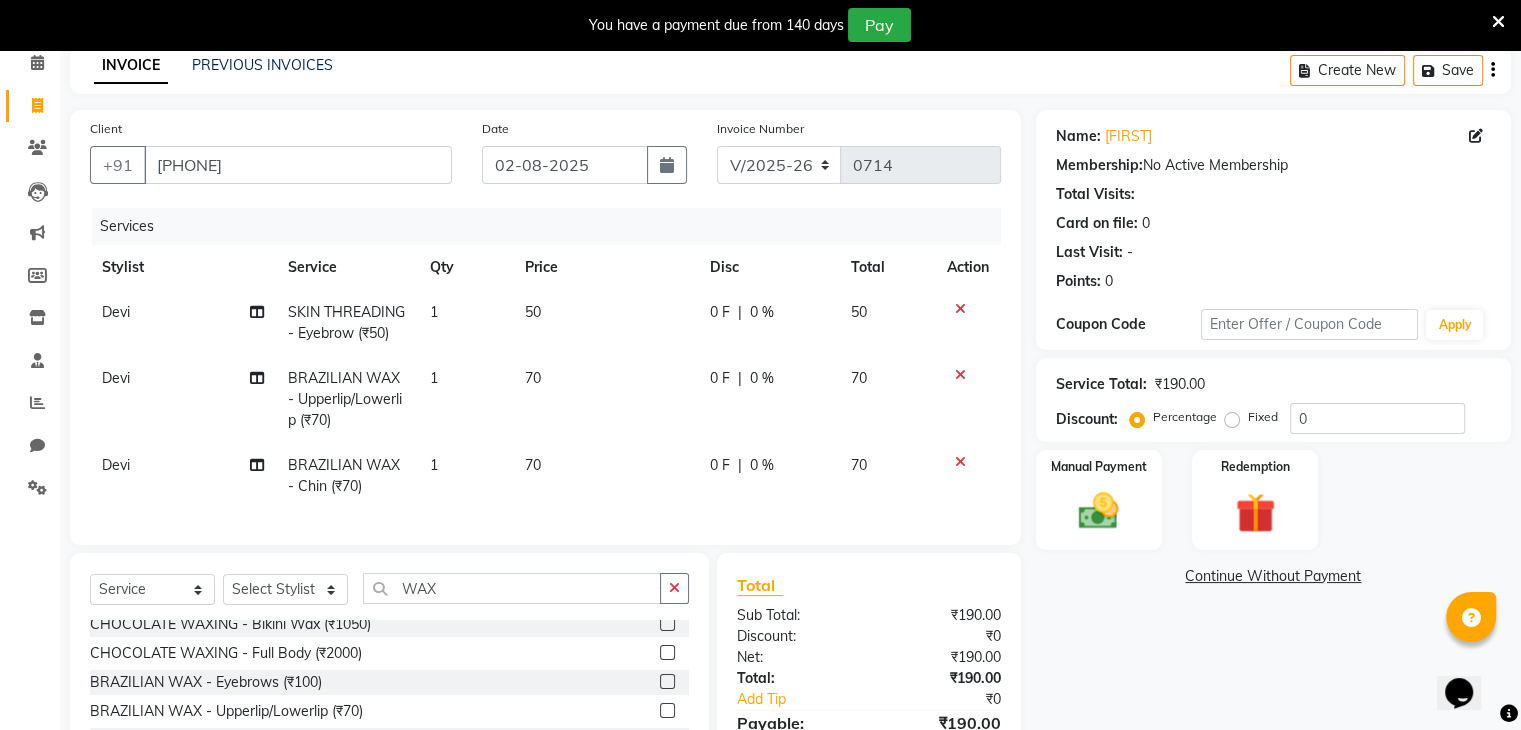 checkbox on "false" 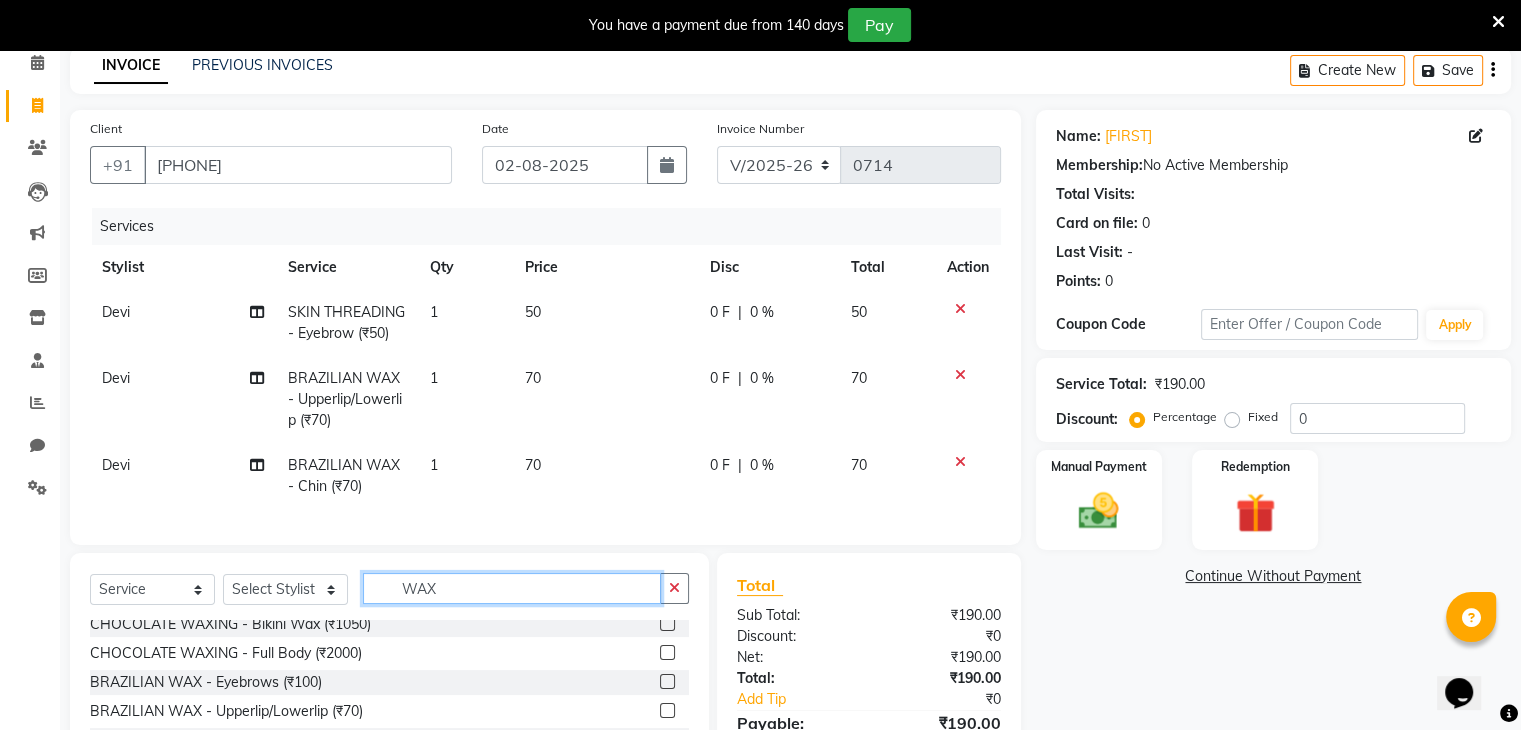 click on "WAX" 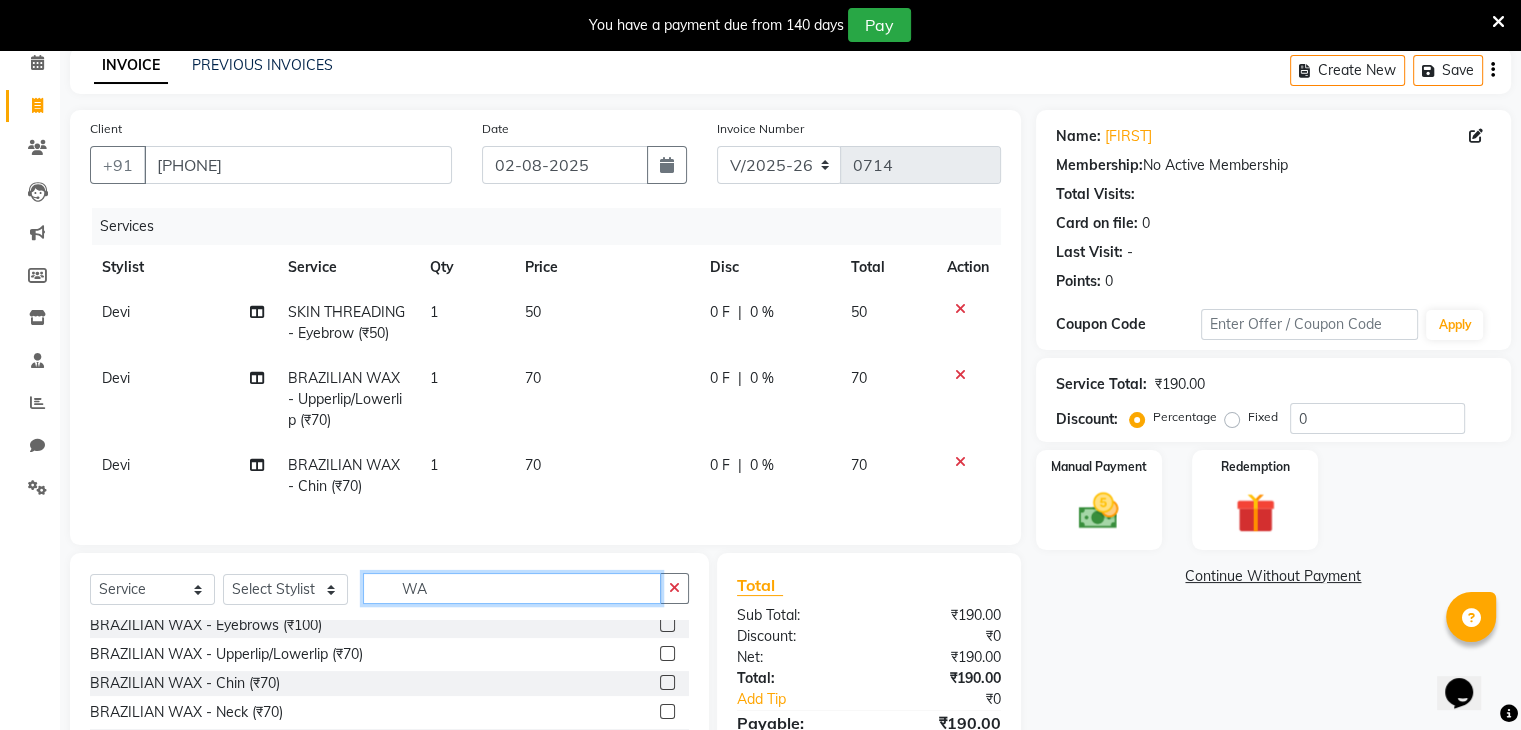 type on "W" 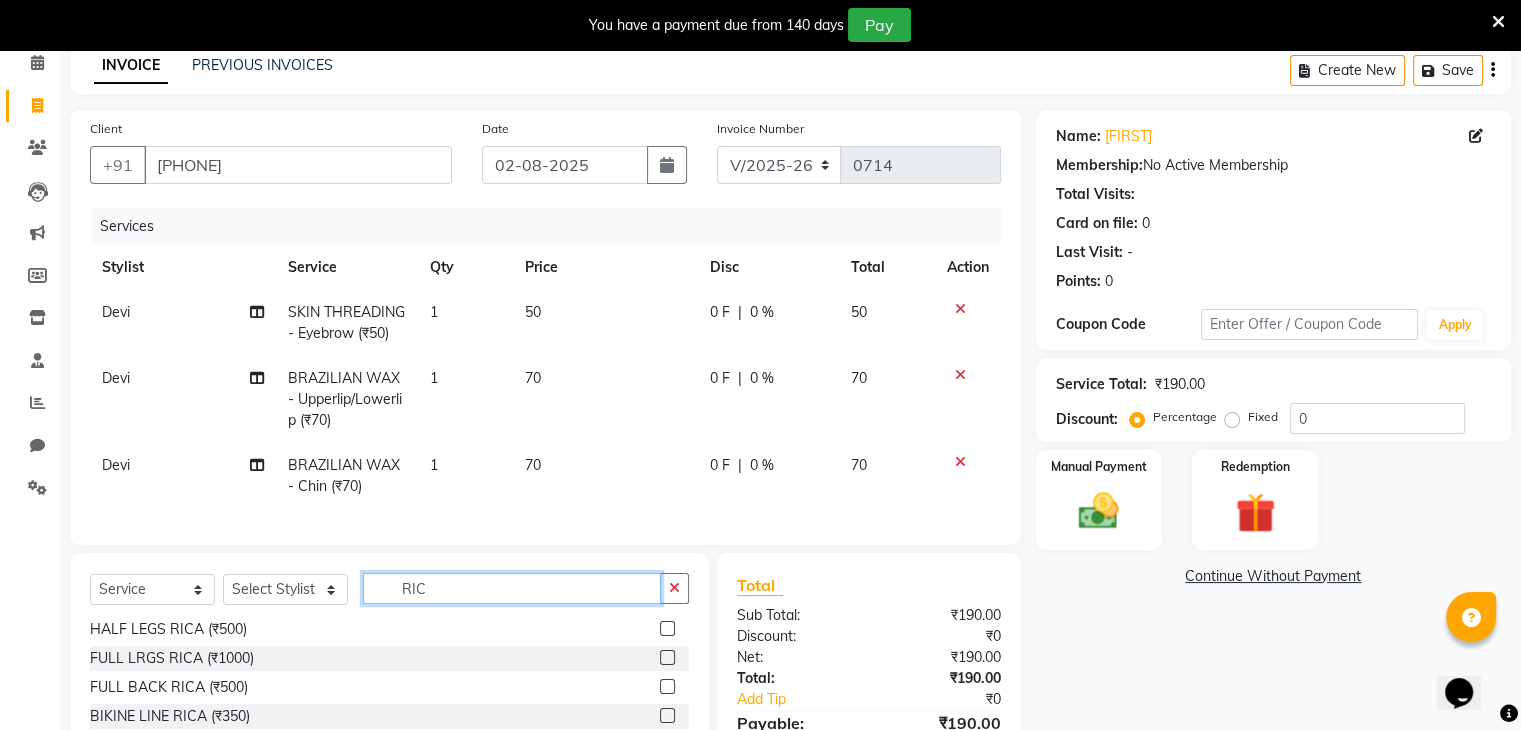 scroll, scrollTop: 90, scrollLeft: 0, axis: vertical 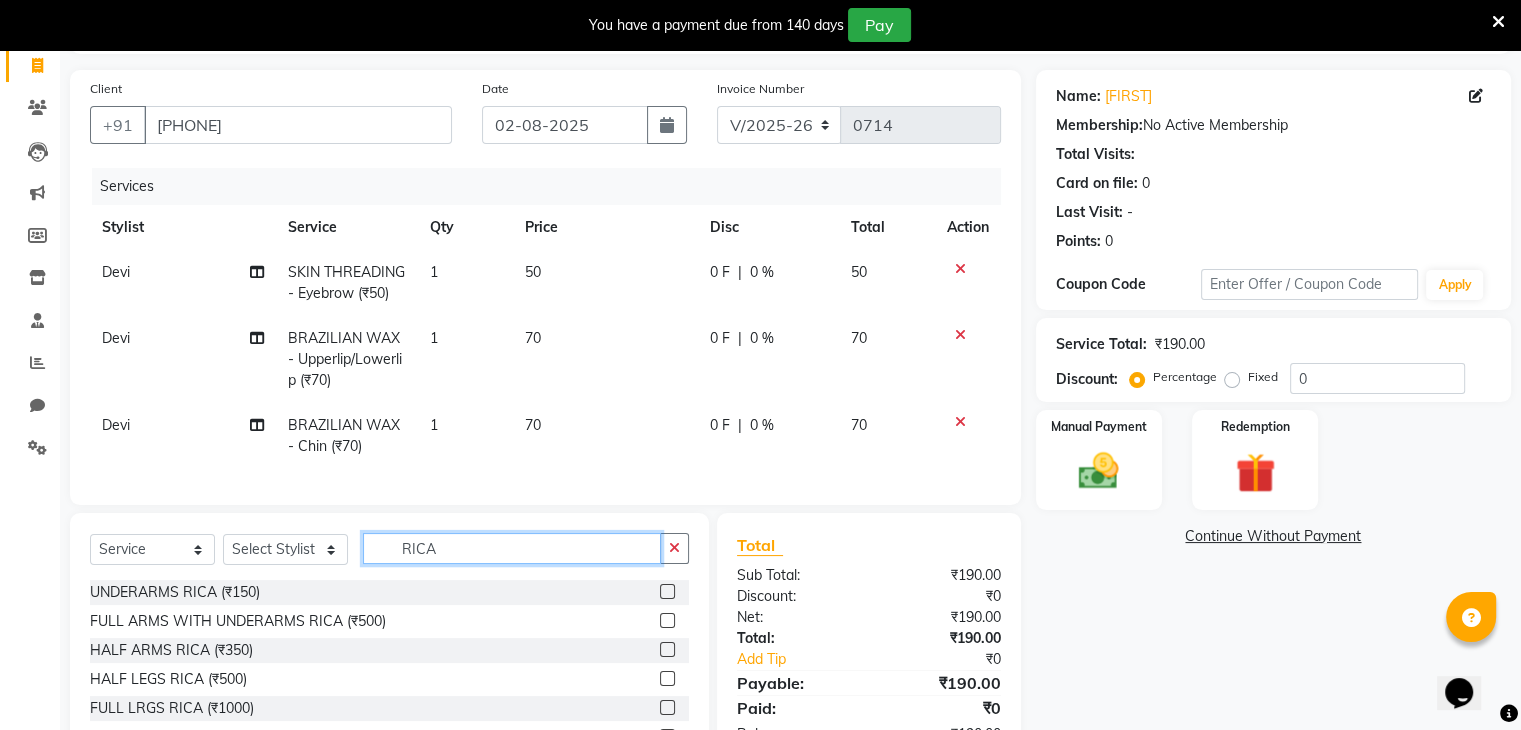 type on "RICA" 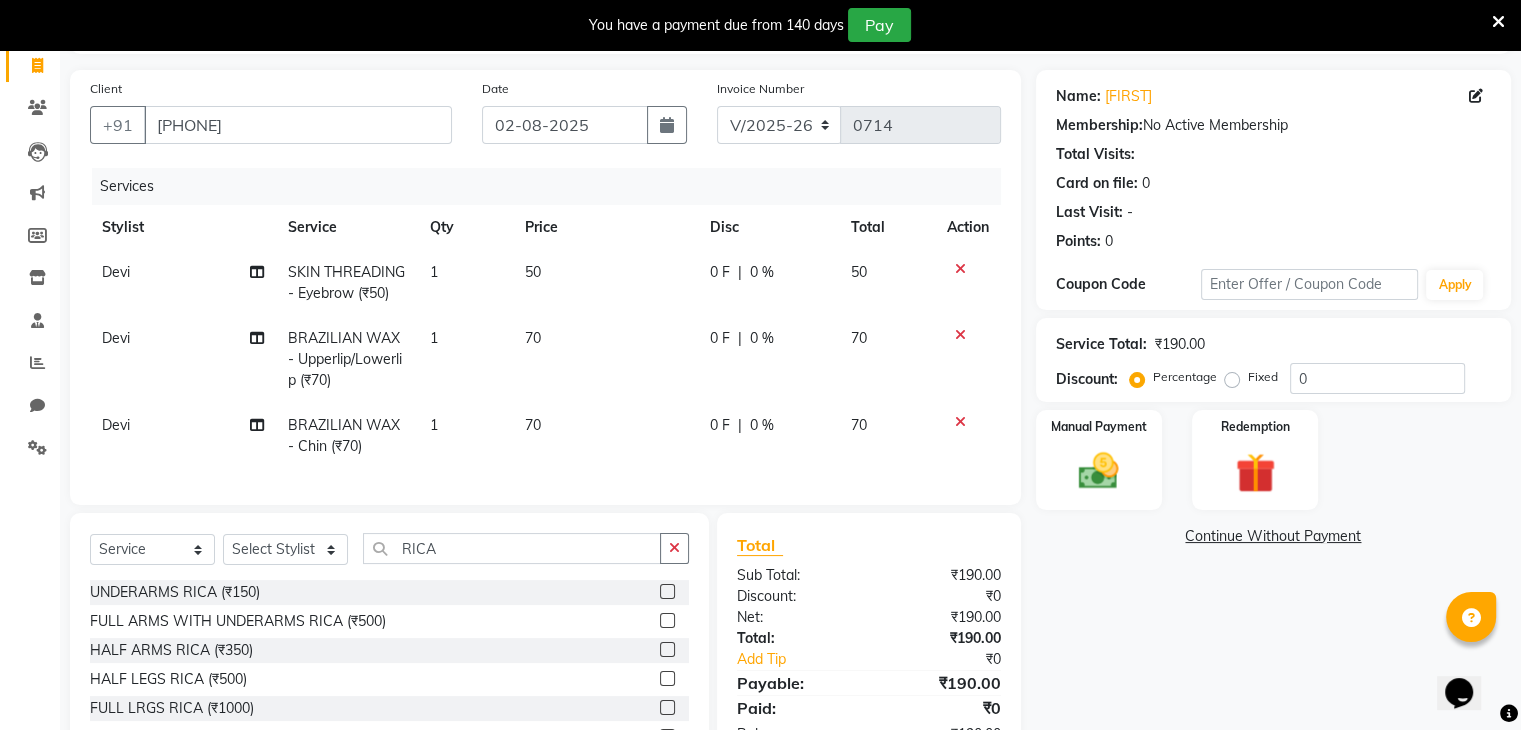 click 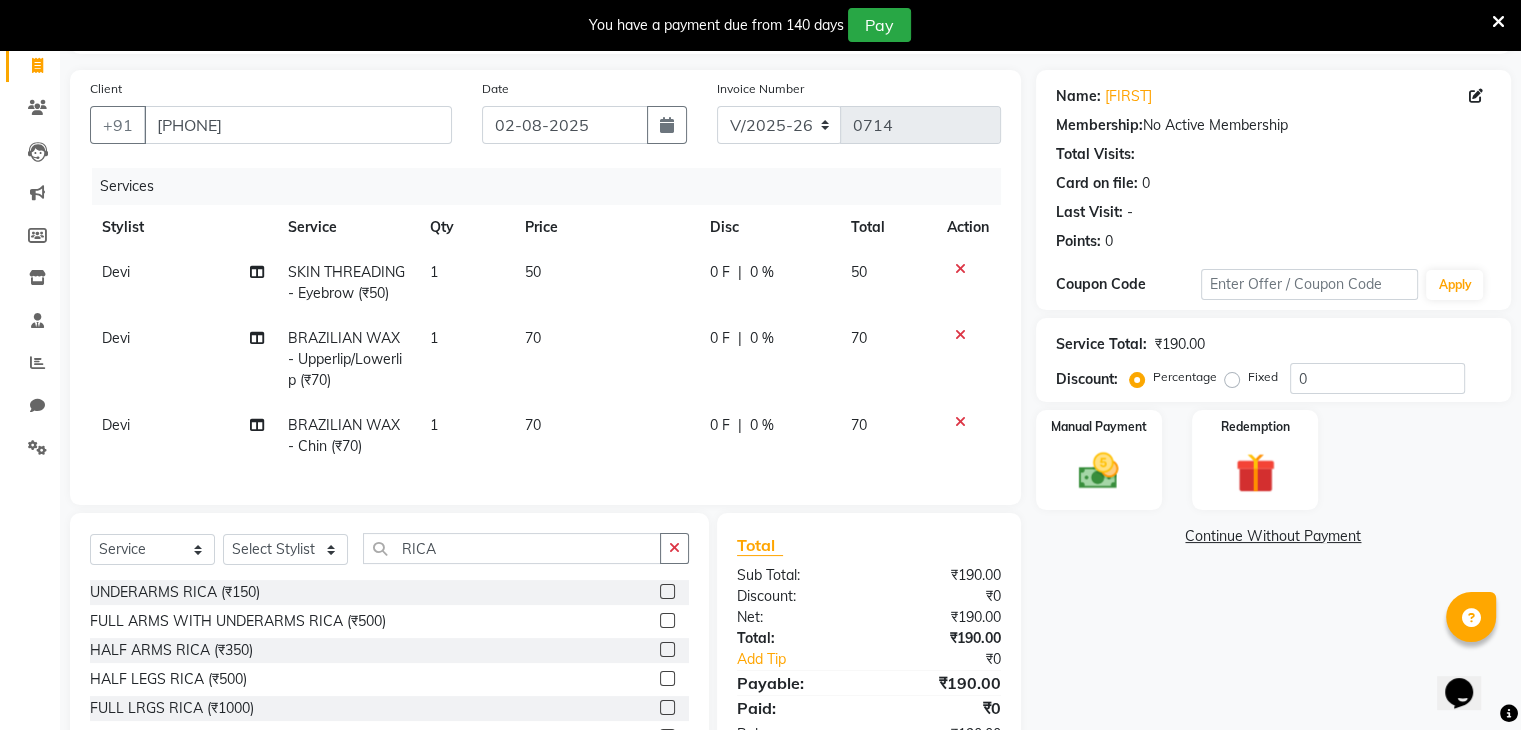 click at bounding box center [666, 621] 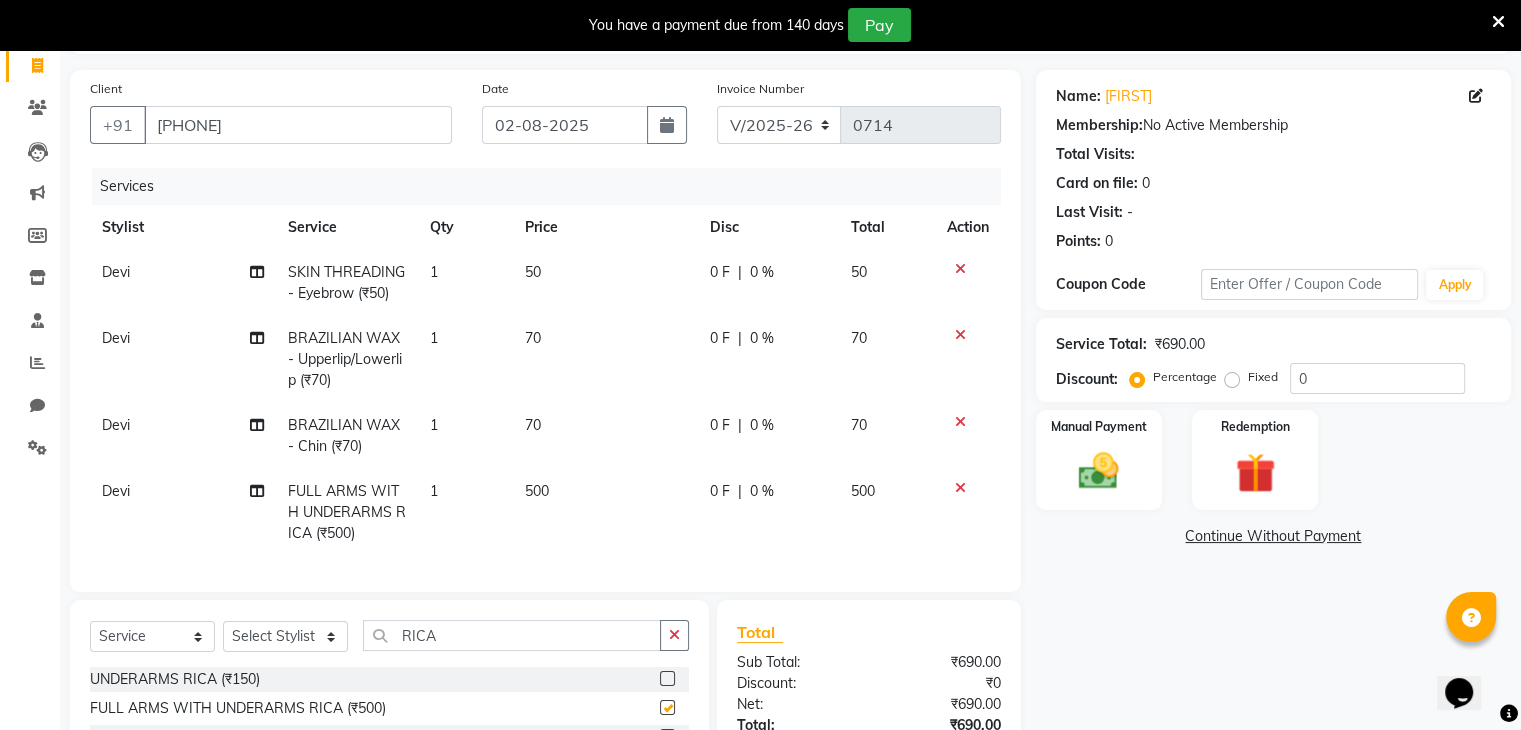checkbox on "false" 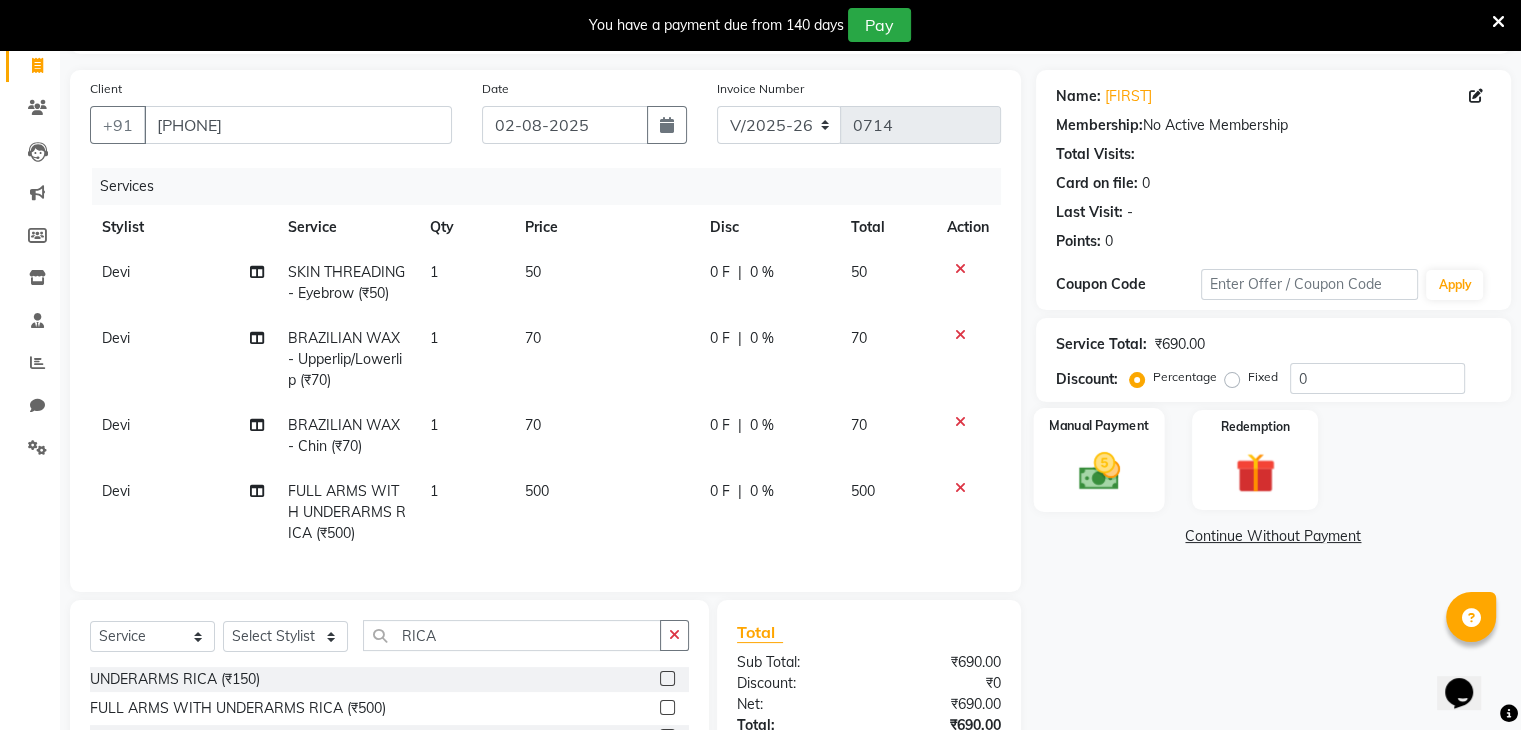 click 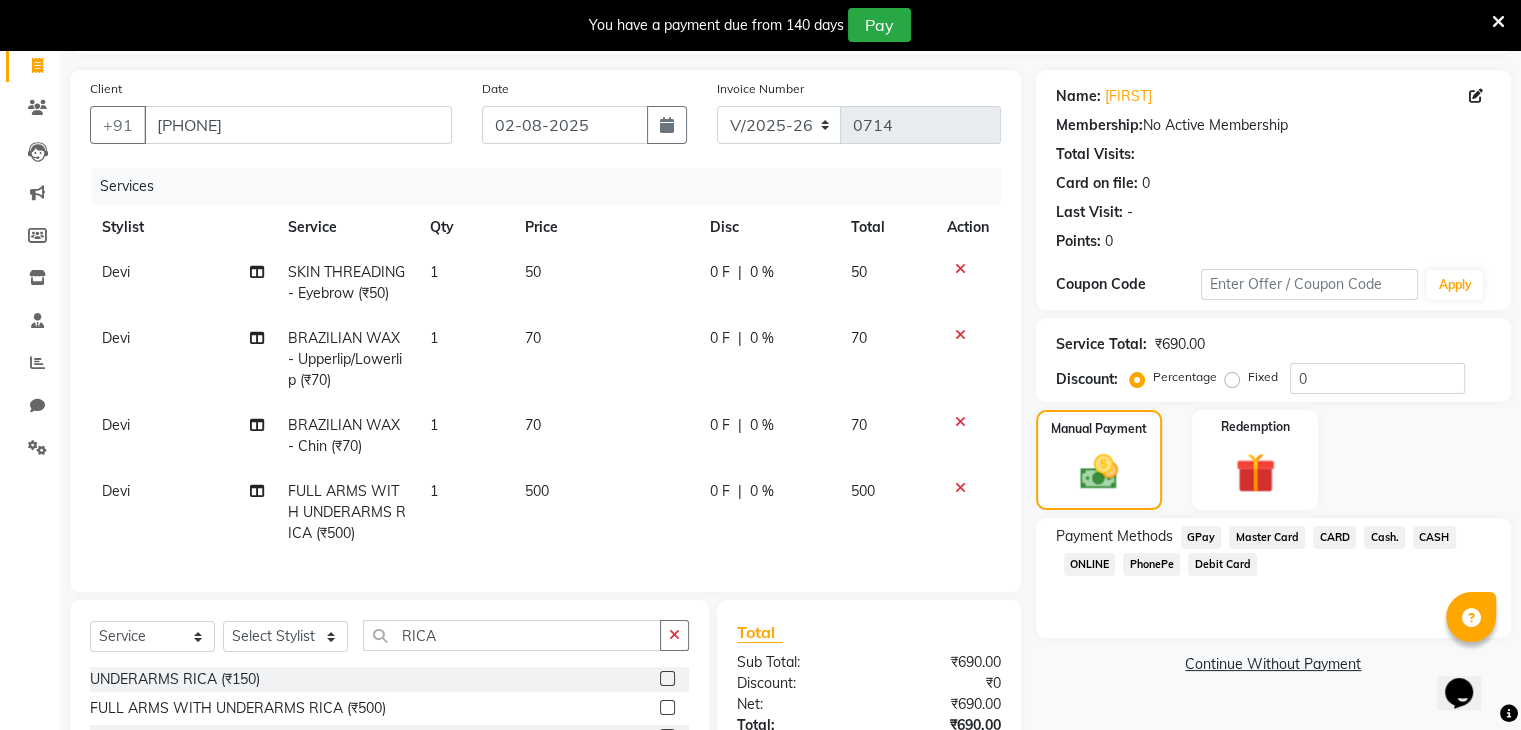 click on "PhonePe" 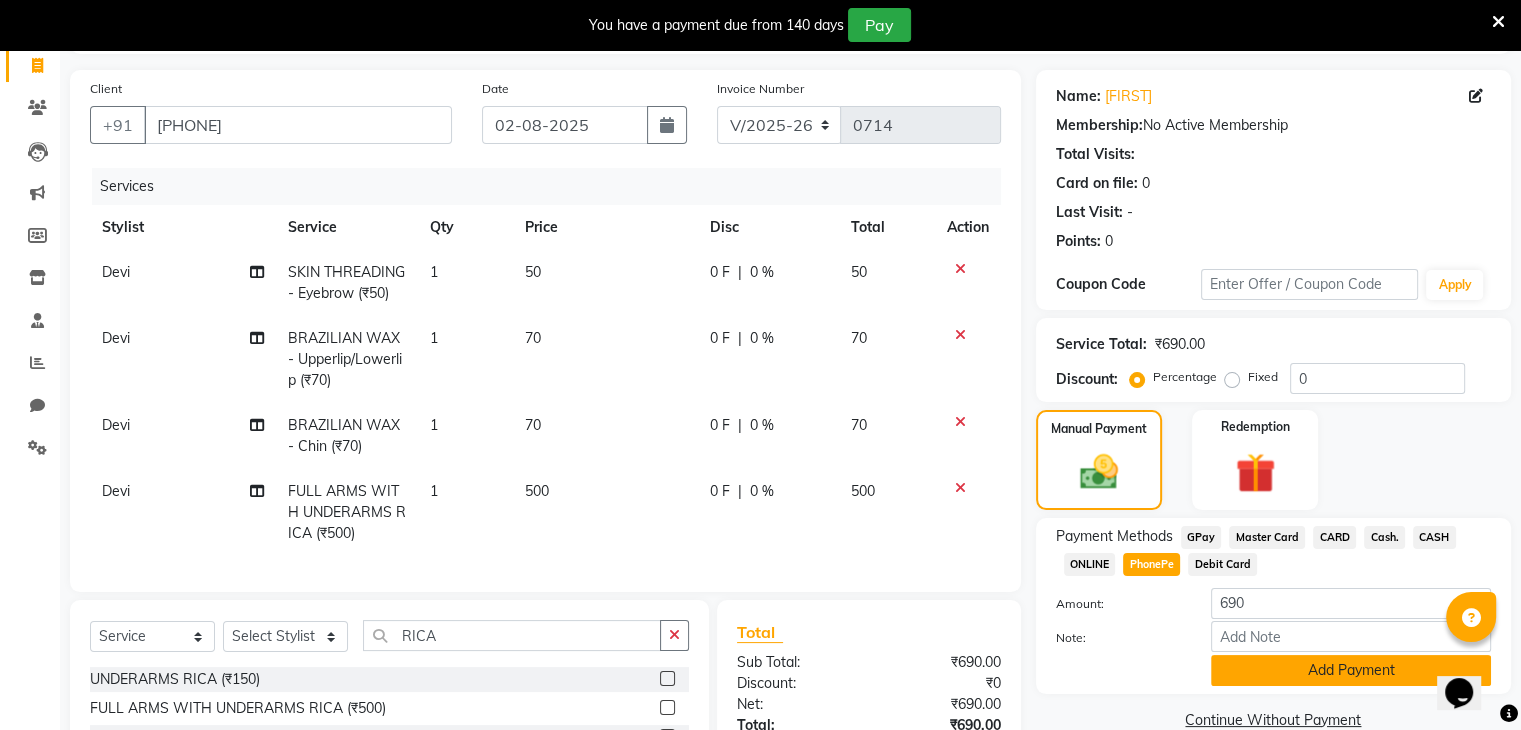 click on "Add Payment" 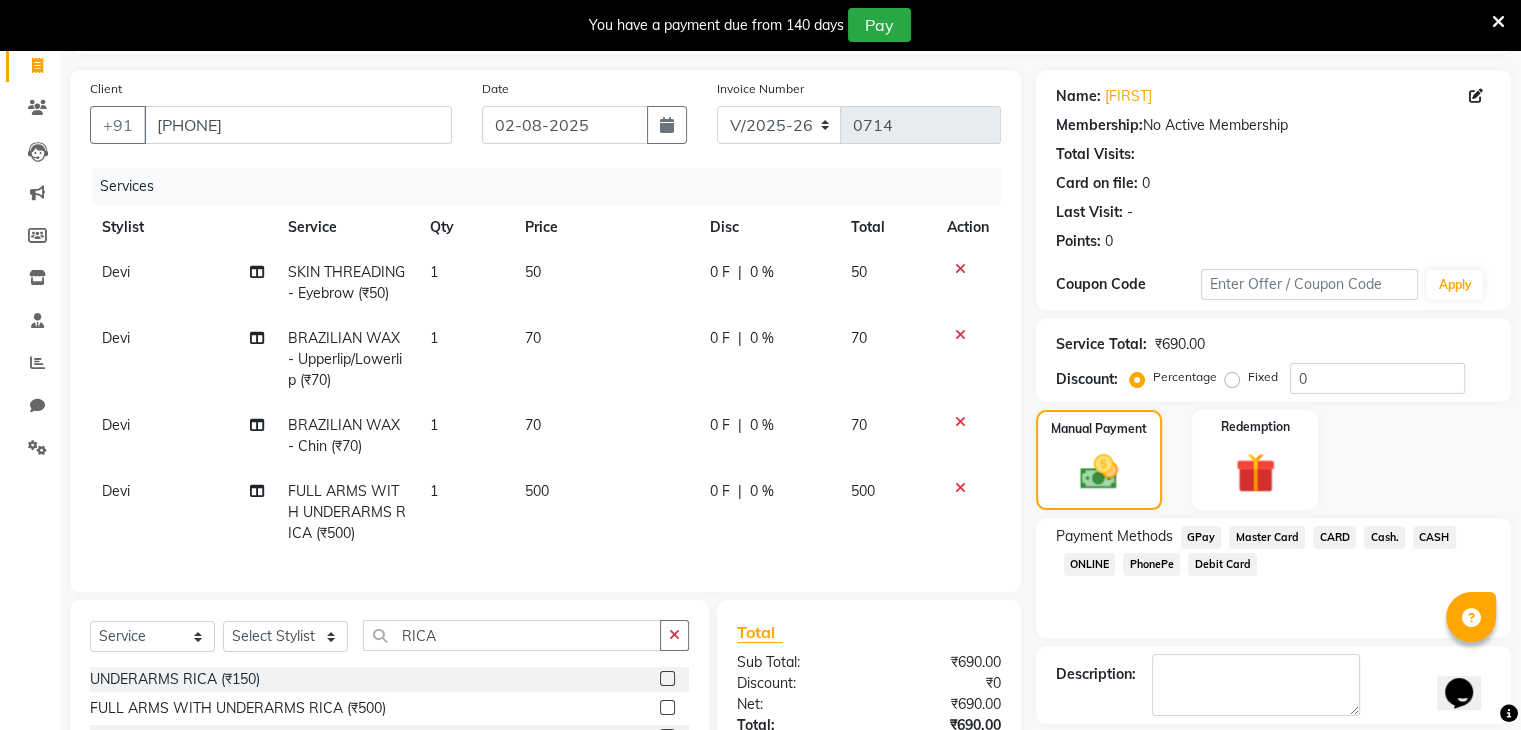 scroll, scrollTop: 341, scrollLeft: 0, axis: vertical 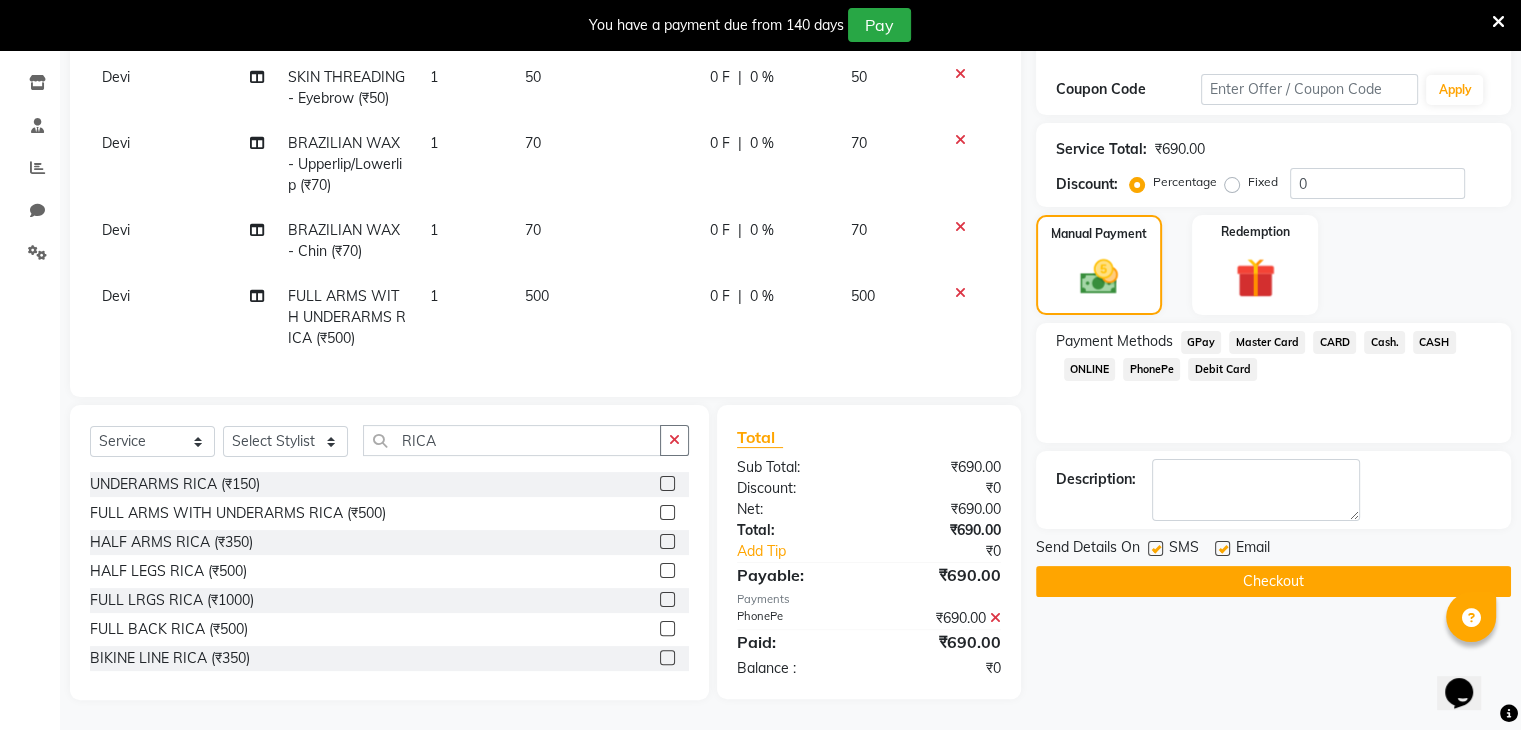 click on "Checkout" 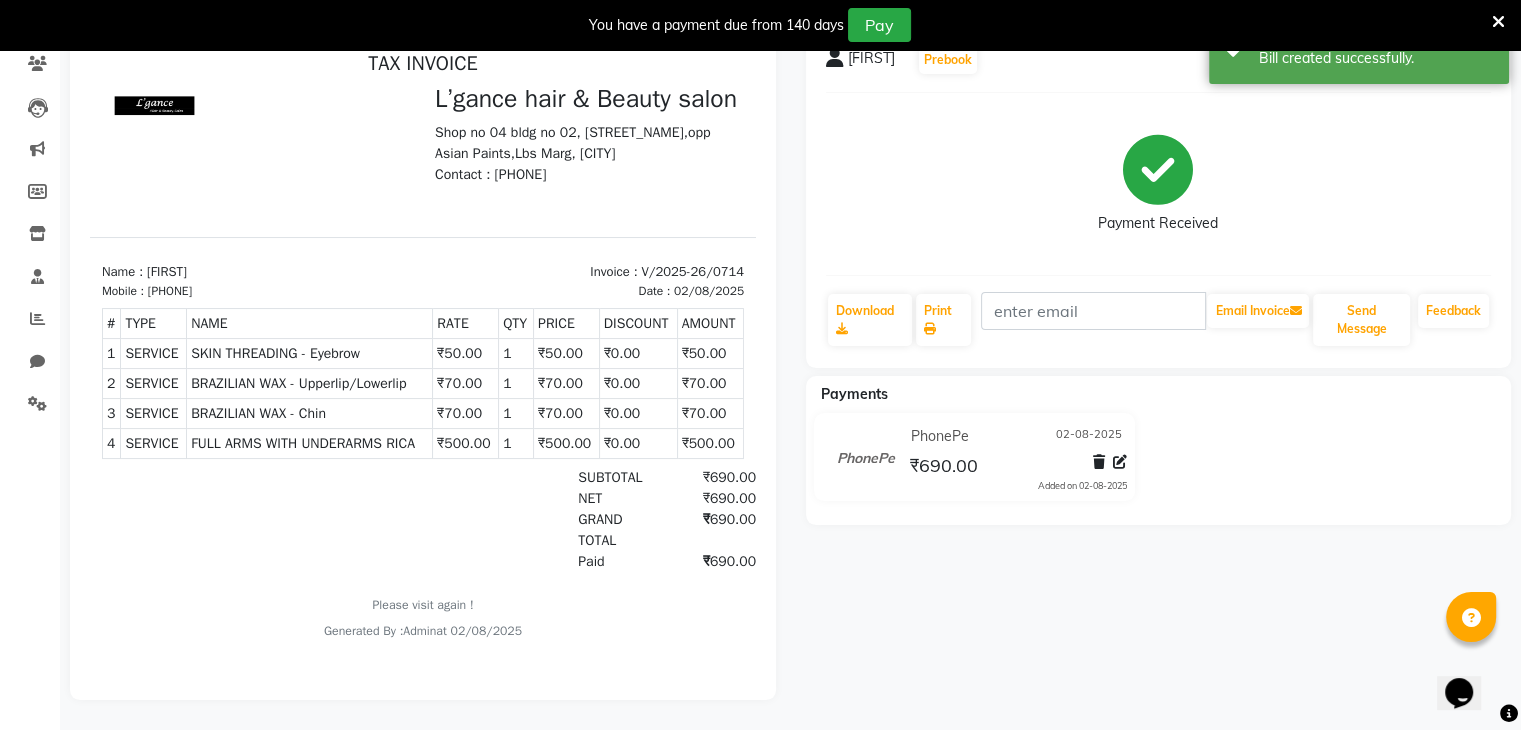 scroll, scrollTop: 0, scrollLeft: 0, axis: both 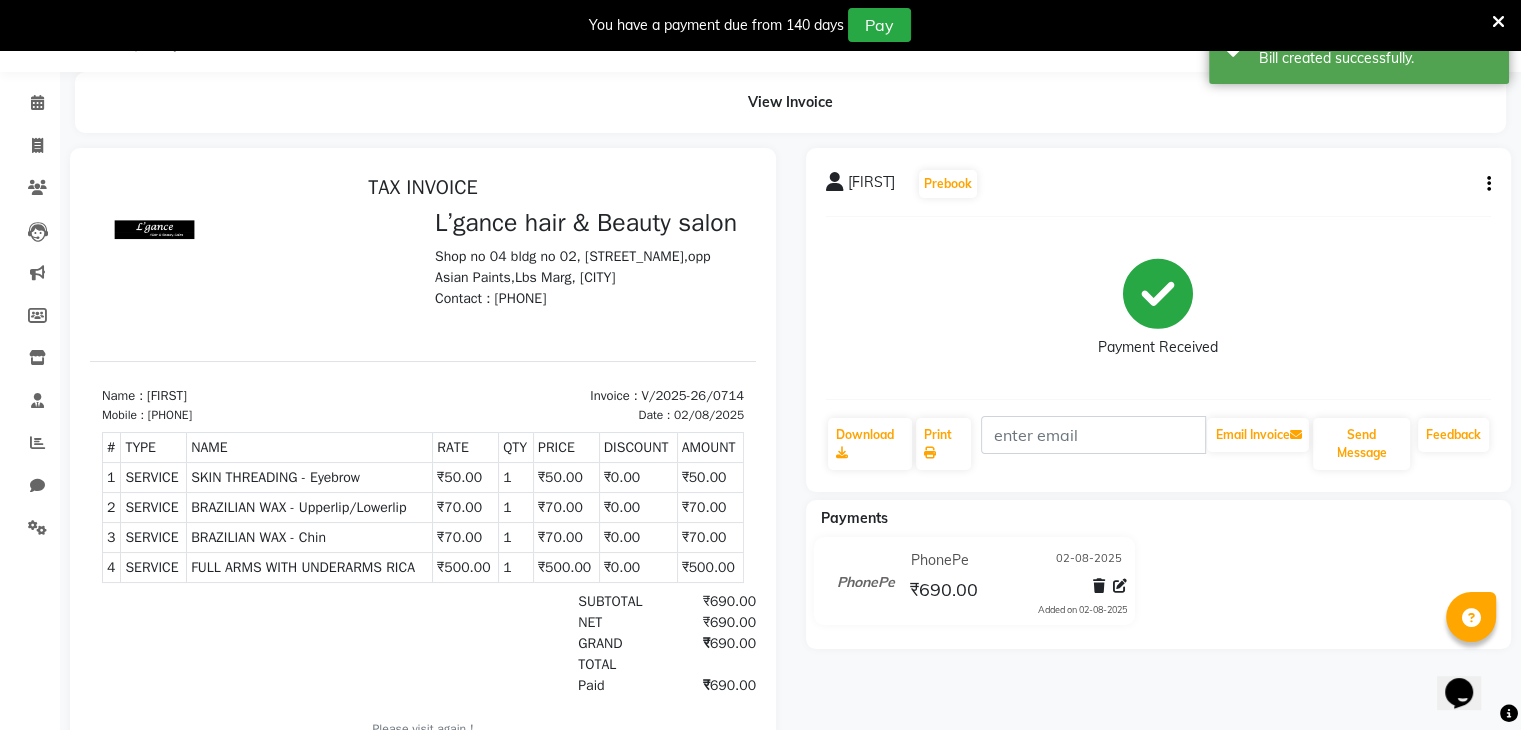 select on "7828" 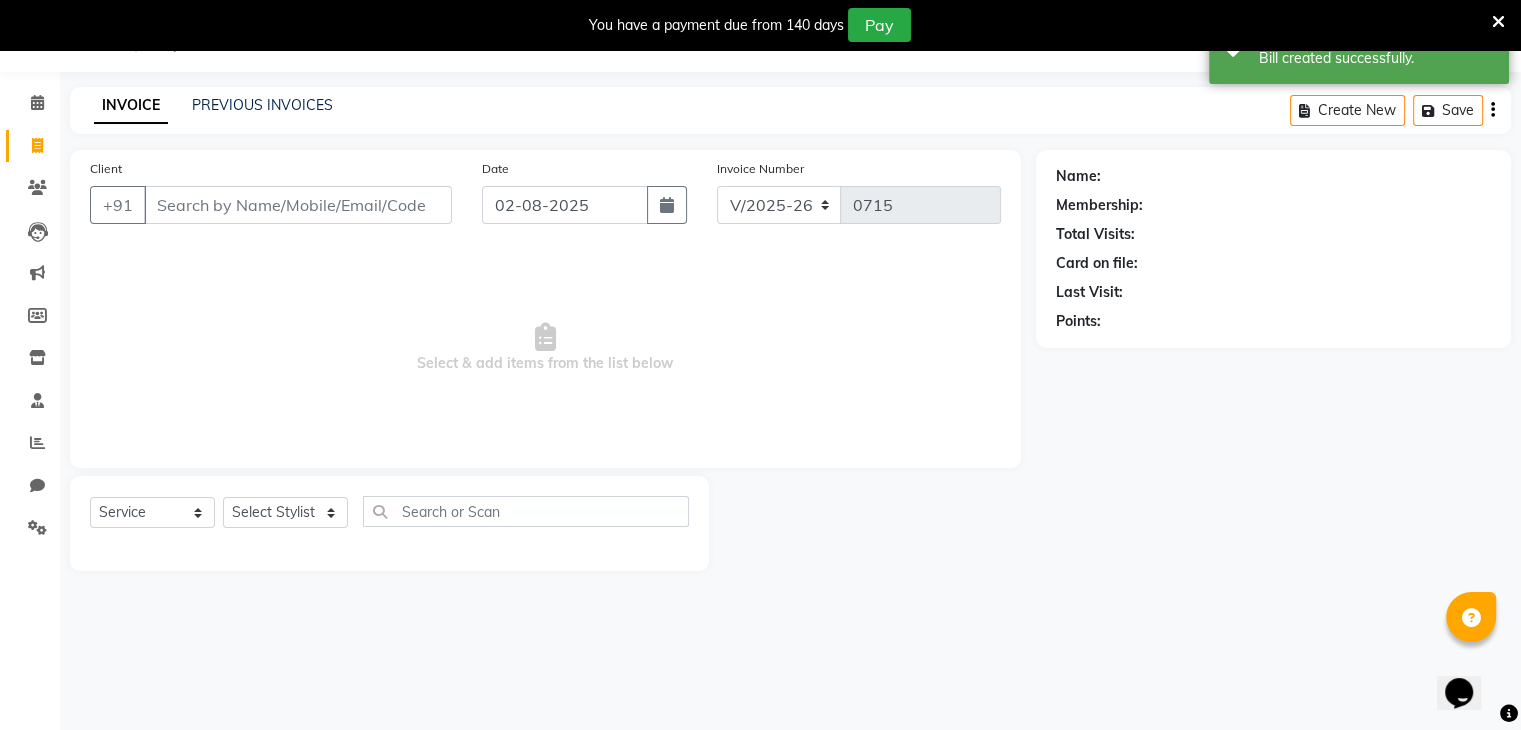 click on "Client" at bounding box center (298, 205) 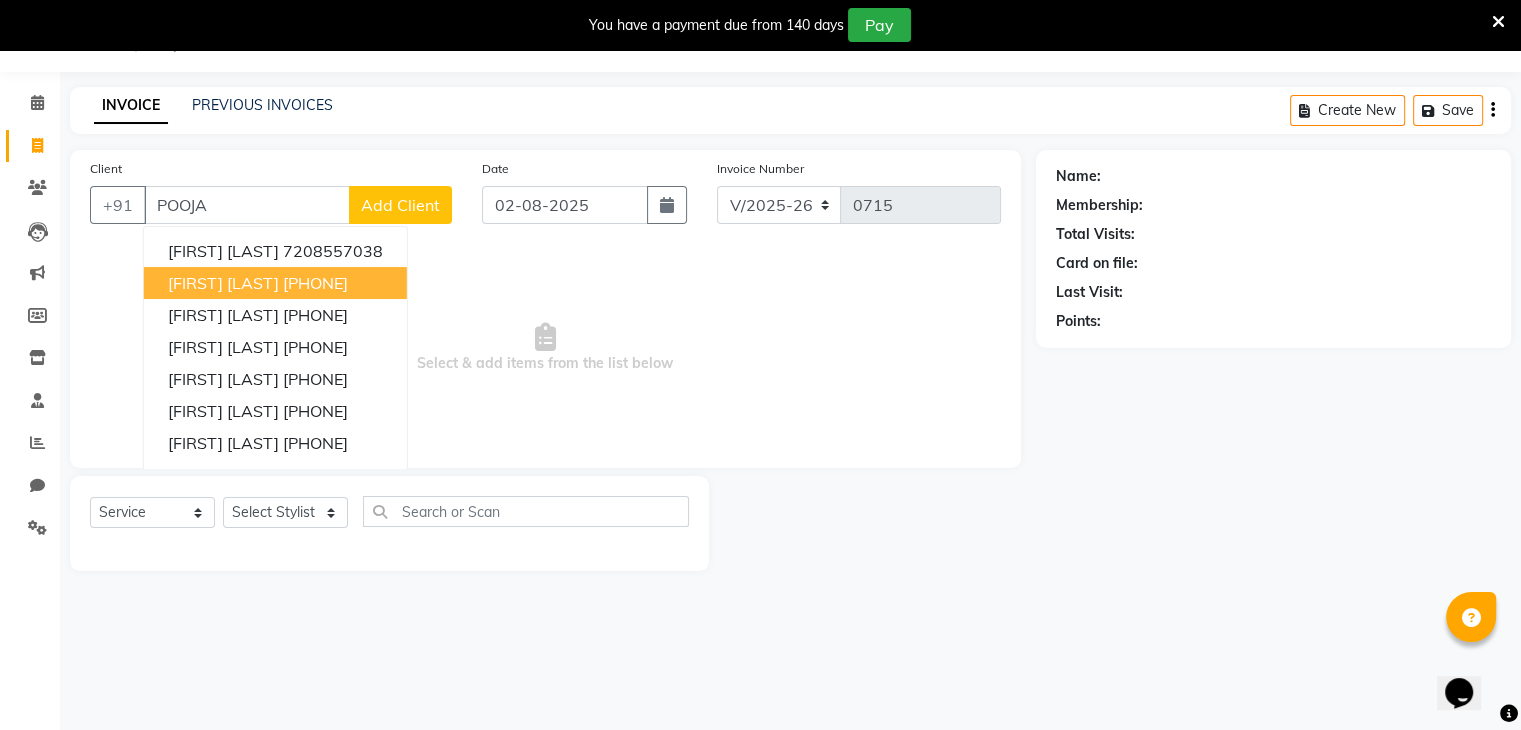 click on "[FIRST] [LAST]" at bounding box center (223, 283) 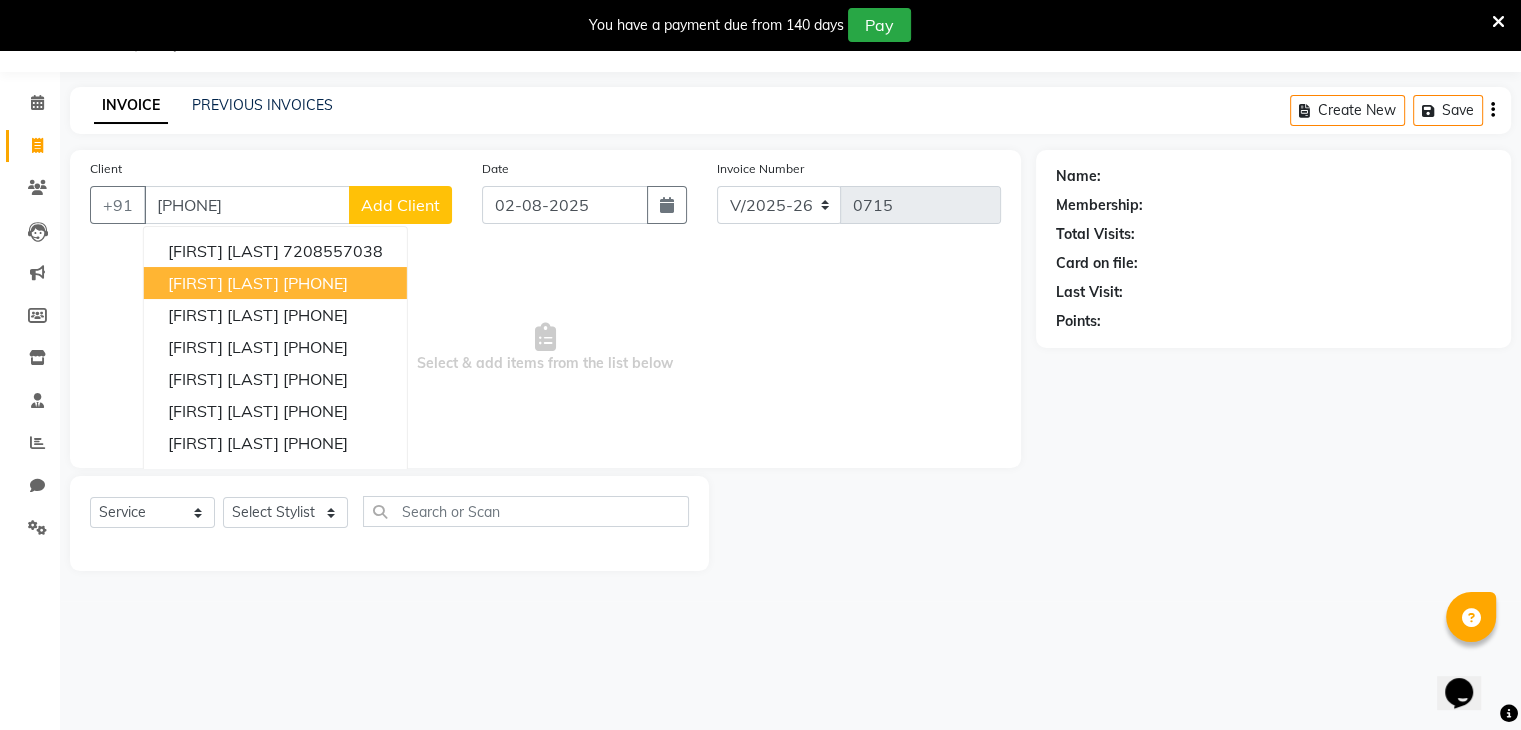 type on "[PHONE]" 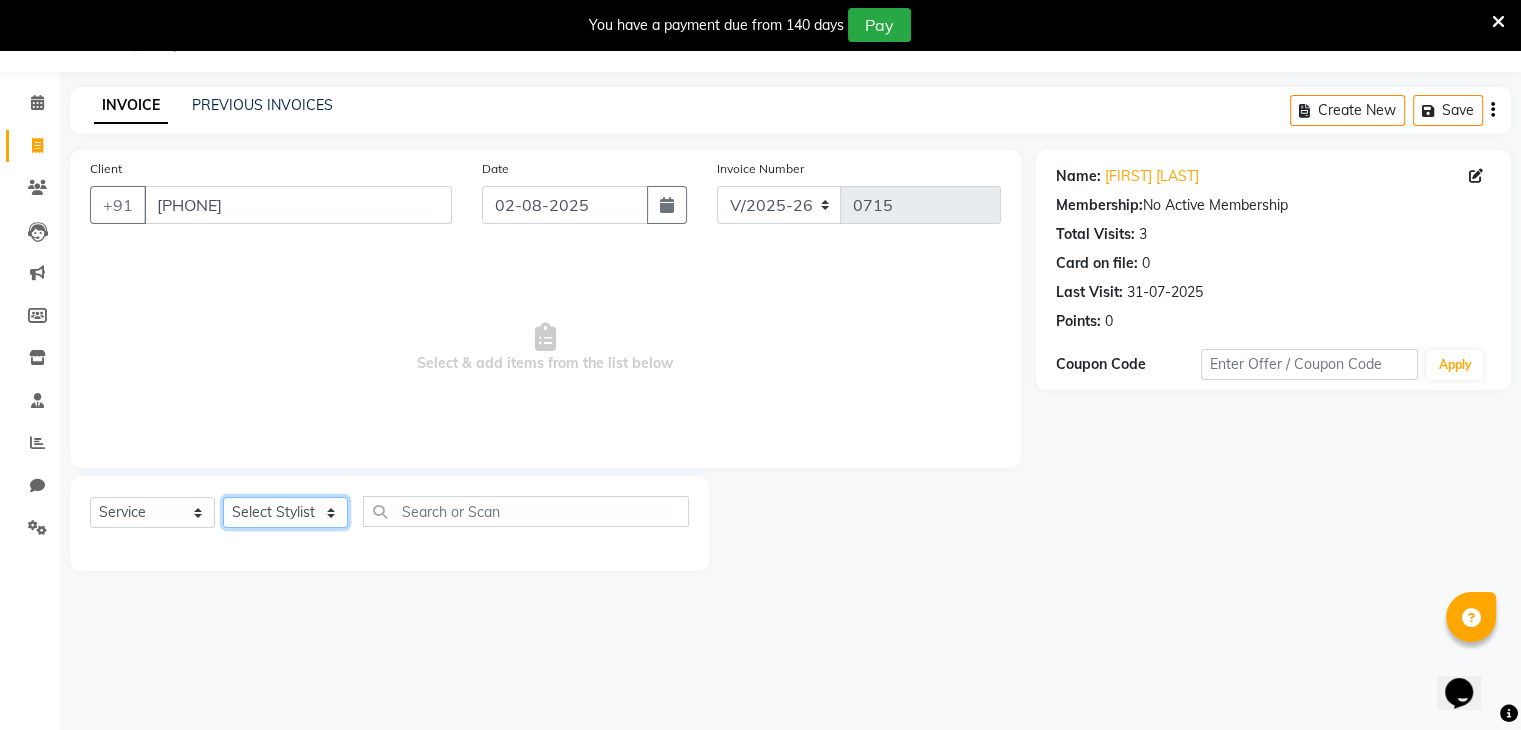 click on "Select Stylist Devi DIS Mamta Pinki Rajiya Rupal Shweta Uma UNKNOWN" 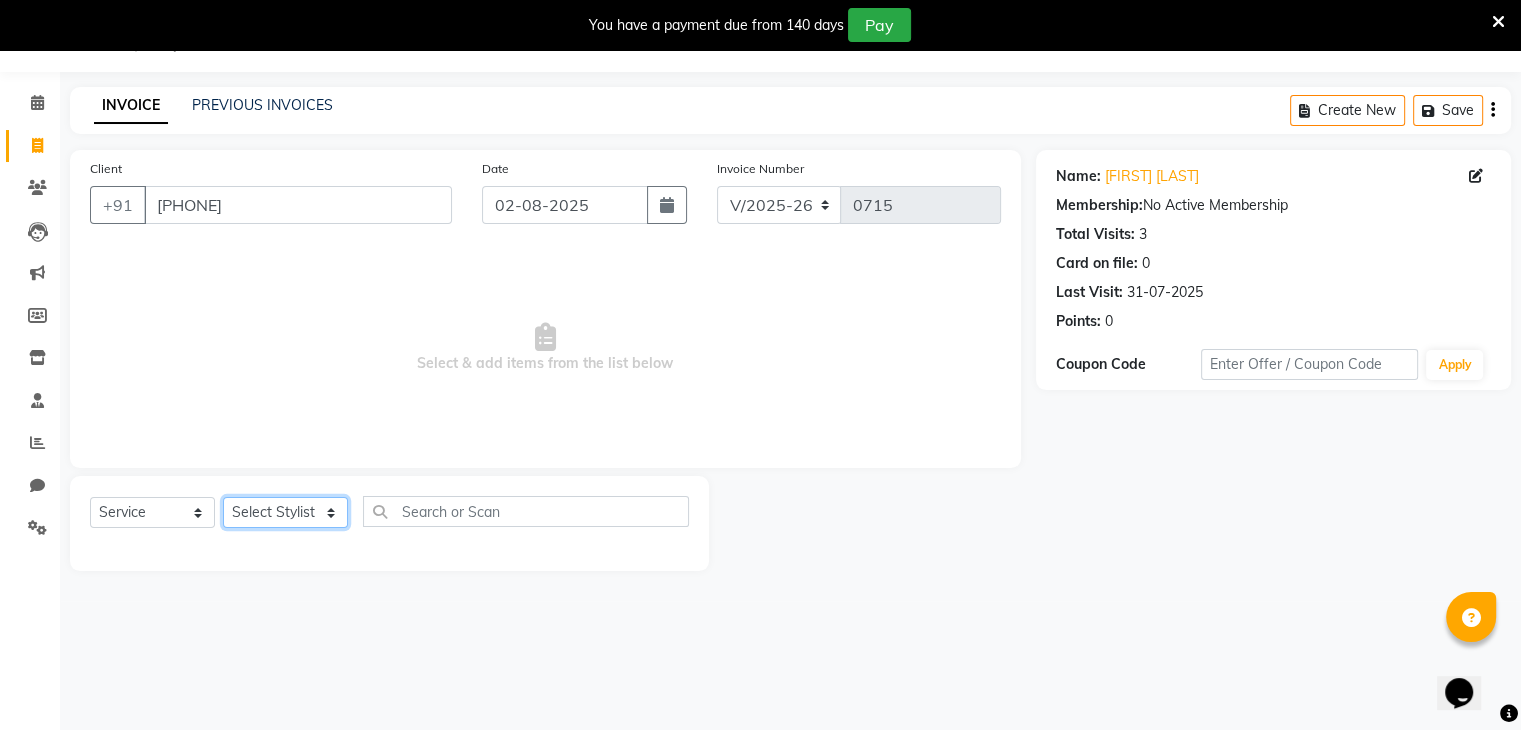 select on "[POSTAL_CODE]" 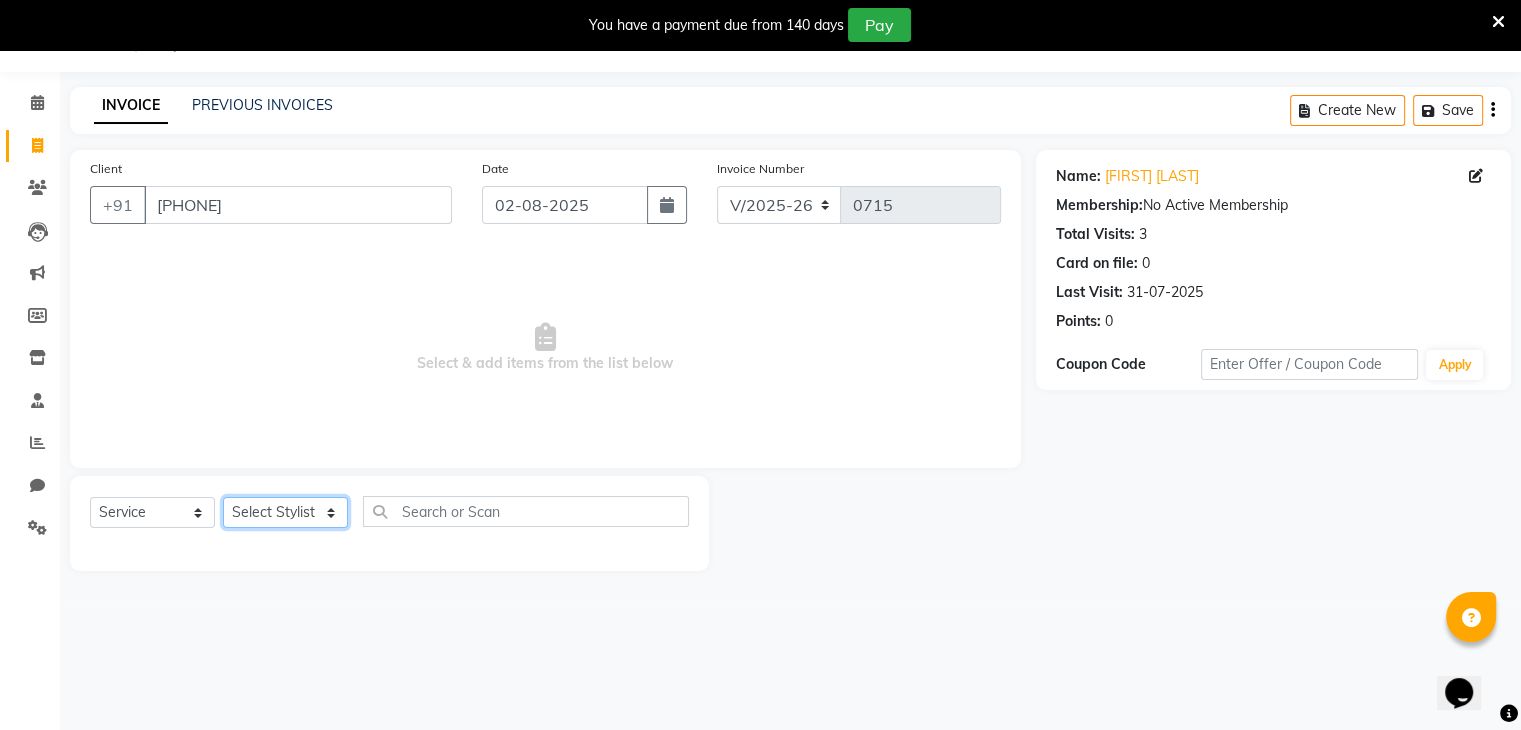 click on "Select Stylist Devi DIS Mamta Pinki Rajiya Rupal Shweta Uma UNKNOWN" 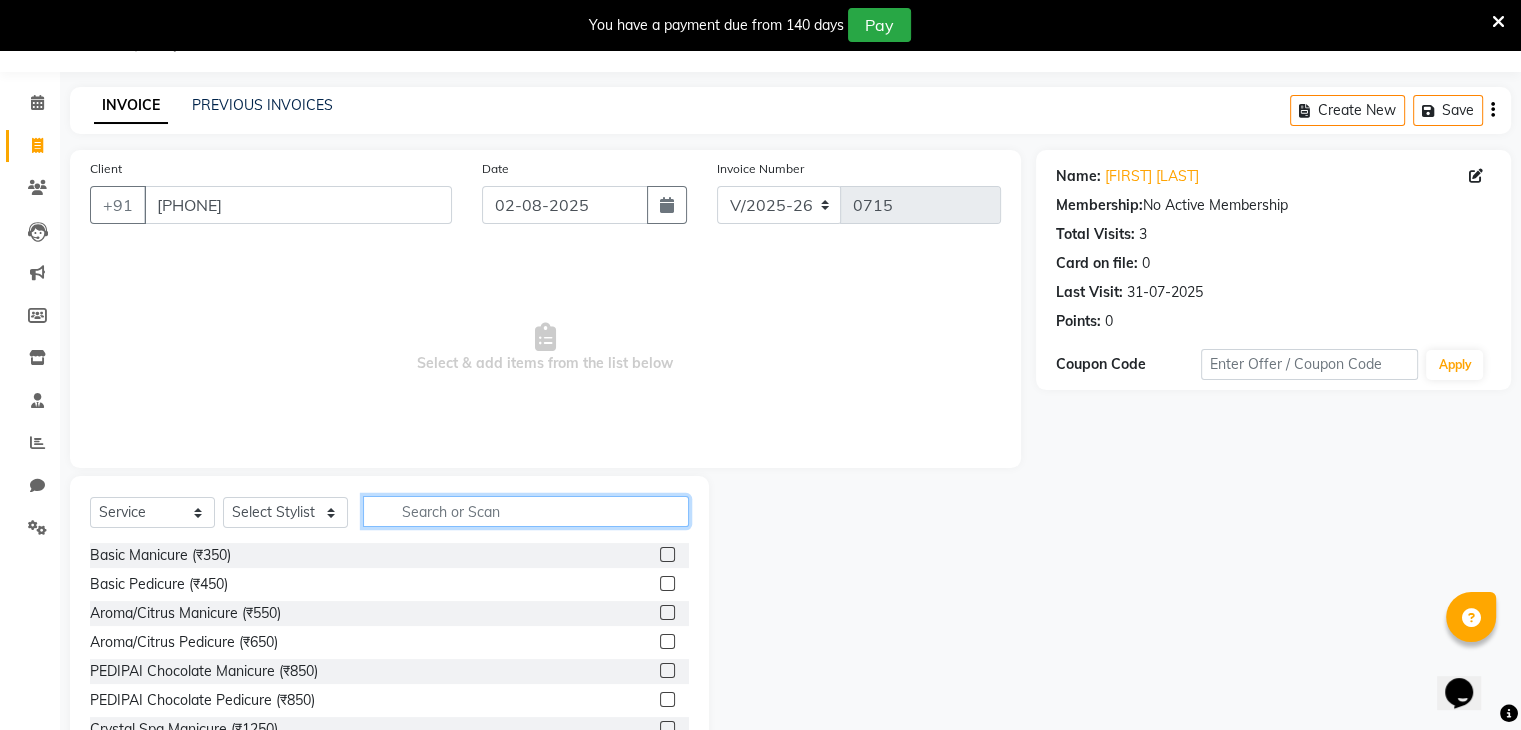 click 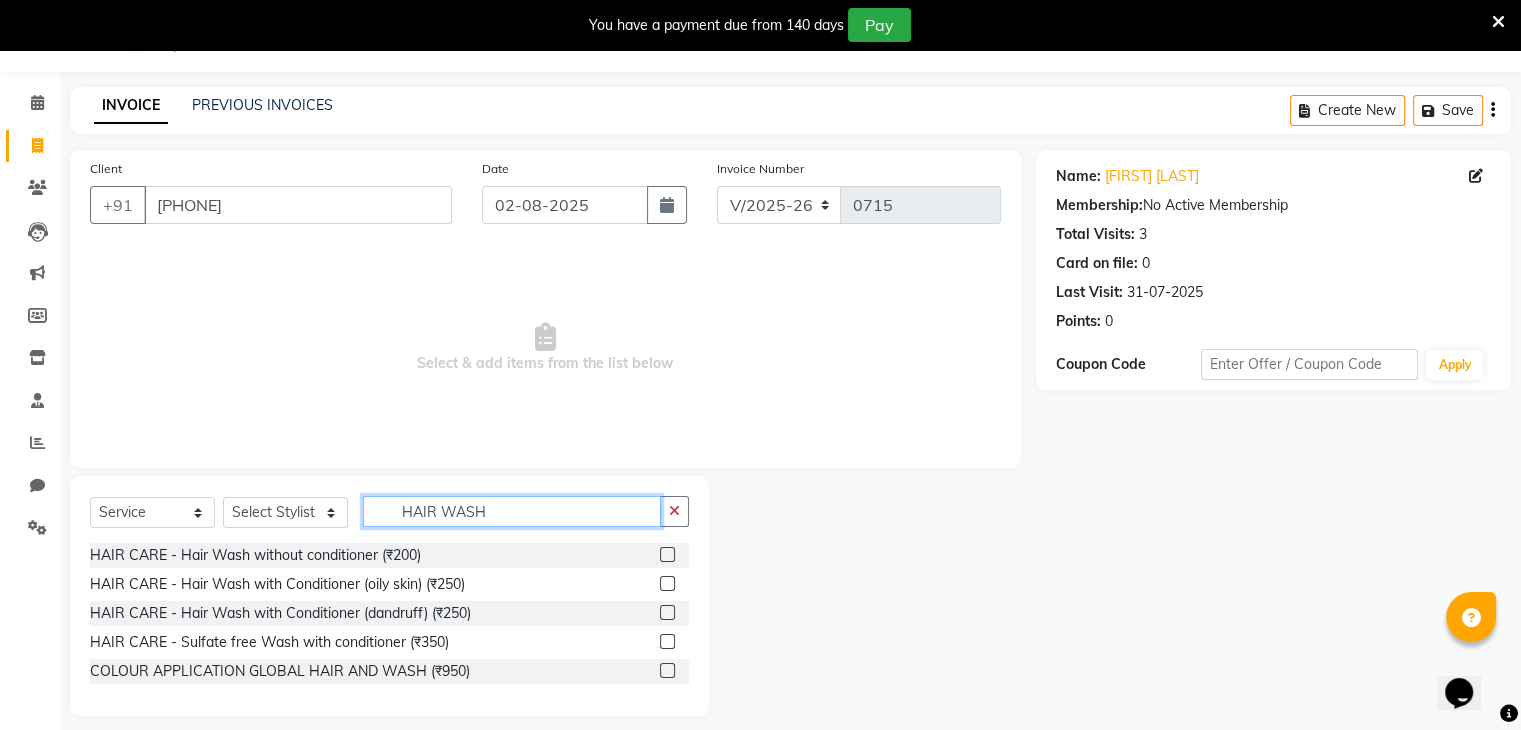 type on "HAIR WASH" 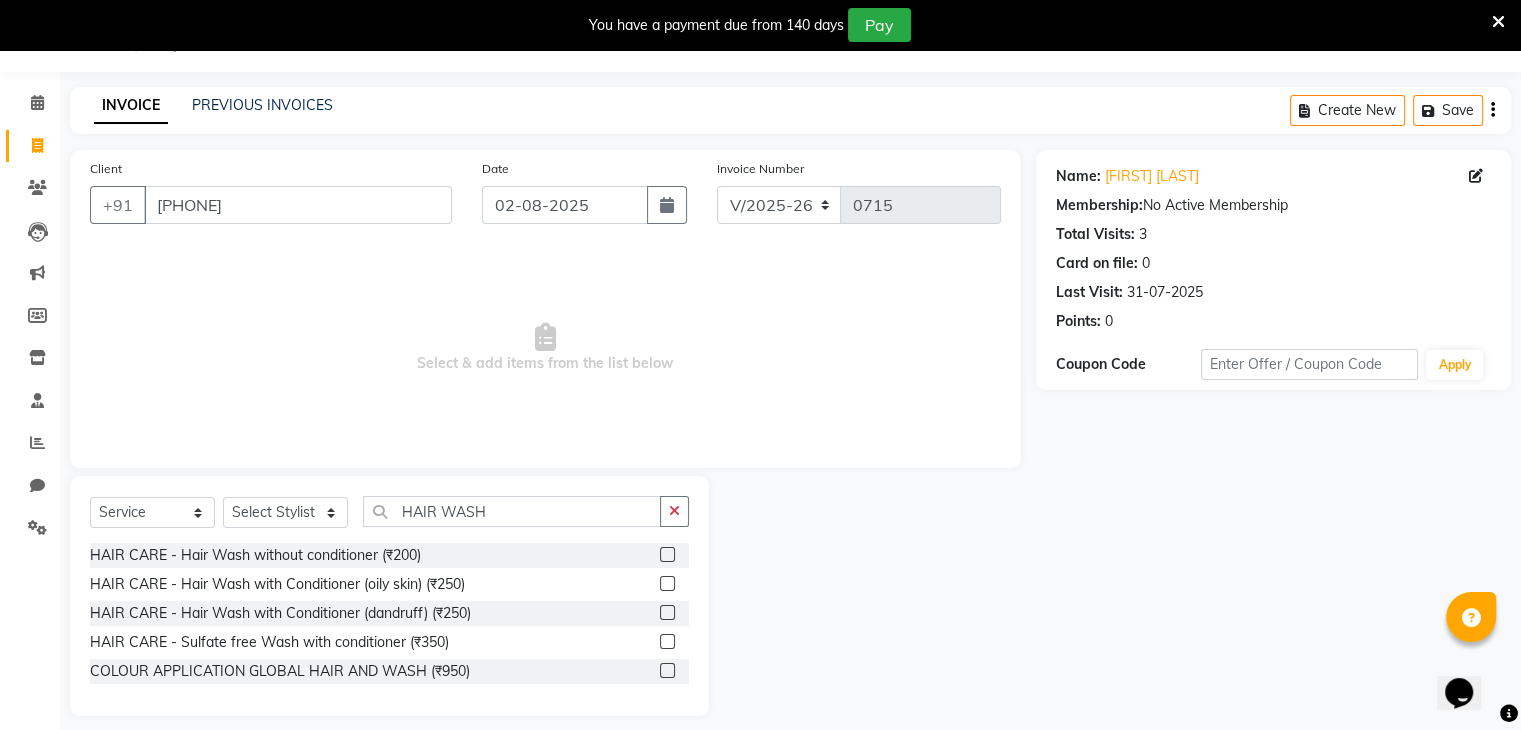 click 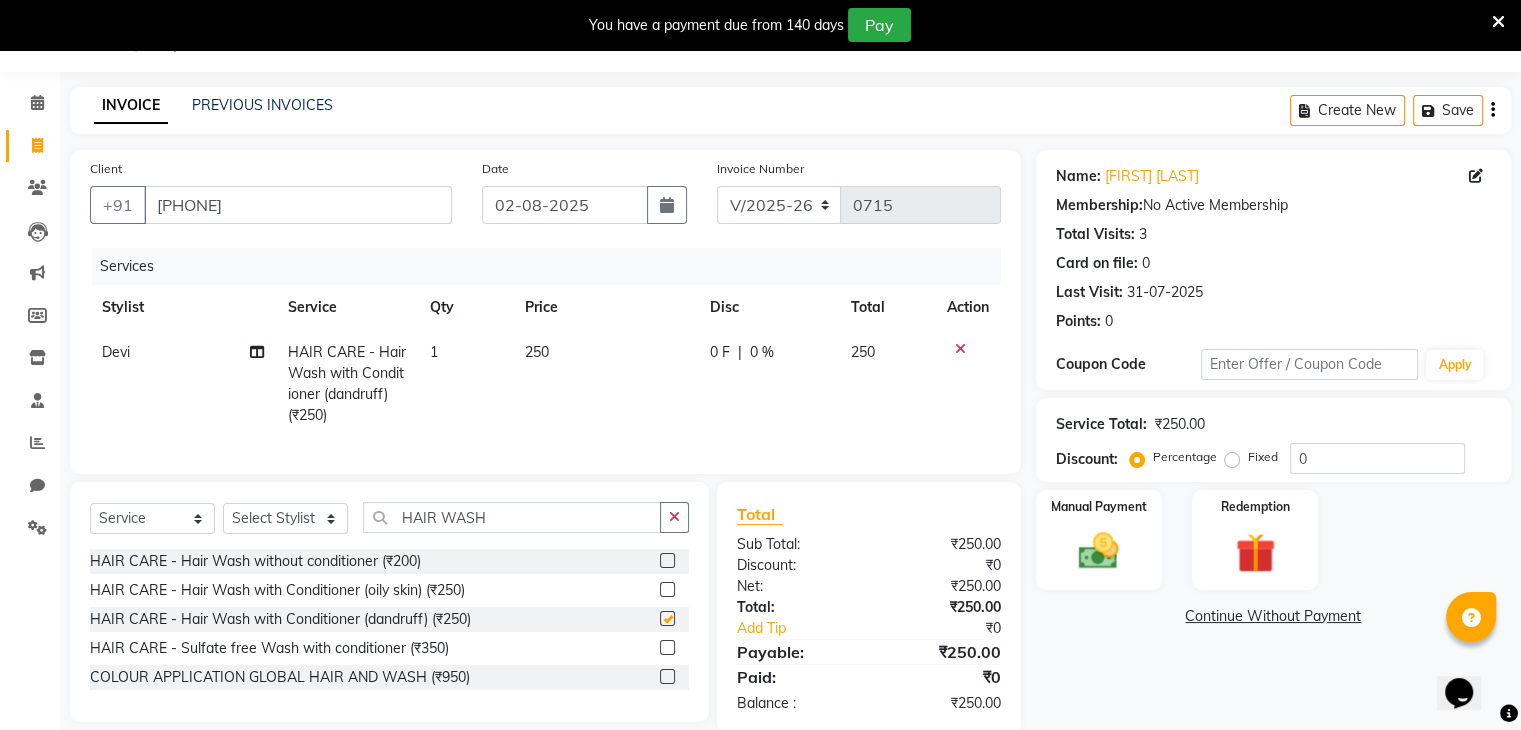checkbox on "false" 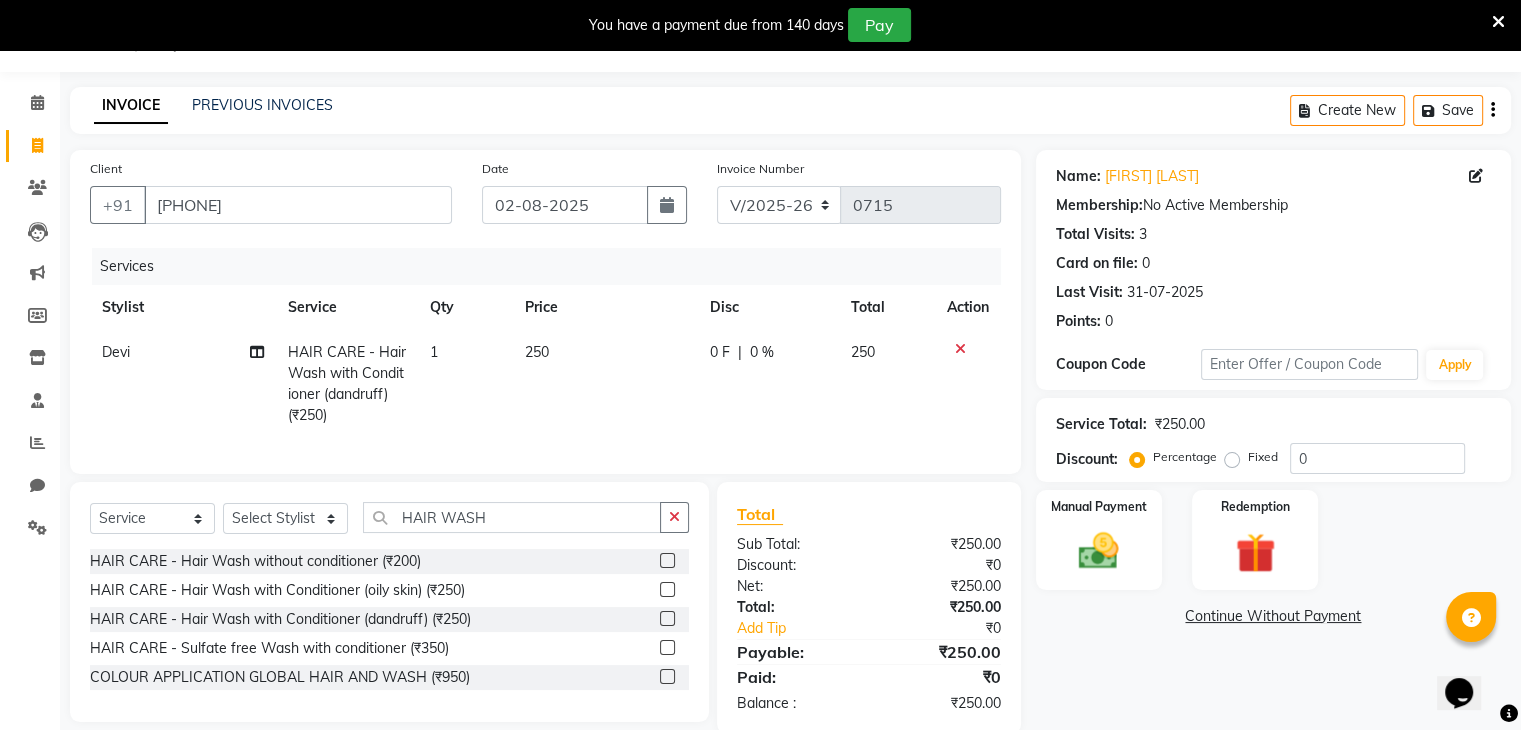 click on "250" 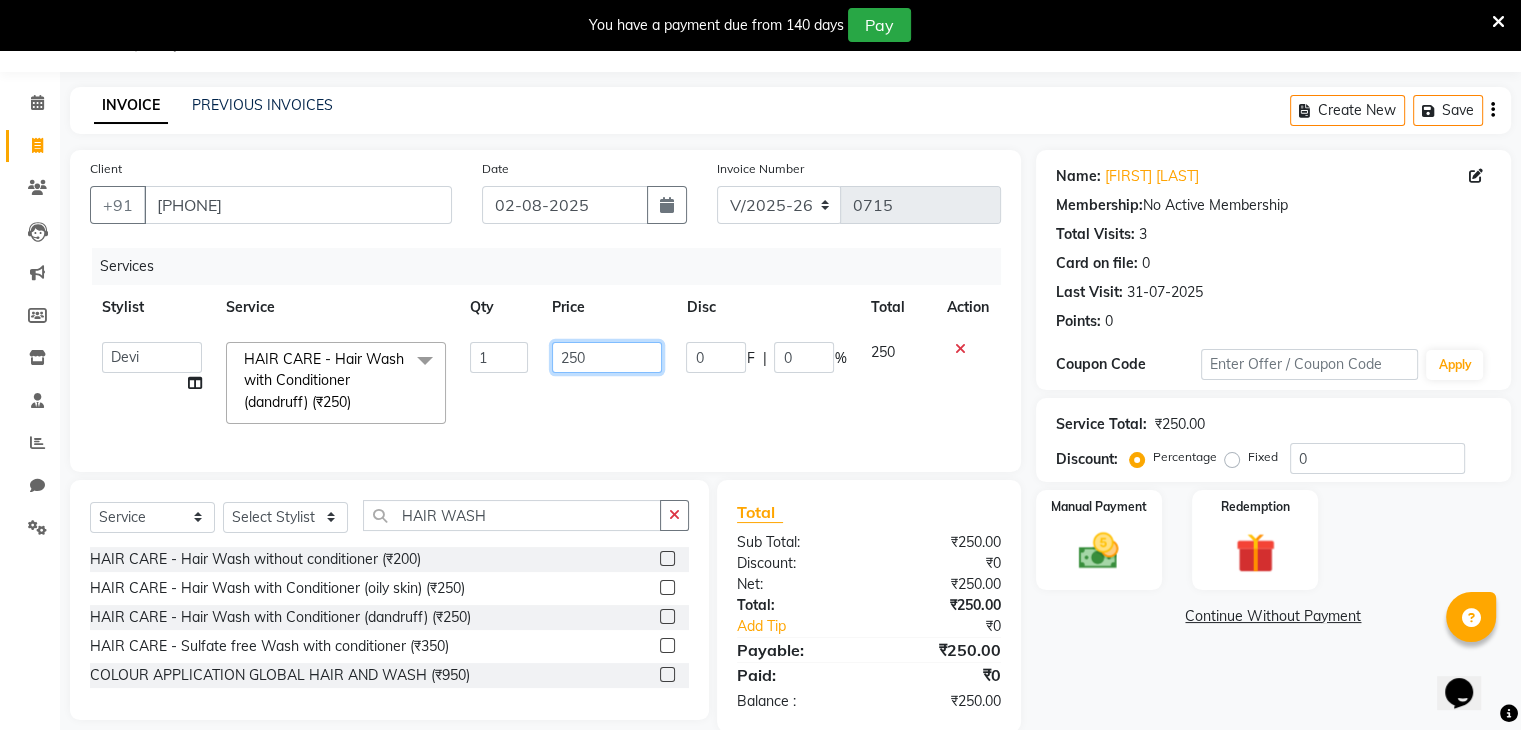 click on "250" 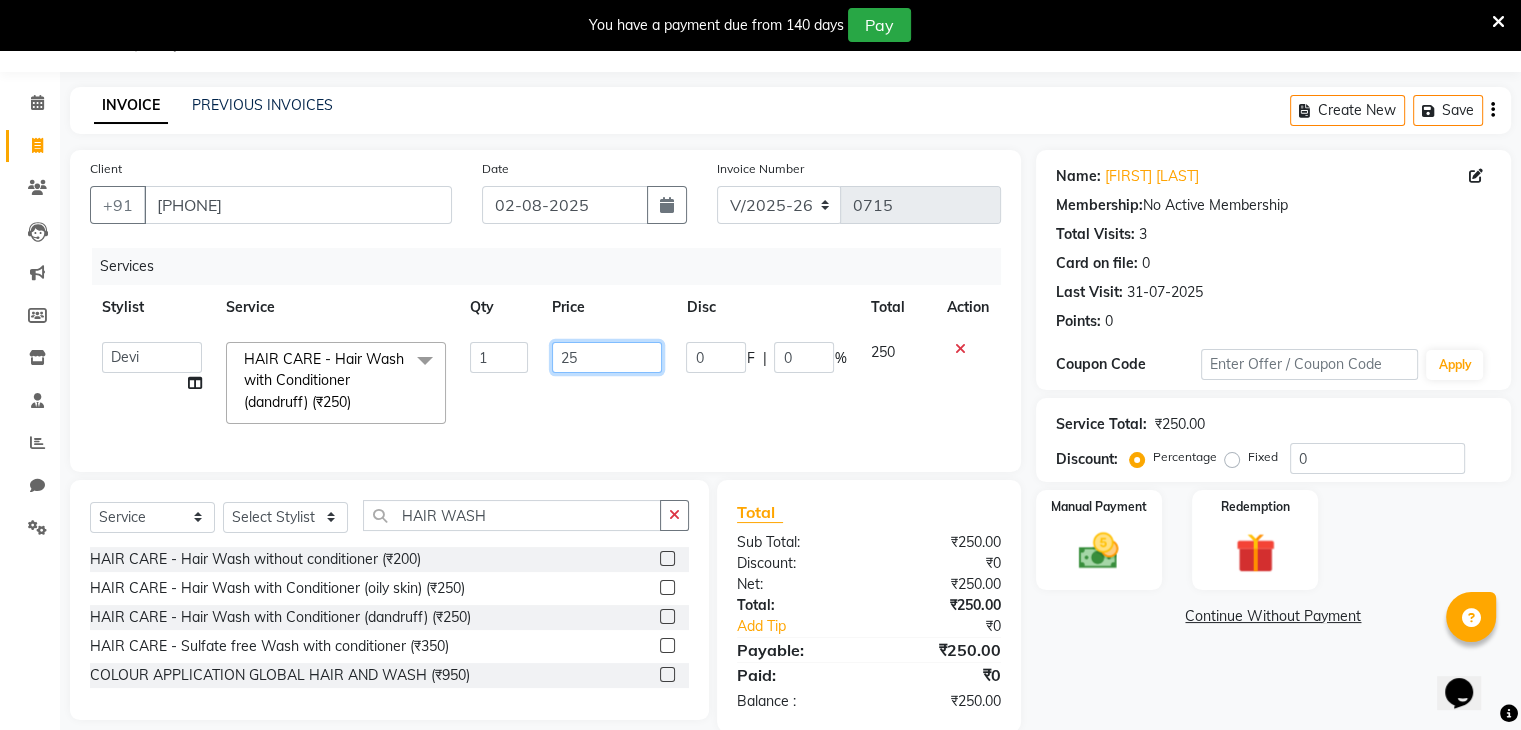 type on "2" 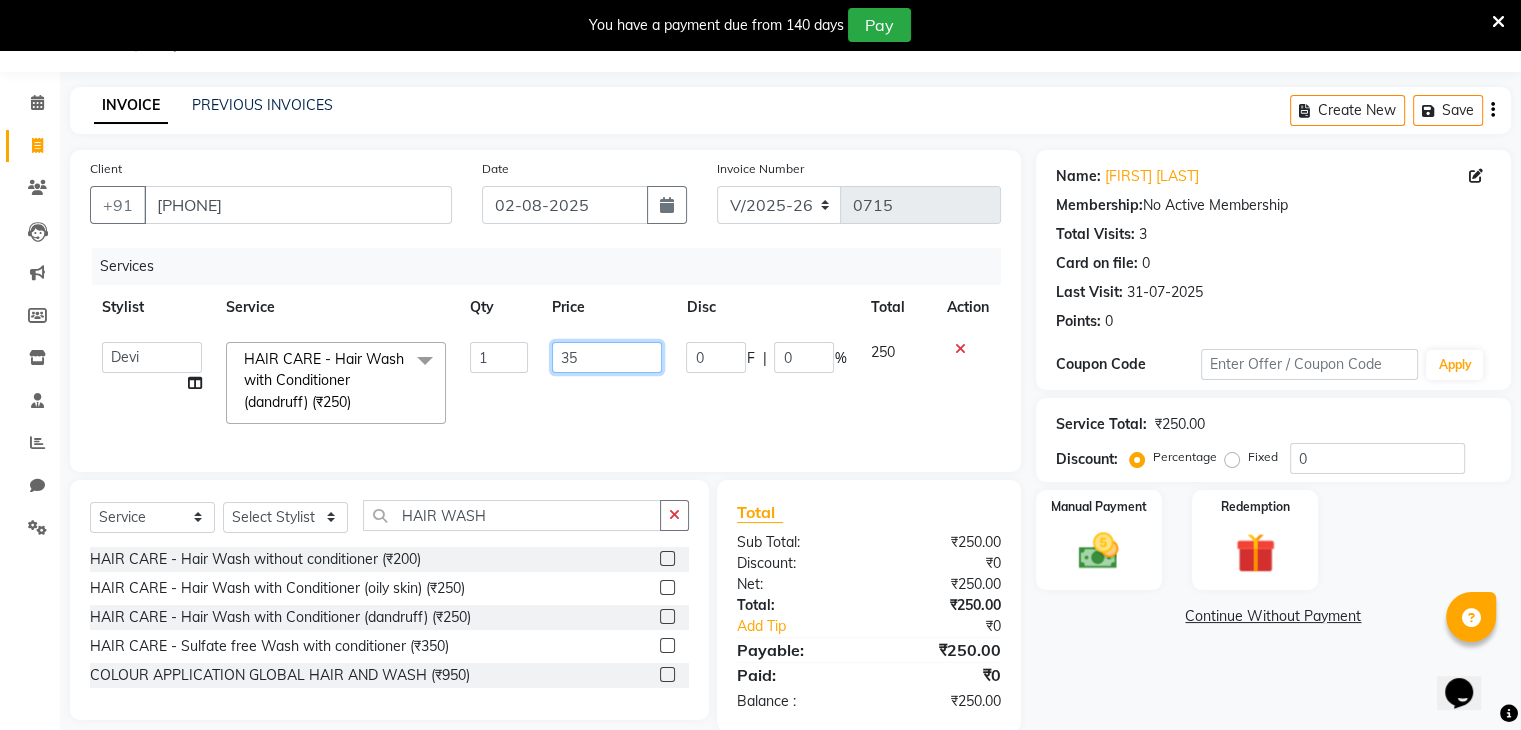 type on "350" 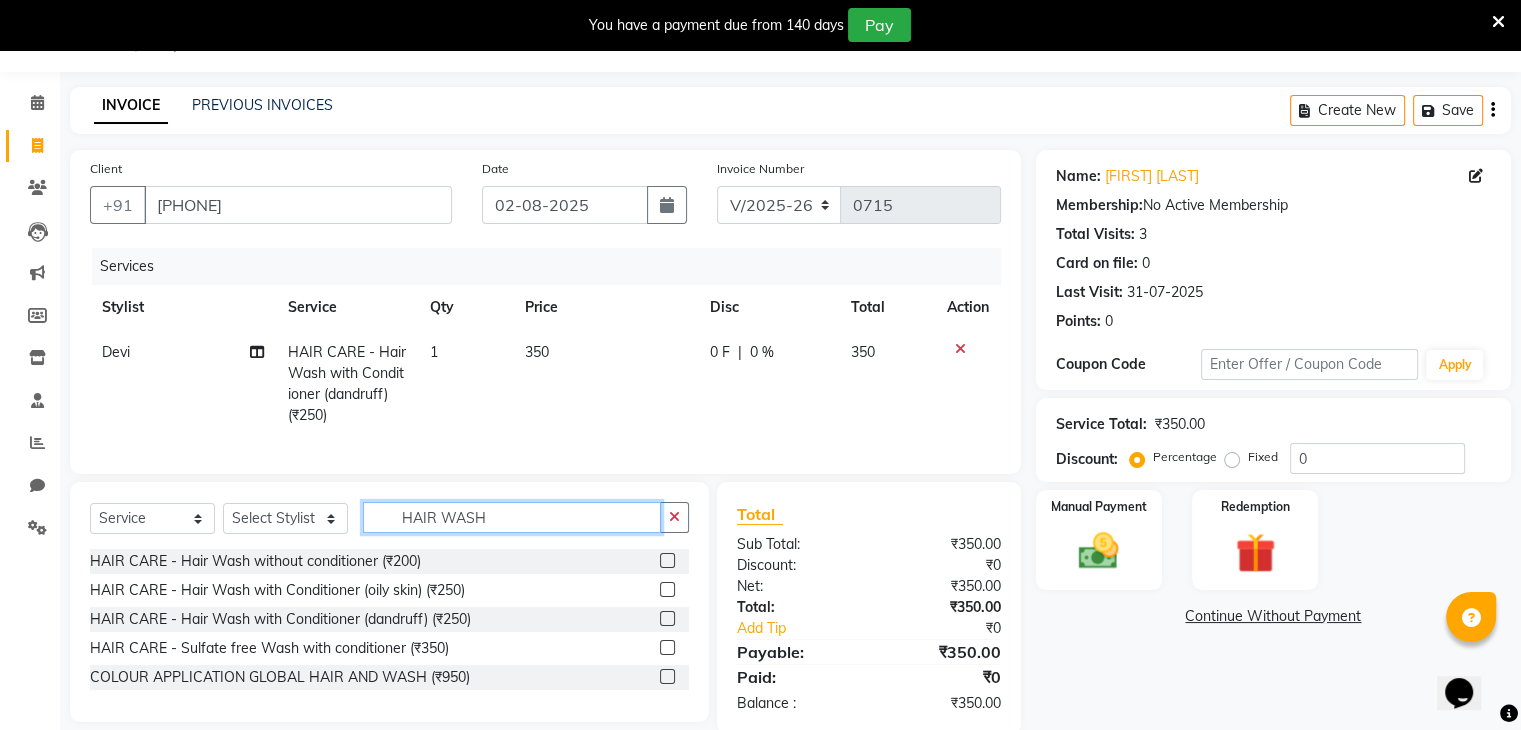 click on "HAIR WASH" 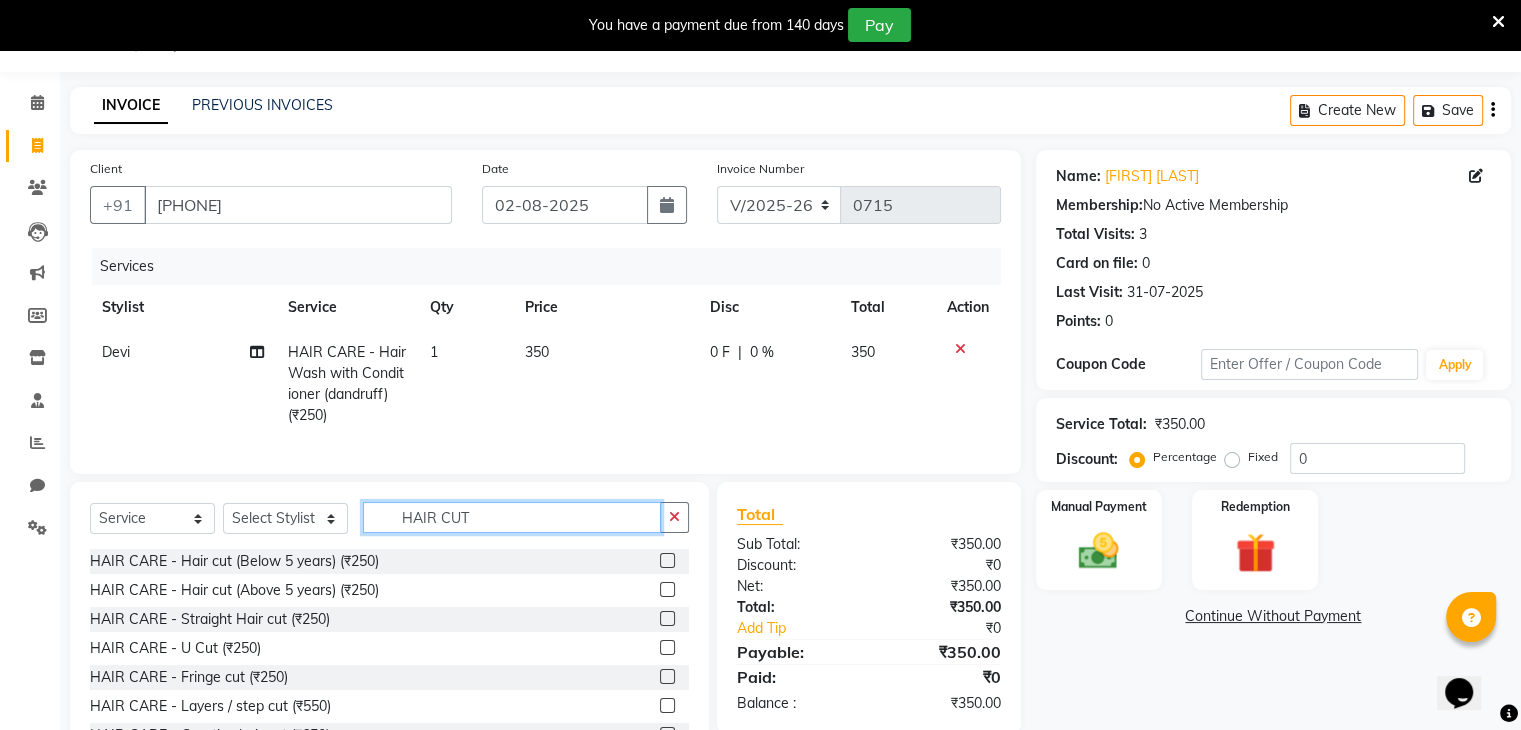 type on "HAIR CUT" 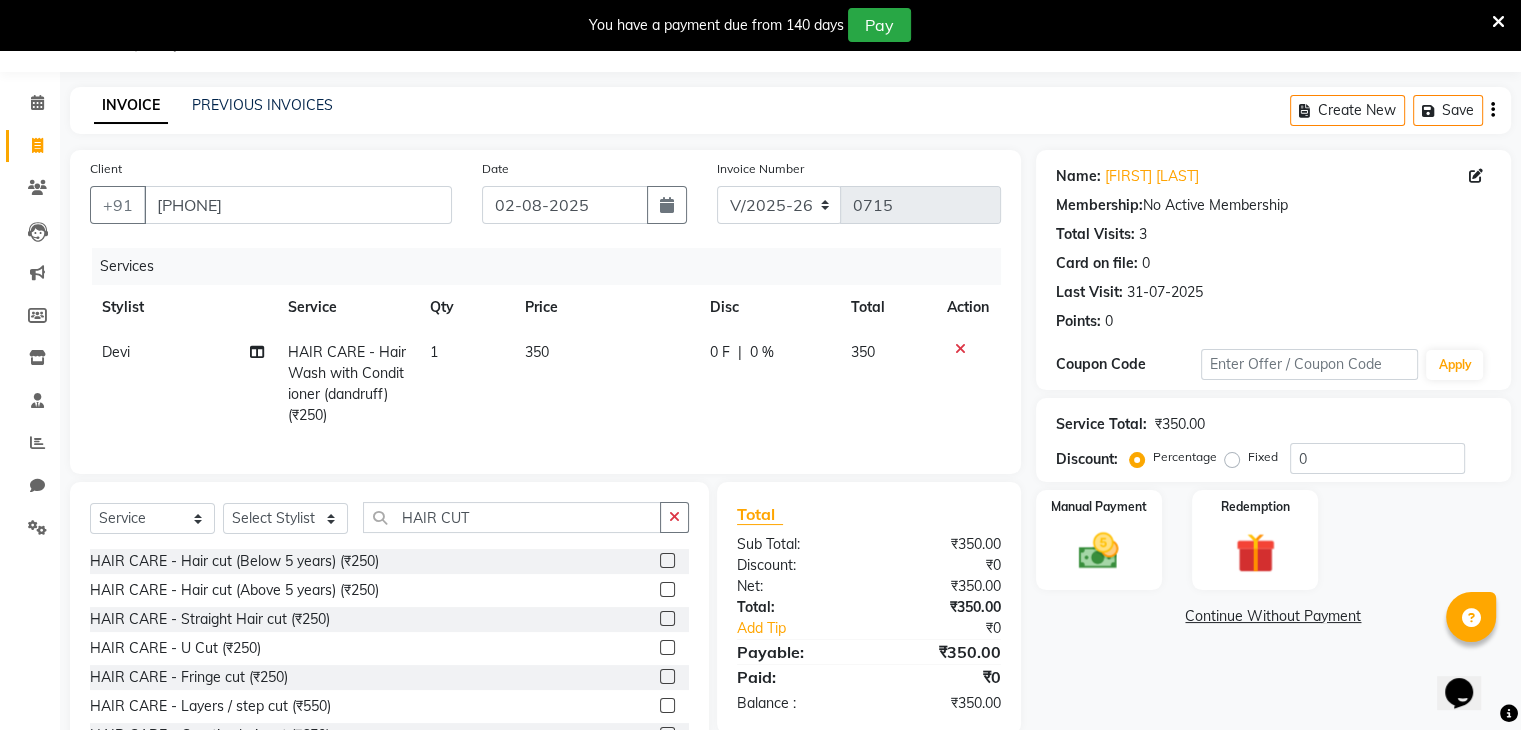 click 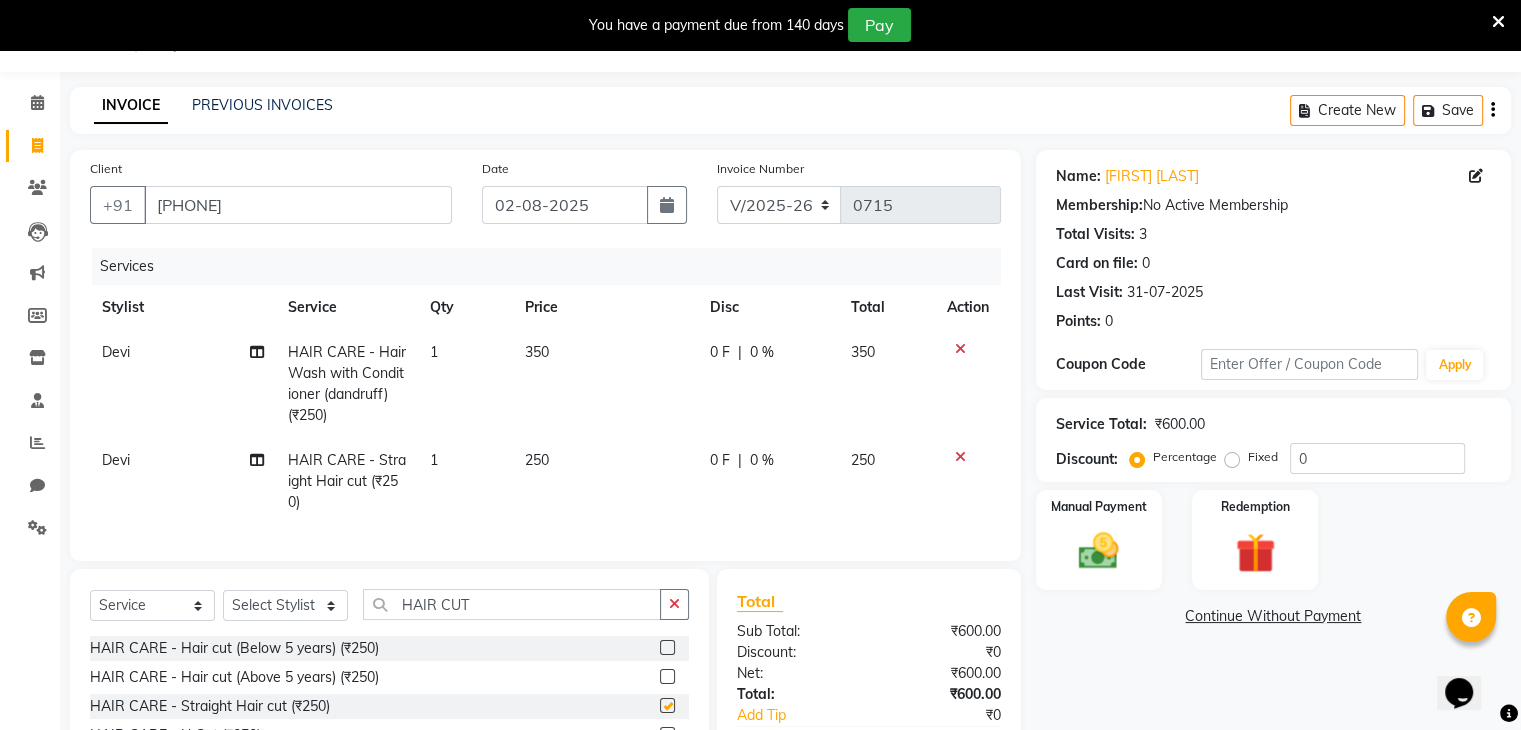 checkbox on "false" 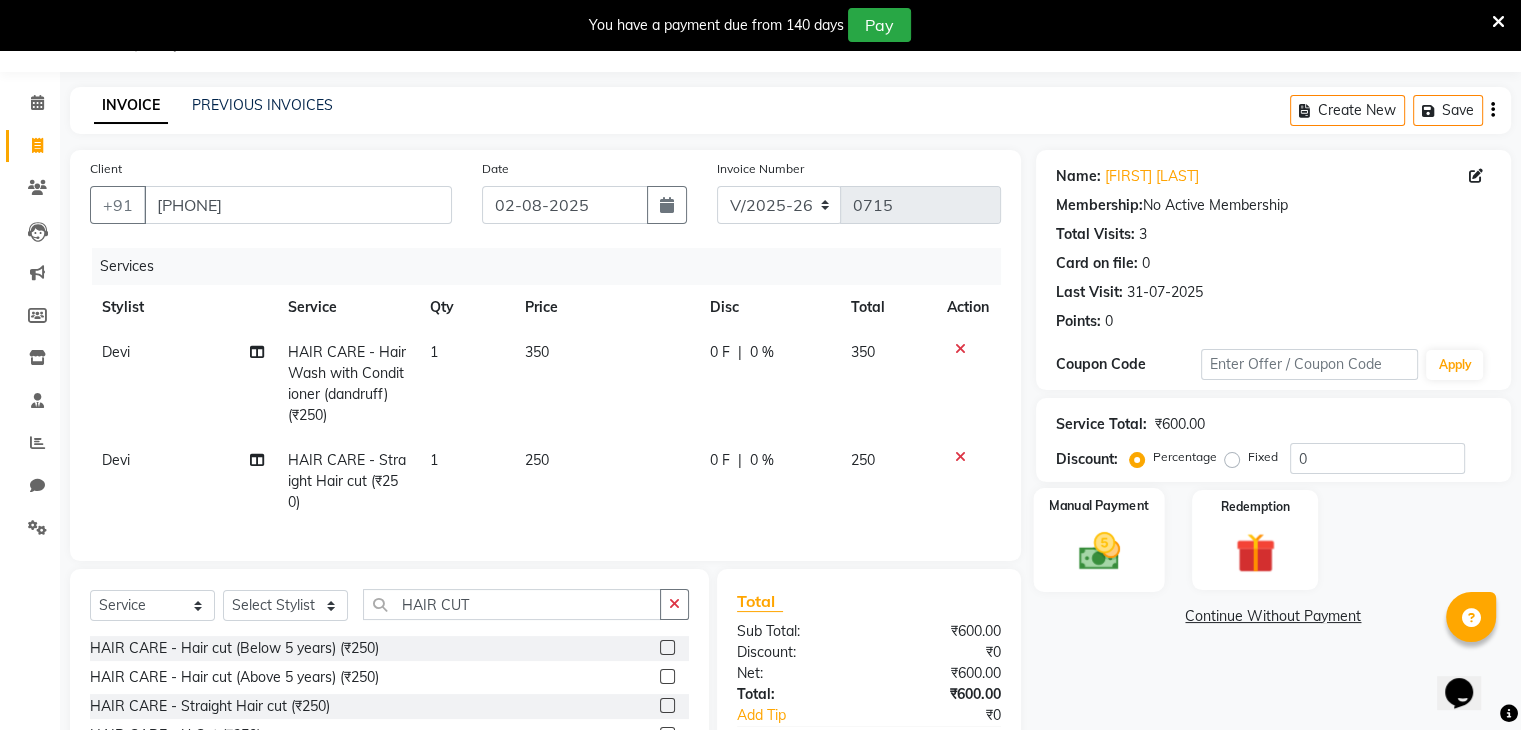 click 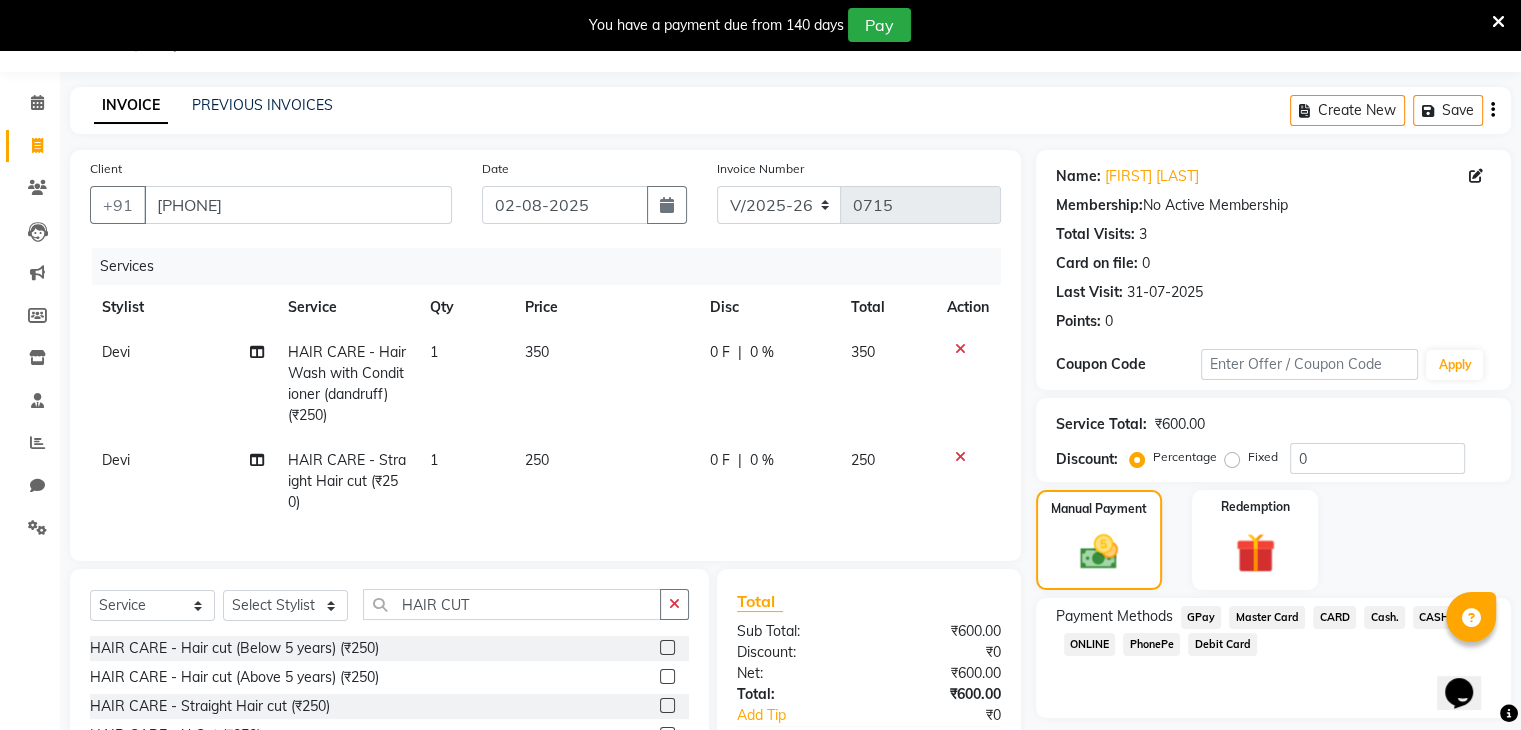 click on "PhonePe" 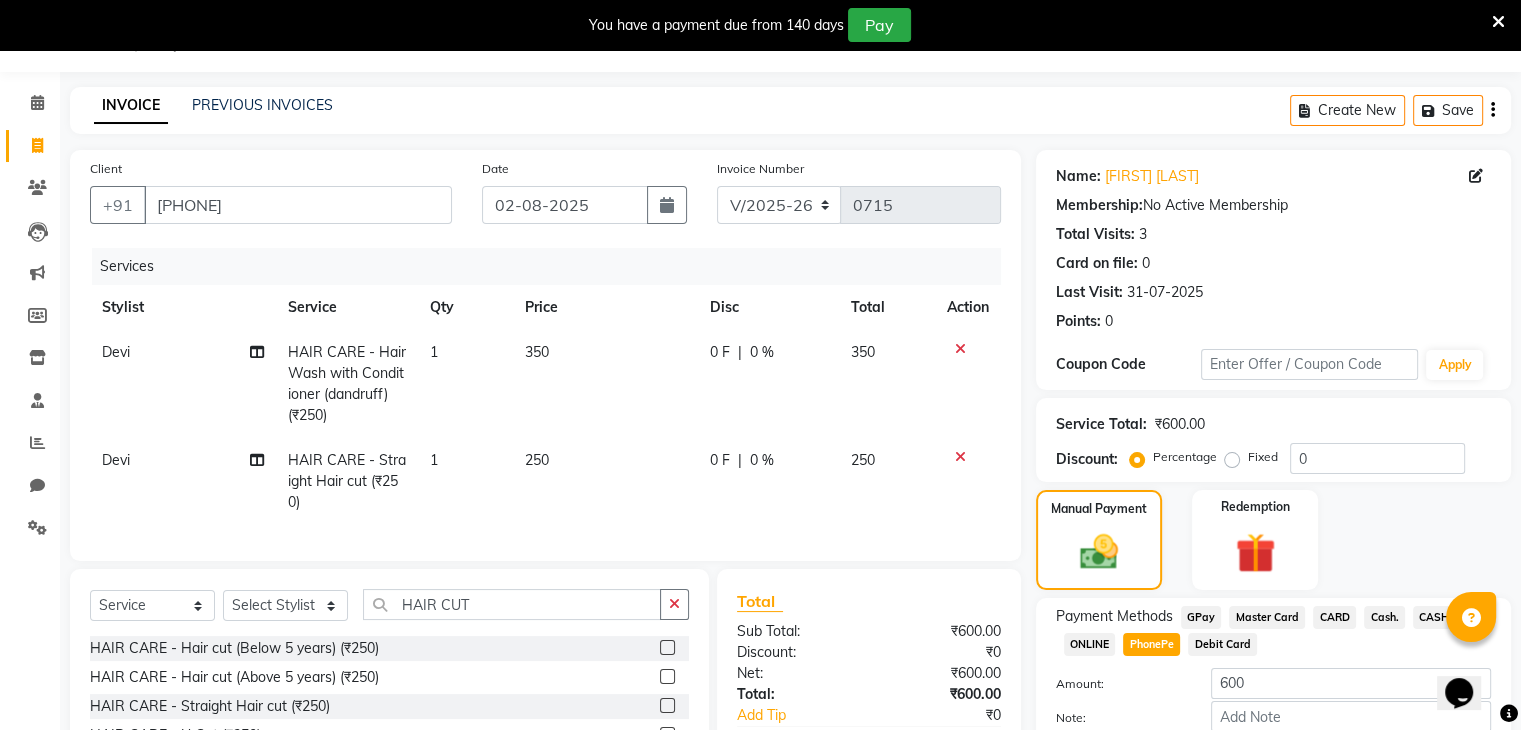 click on "Name: [FIRST] [LAST] Membership: No Active Membership Total Visits: 3 Card on file: 0 Last Visit: 31-07-2025 Points: 0 Coupon Code Apply Service Total: ₹600.00 Discount: Percentage Fixed 0 Manual Payment Redemption Payment Methods GPay Master Card CARD Cash CASH ONLINE PhonePe Debit Card Amount: 600 Note: Add Payment Continue Without Payment" 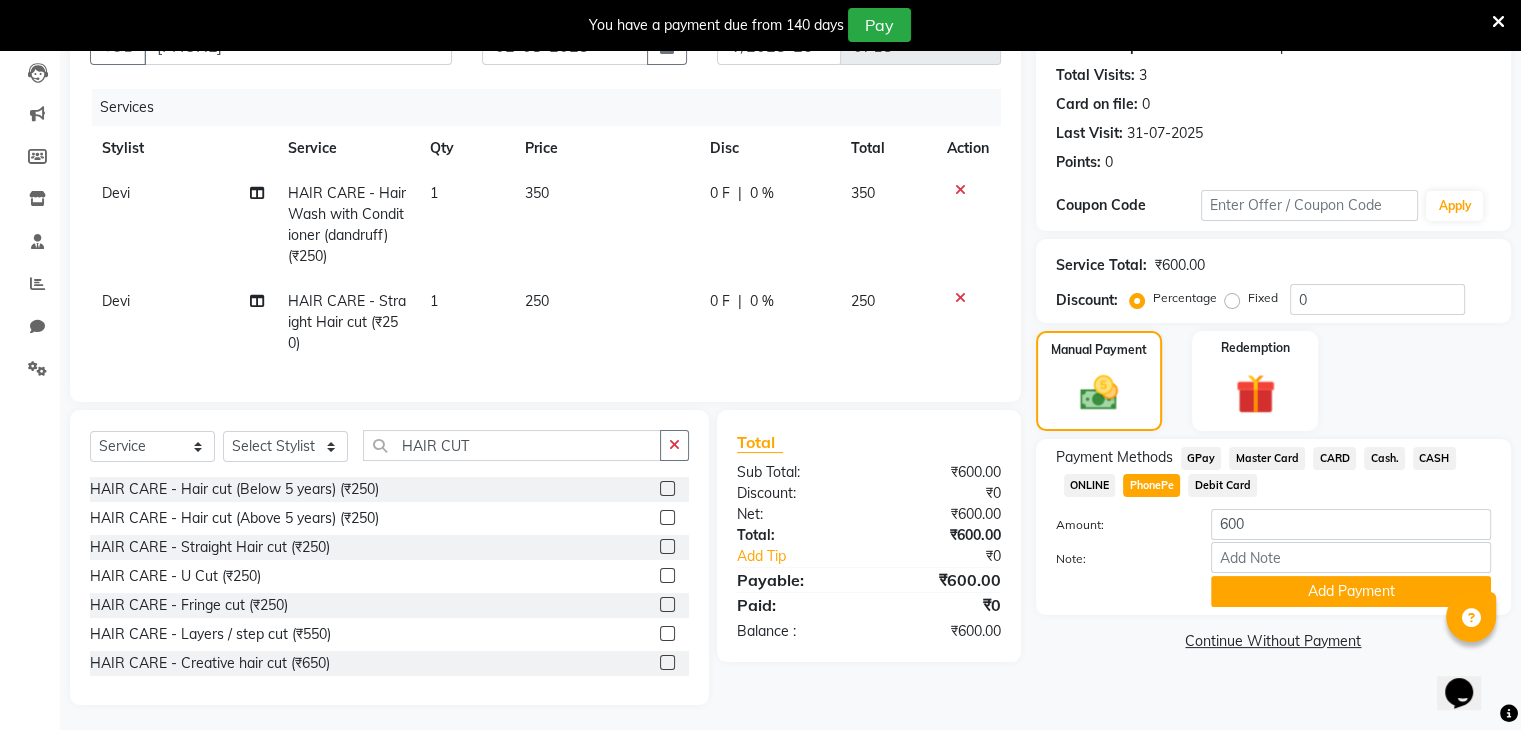 scroll, scrollTop: 210, scrollLeft: 0, axis: vertical 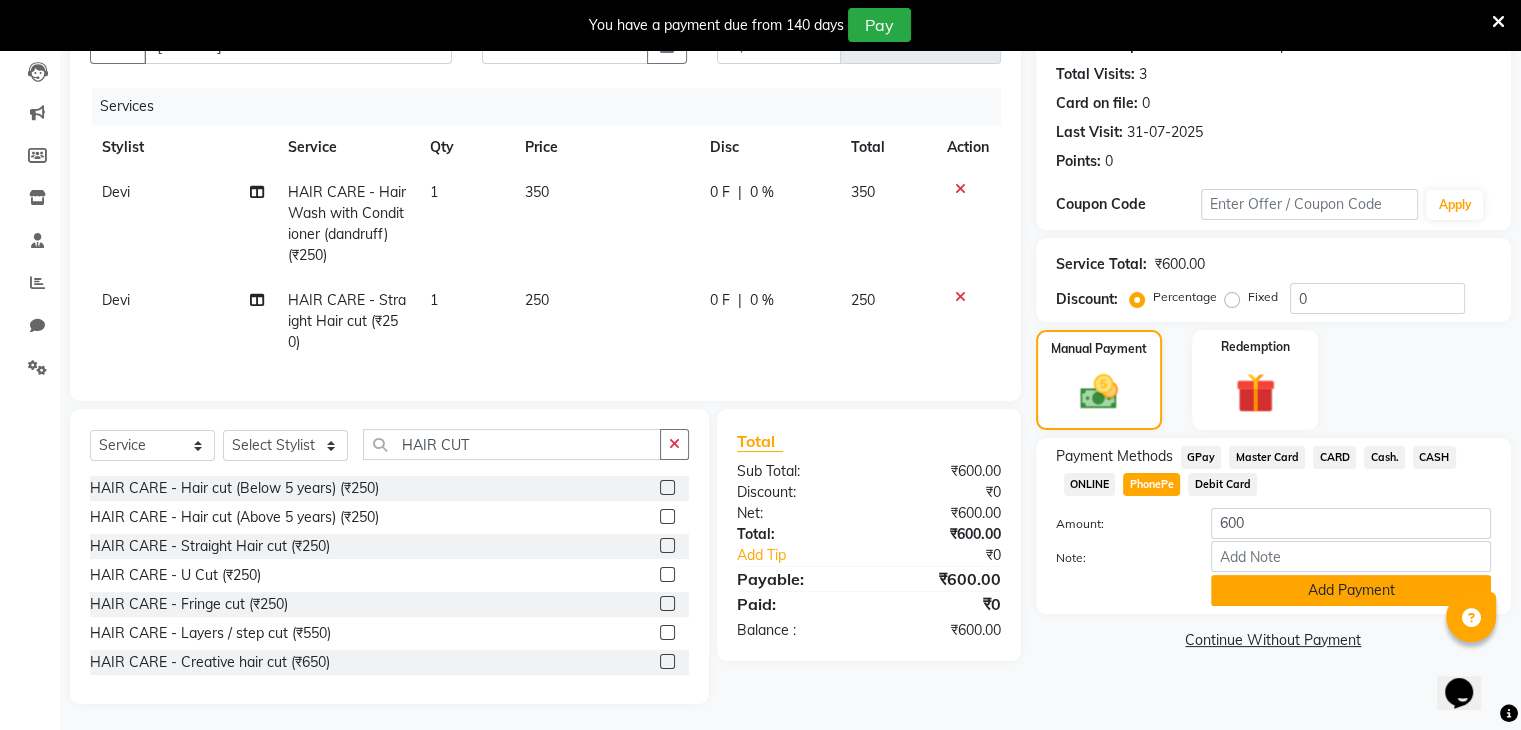 click on "Add Payment" 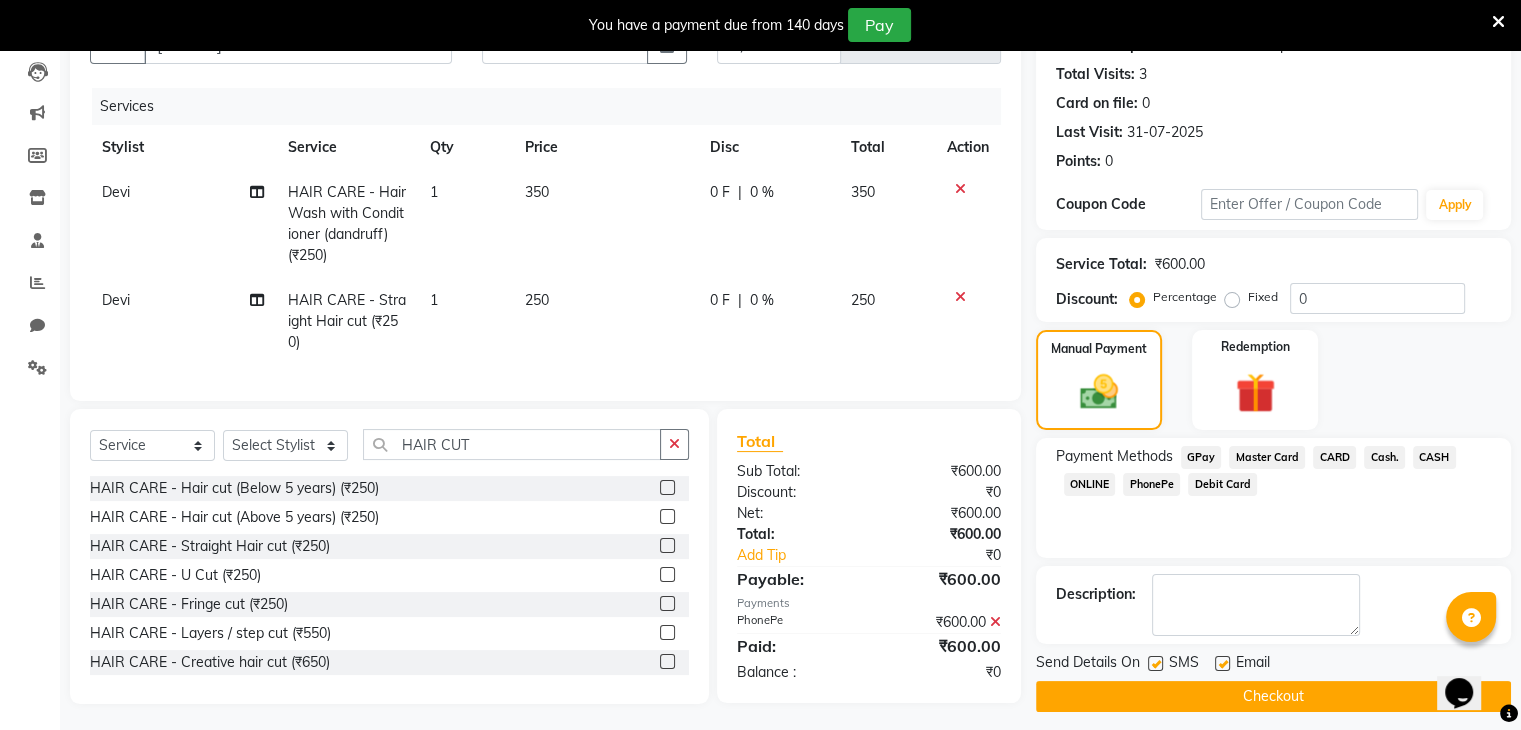 click on "Checkout" 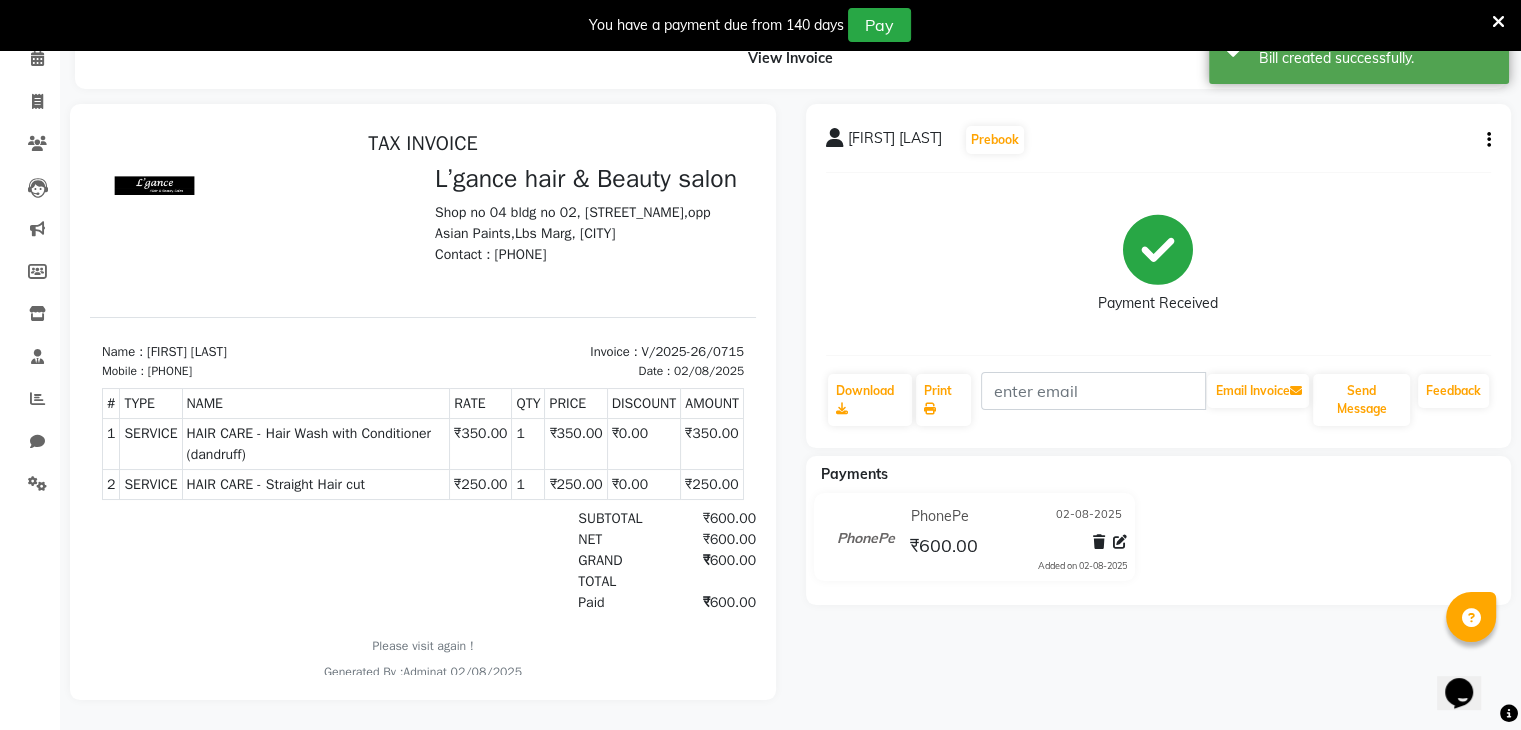 scroll, scrollTop: 0, scrollLeft: 0, axis: both 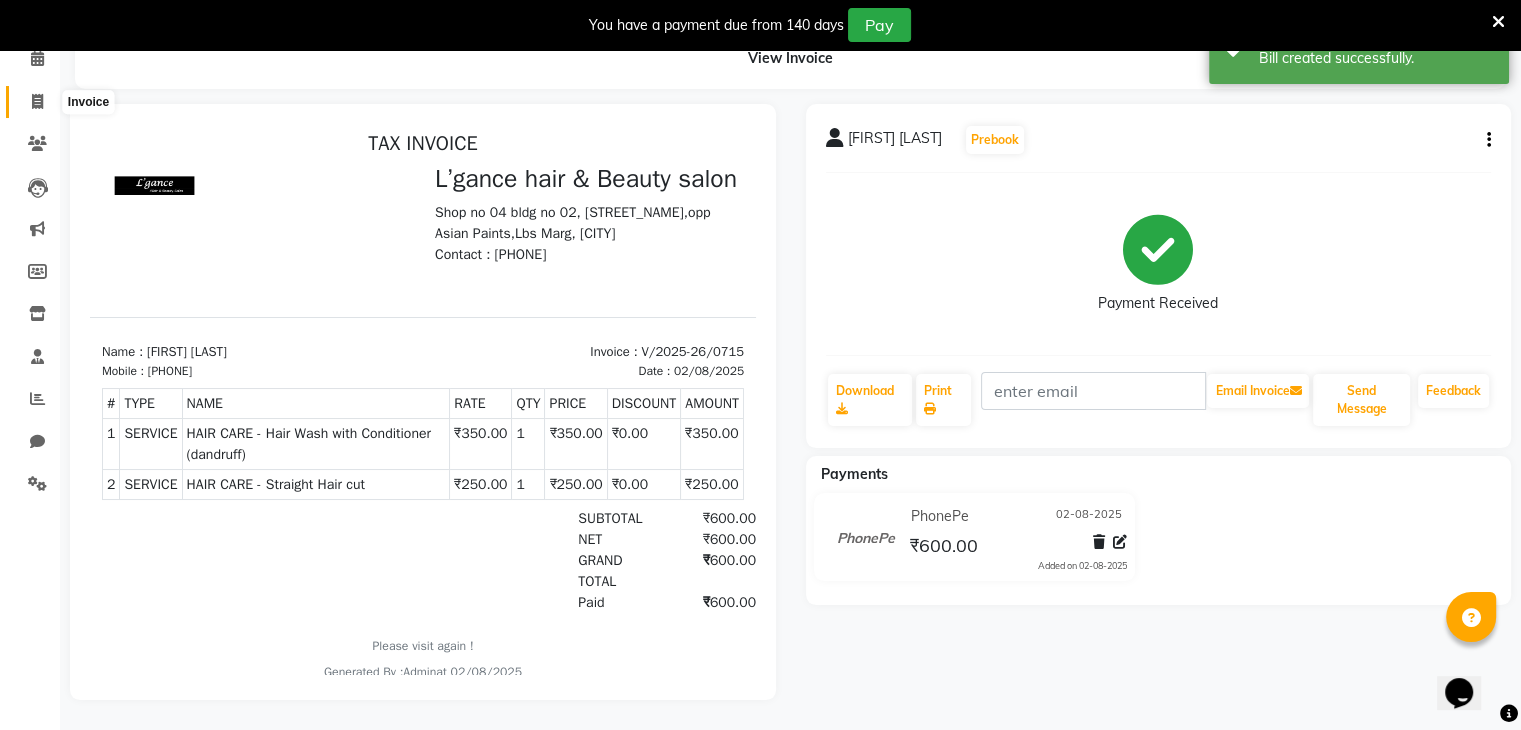 click 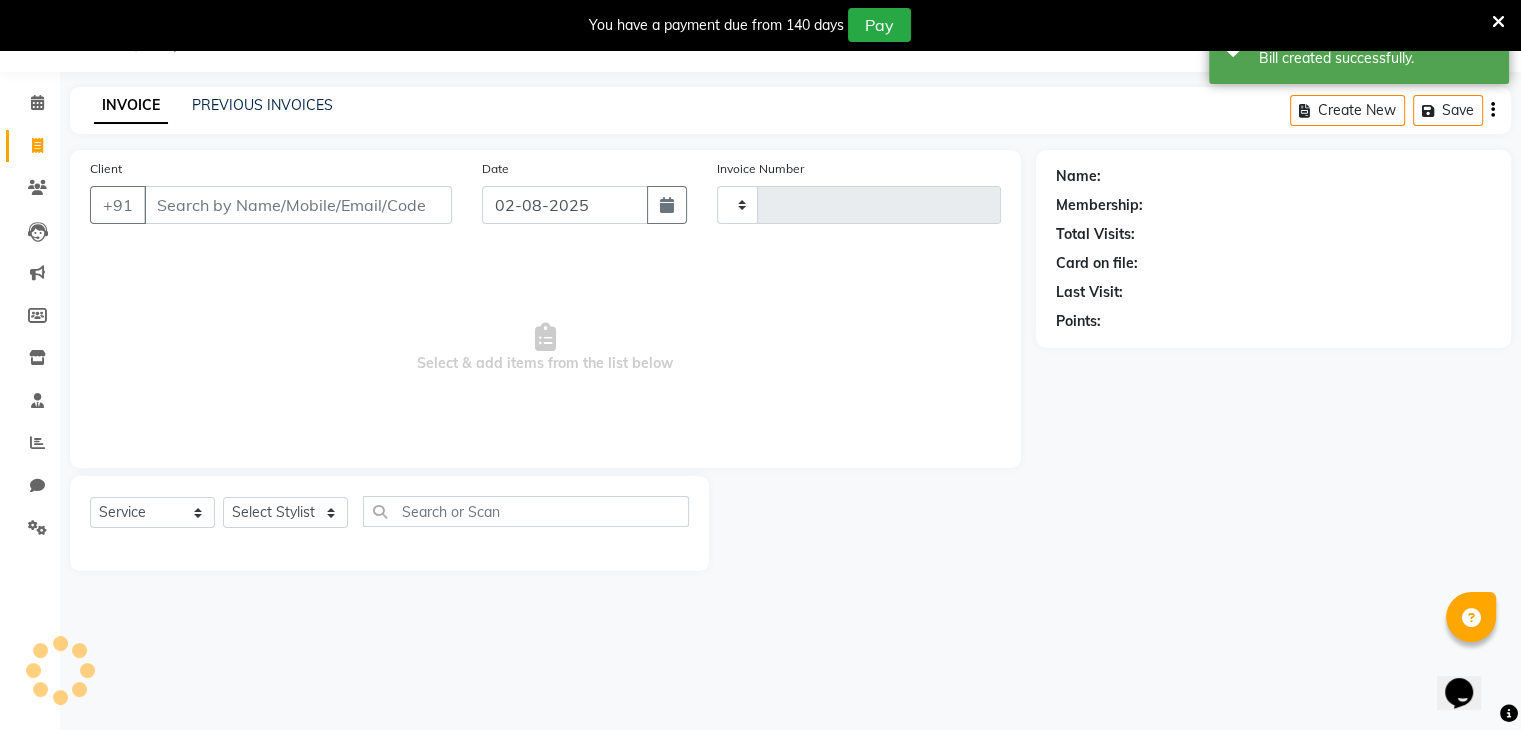 type on "0716" 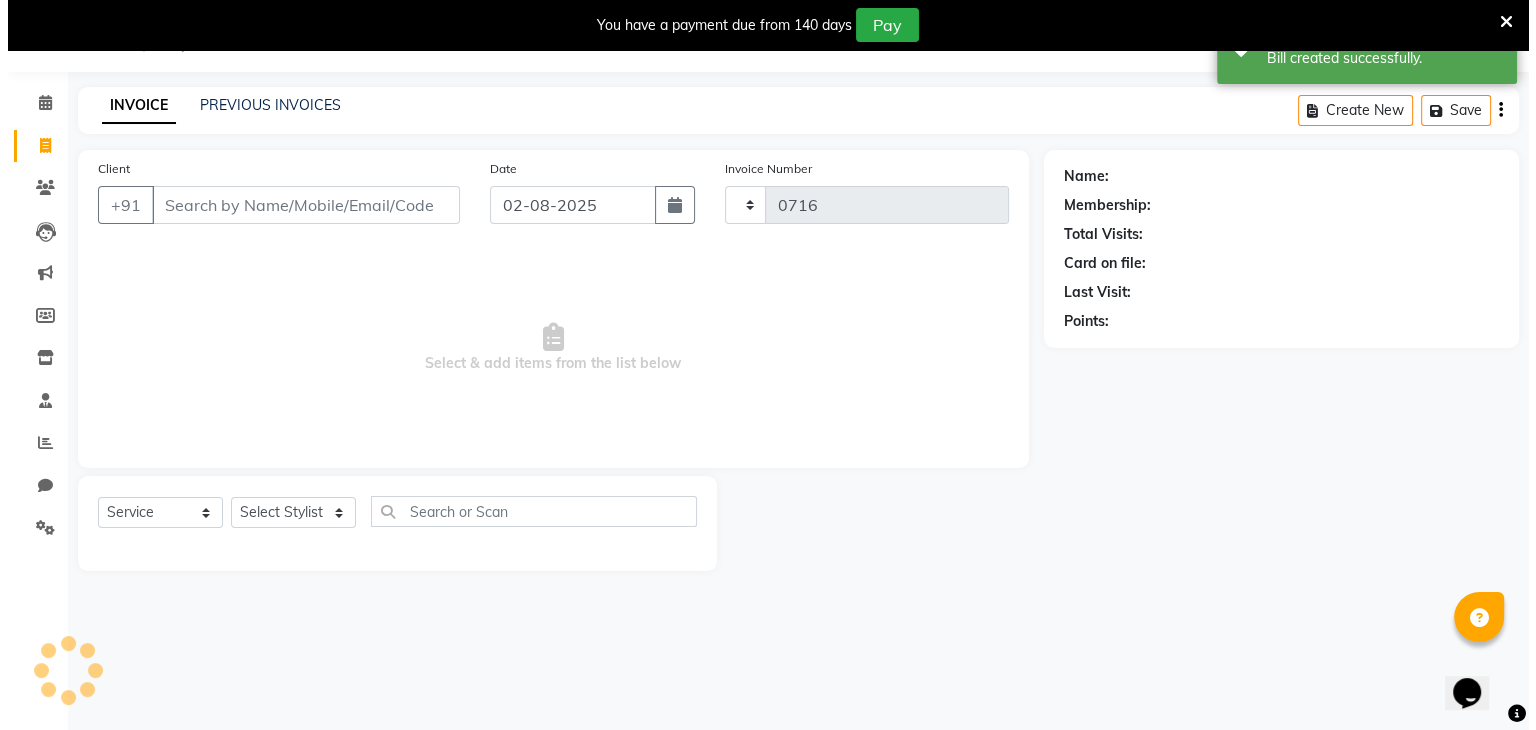 scroll, scrollTop: 50, scrollLeft: 0, axis: vertical 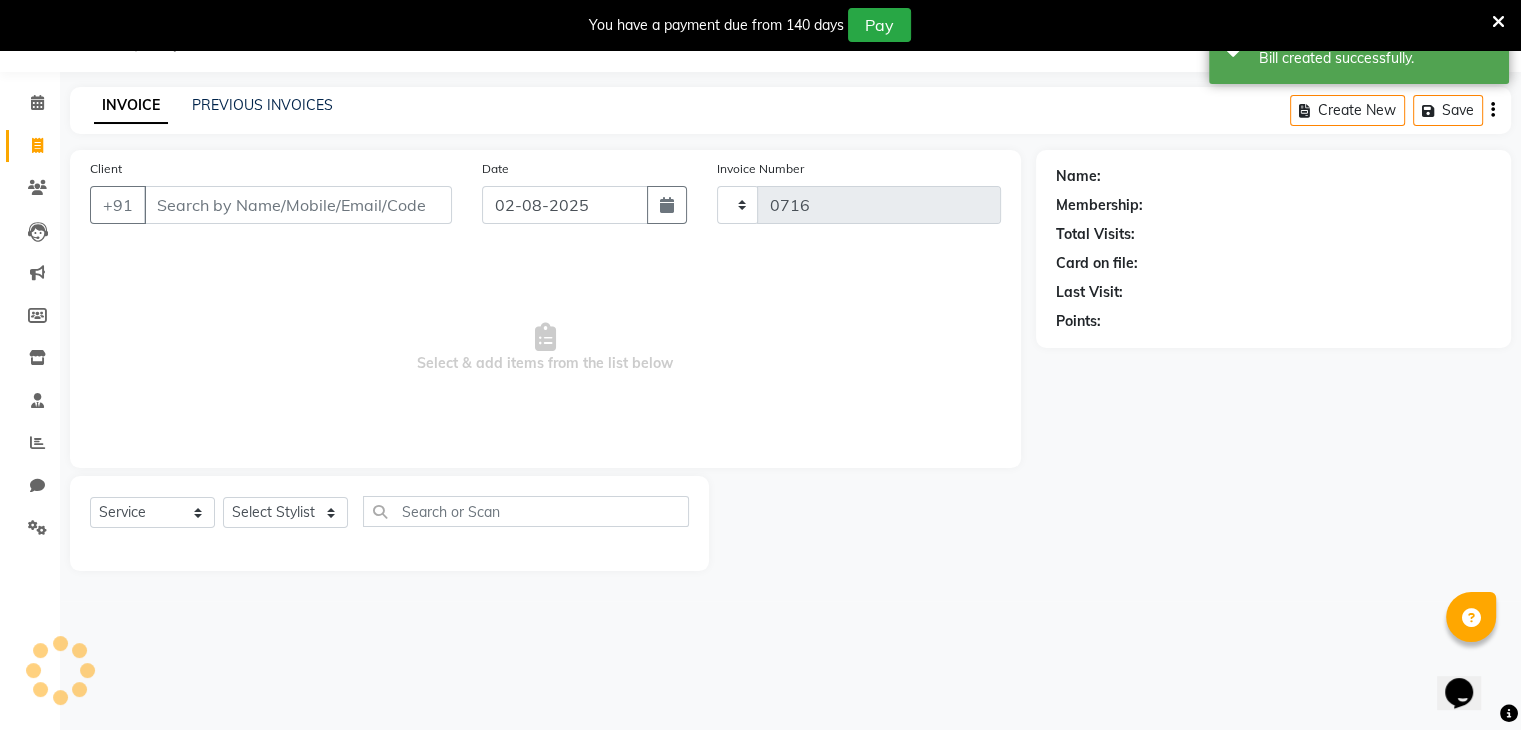 select on "7828" 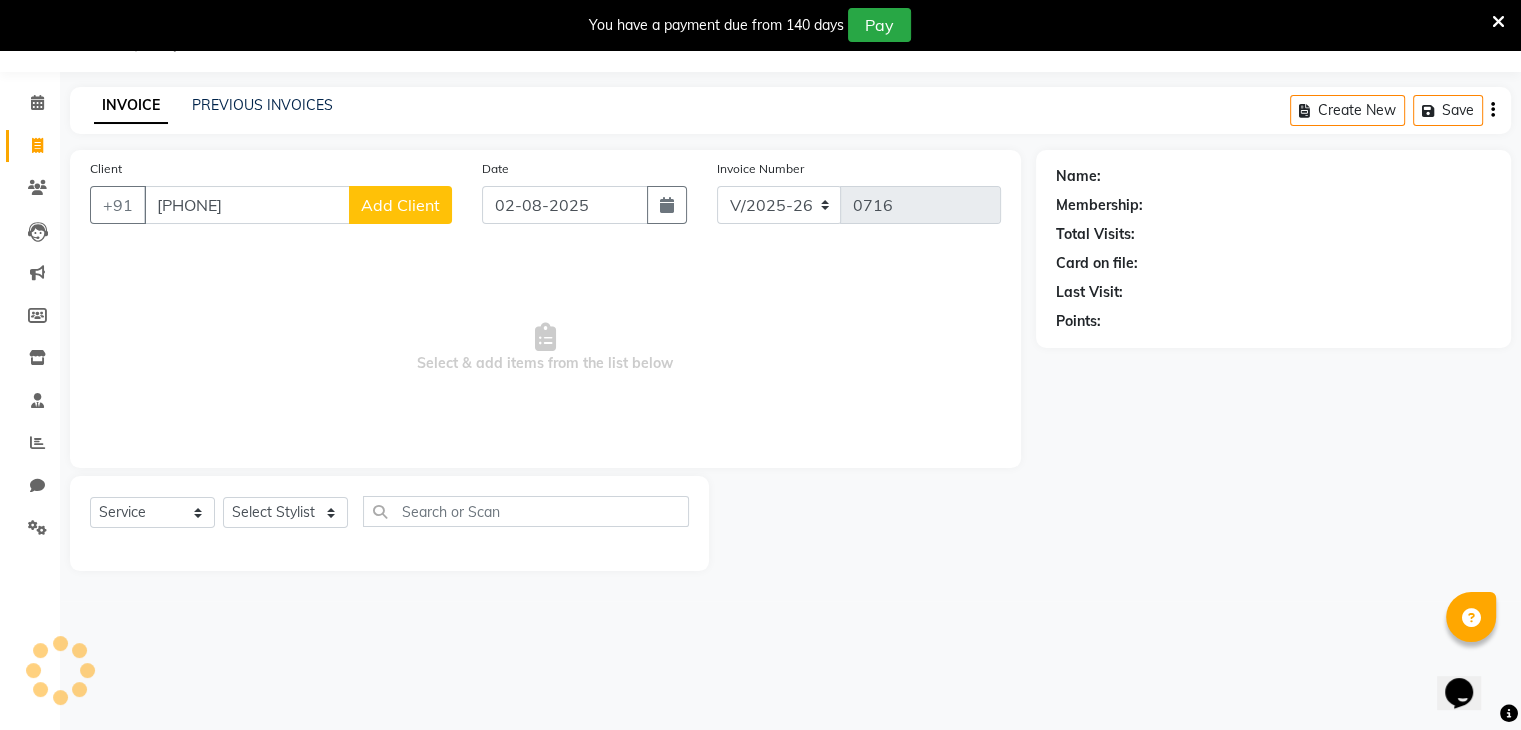 type on "[PHONE]" 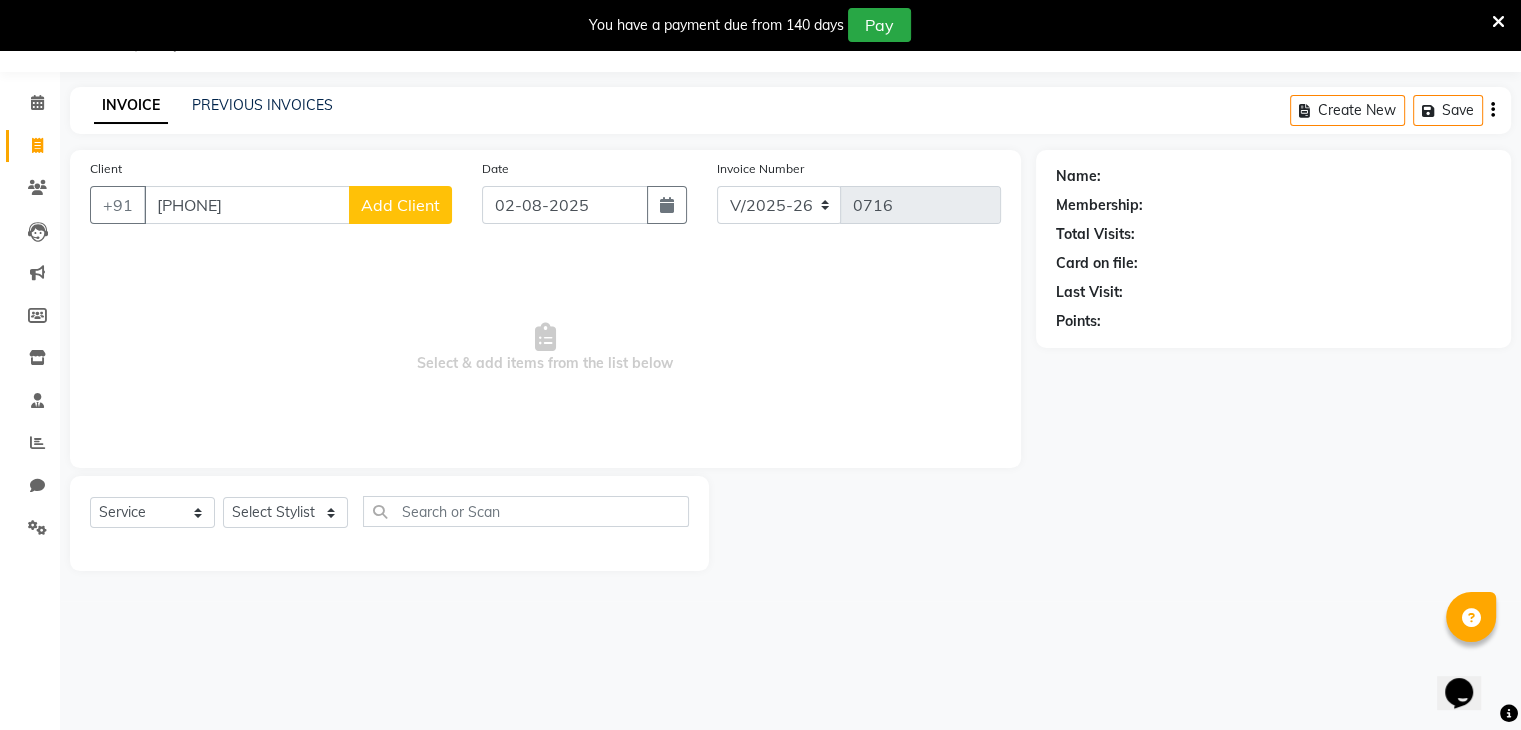click on "Add Client" 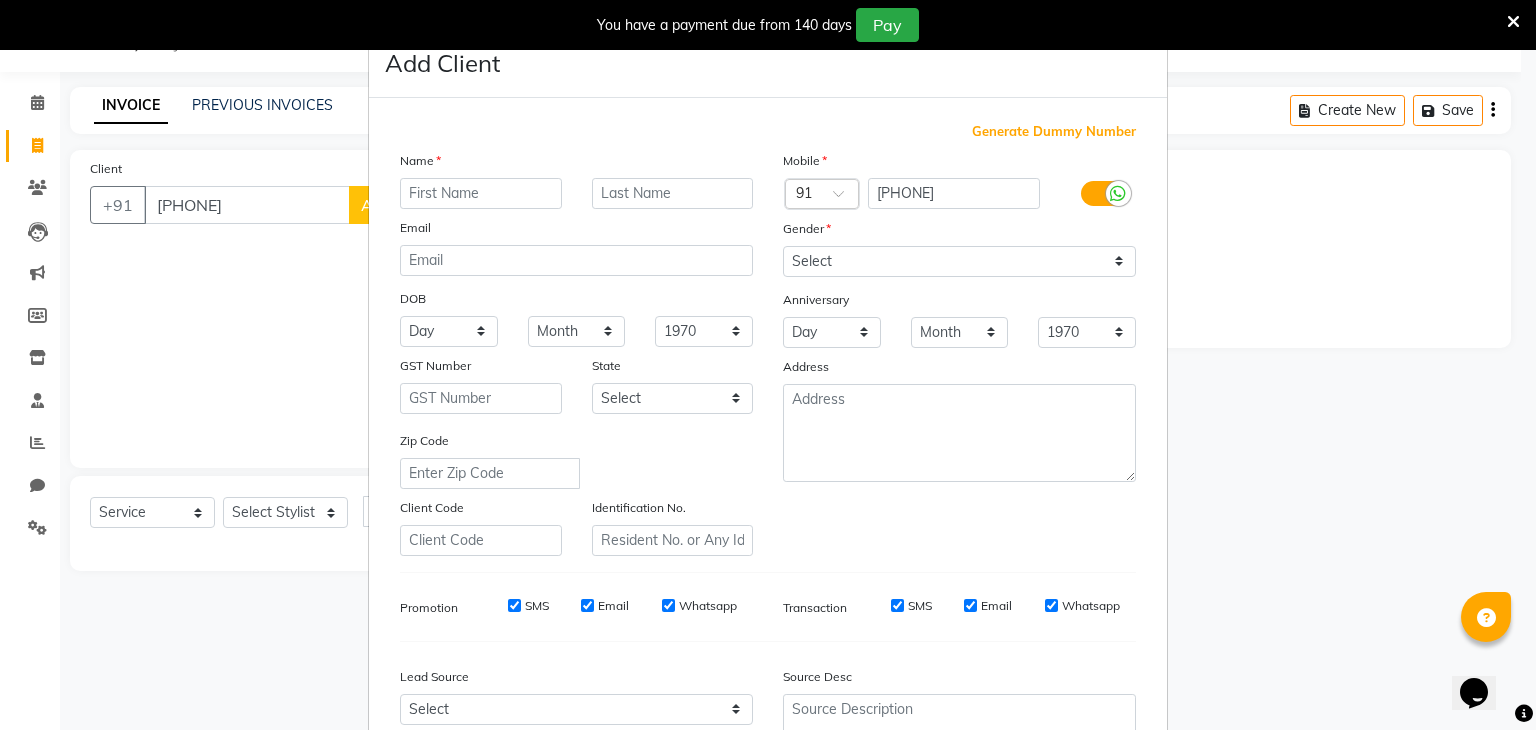 click at bounding box center (481, 193) 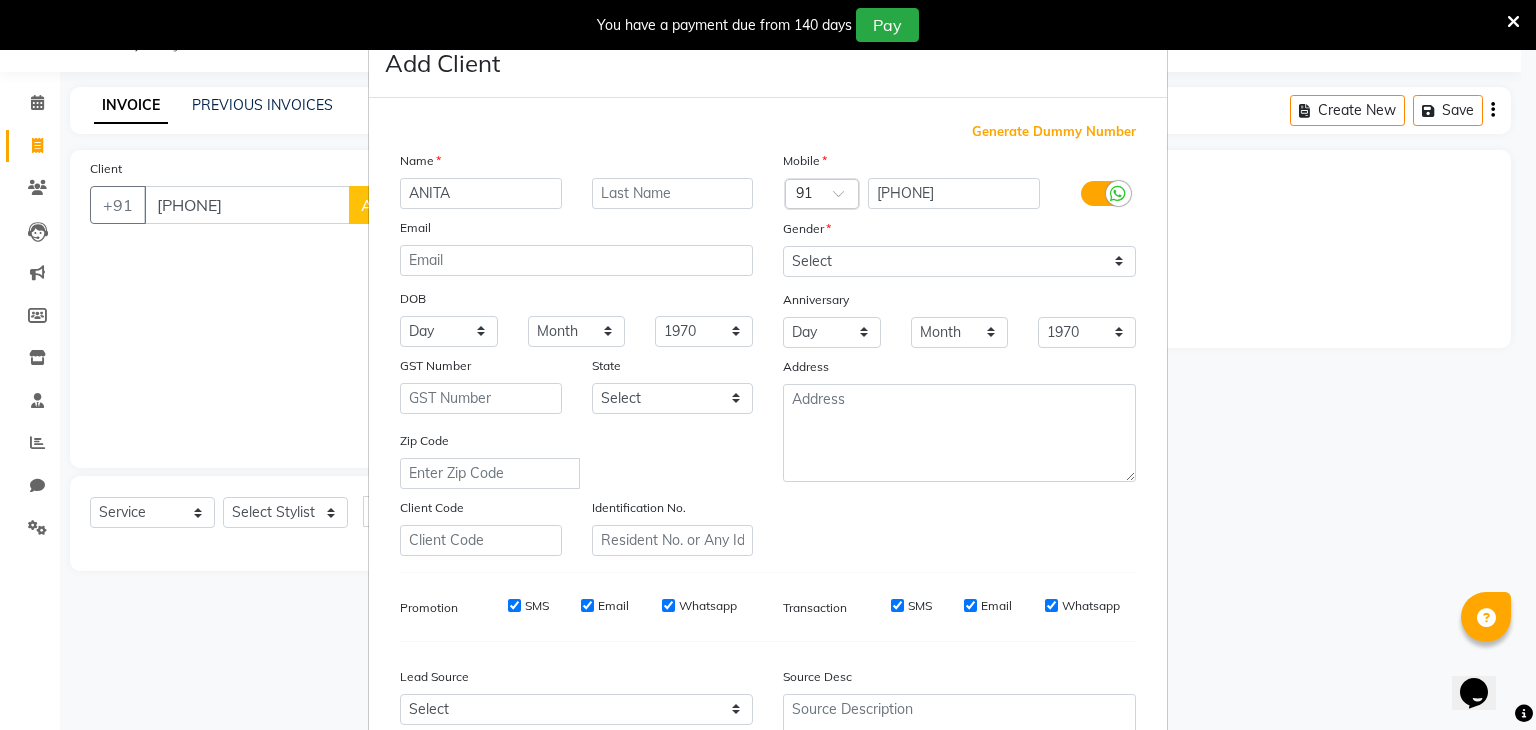 type on "ANITA" 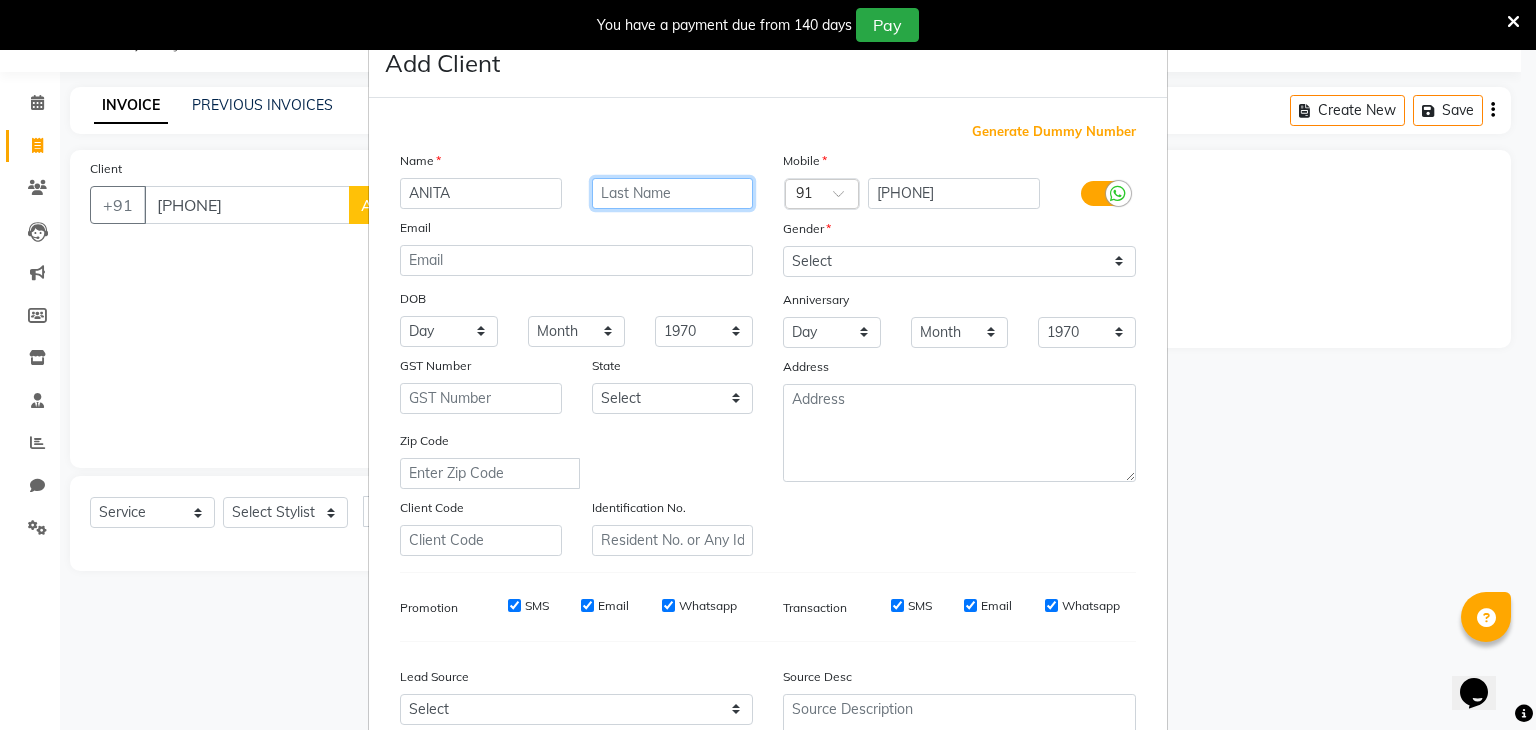 click at bounding box center [673, 193] 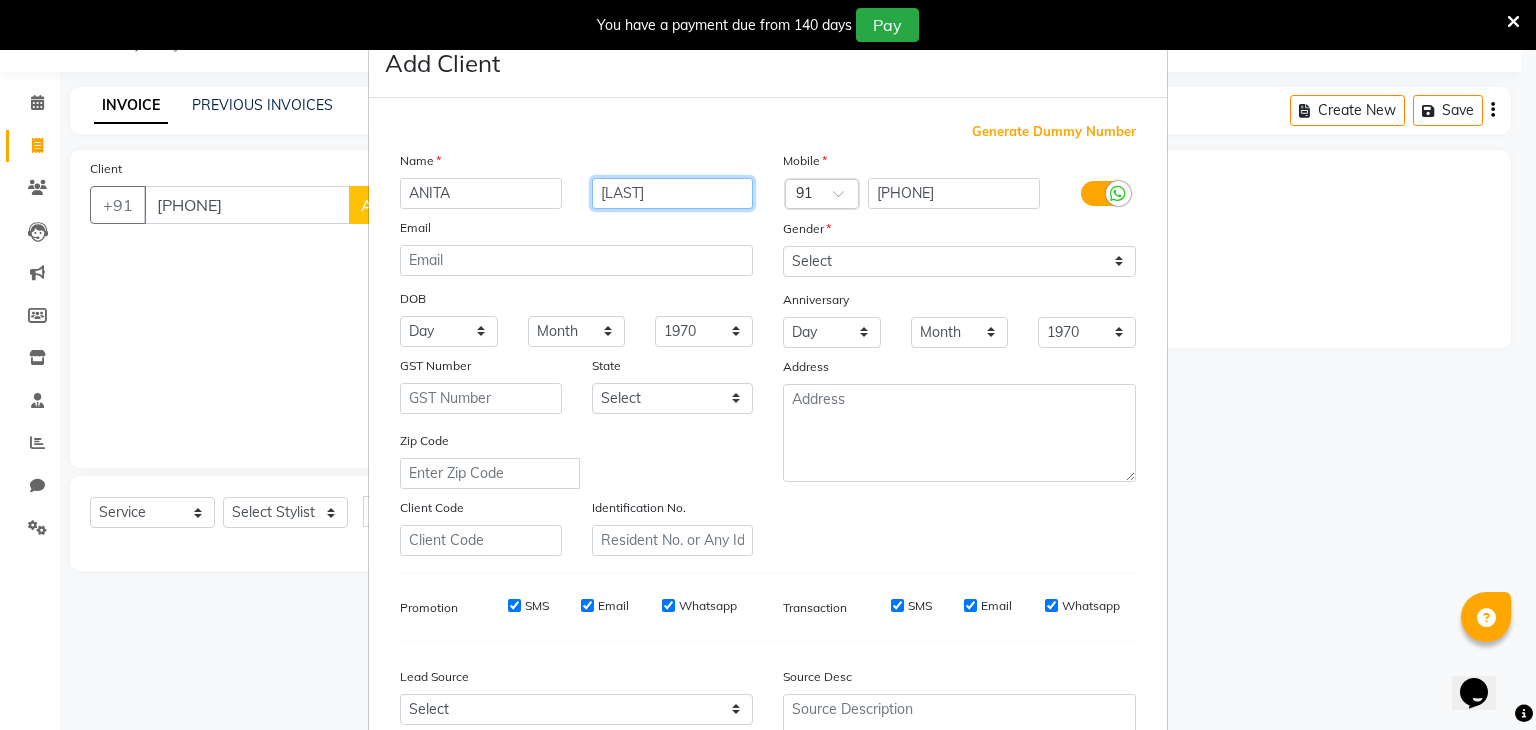 type on "[LAST]" 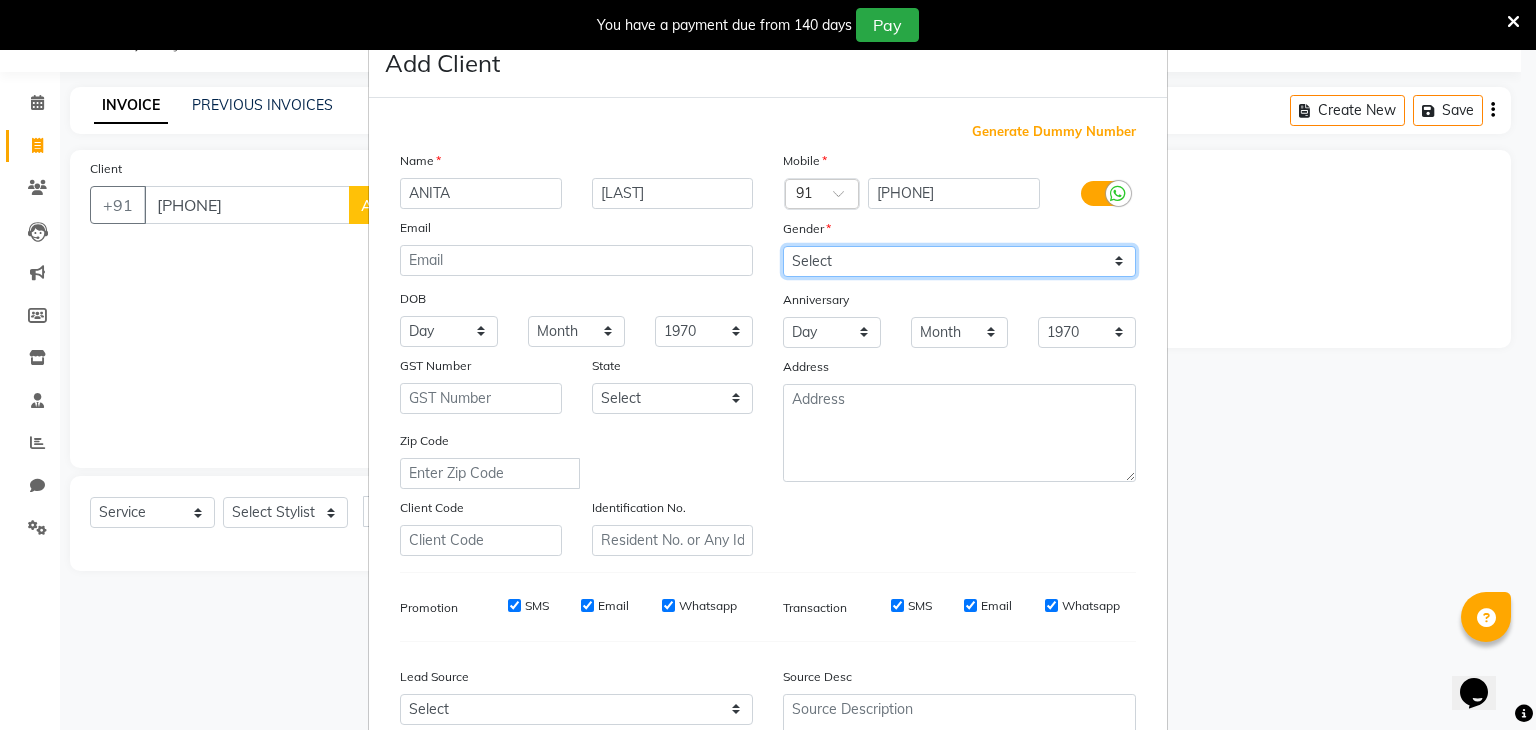 click on "Select Male Female Other Prefer Not To Say" at bounding box center [959, 261] 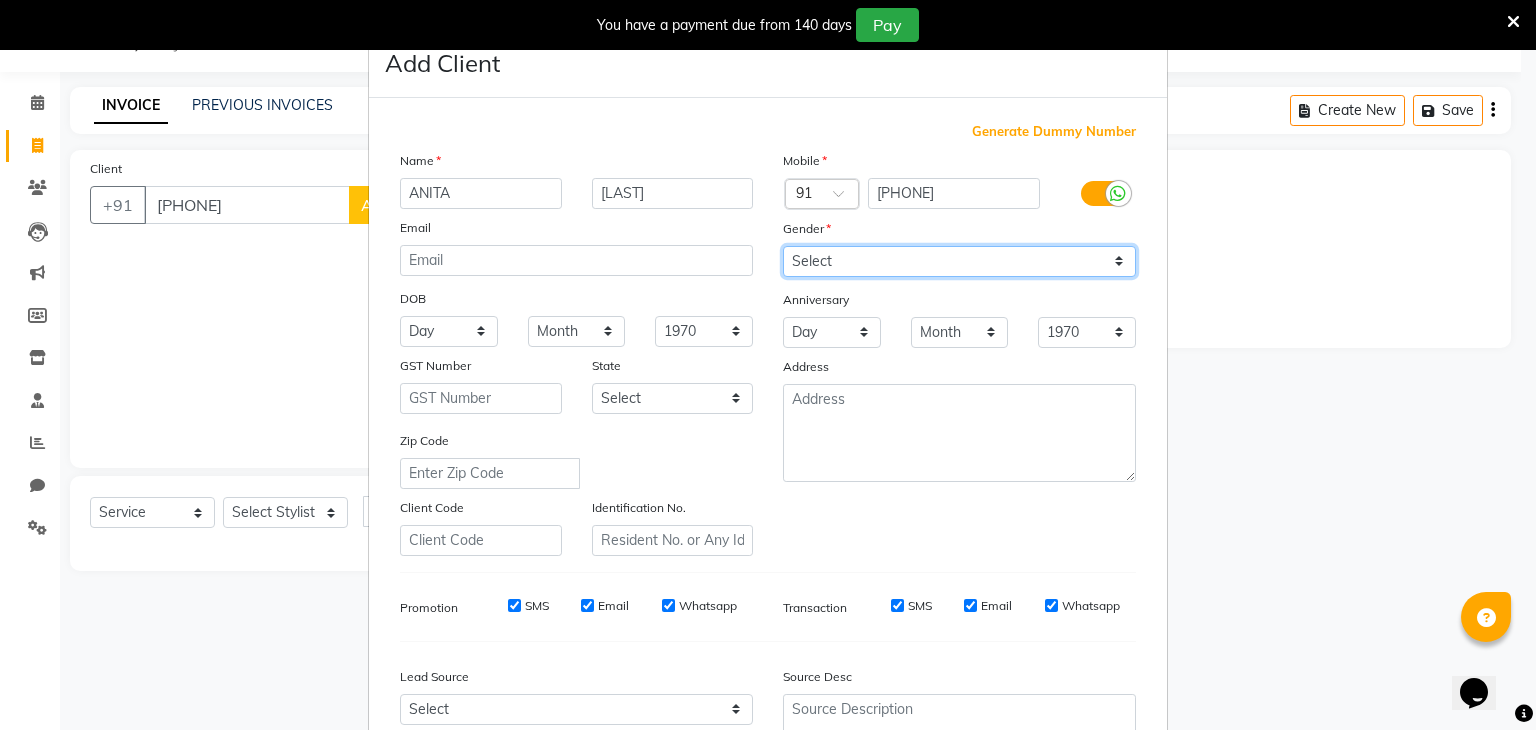select on "female" 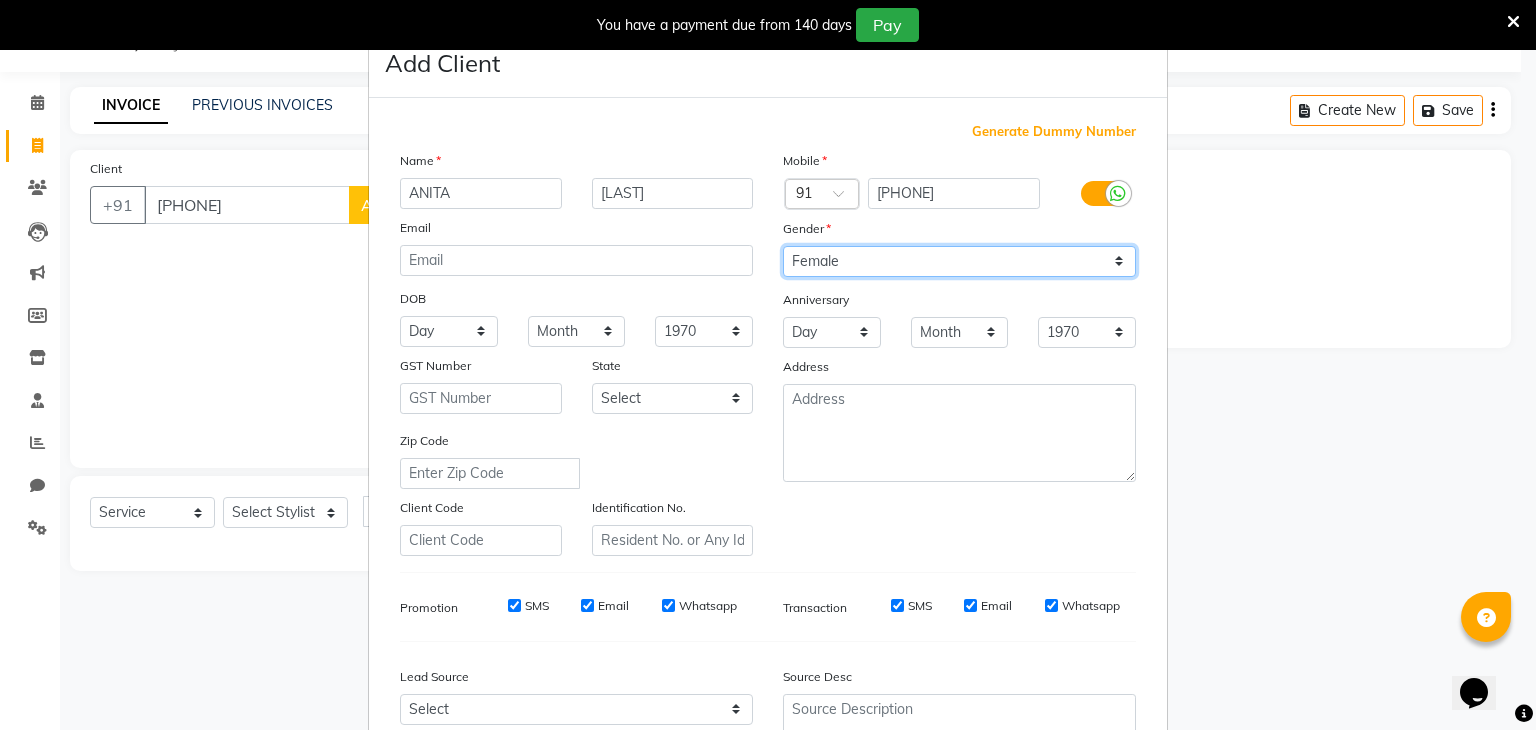 click on "Select Male Female Other Prefer Not To Say" at bounding box center (959, 261) 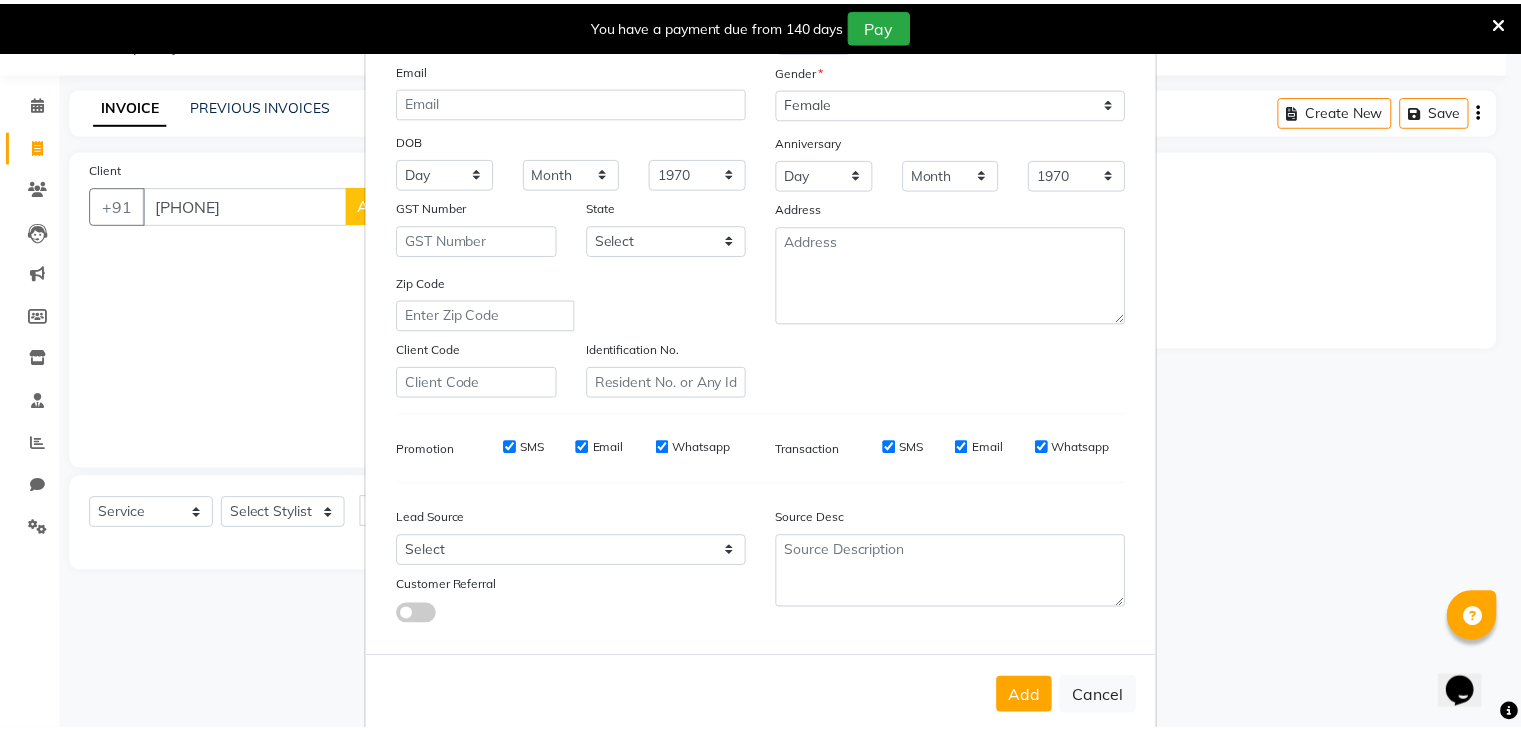 scroll, scrollTop: 203, scrollLeft: 0, axis: vertical 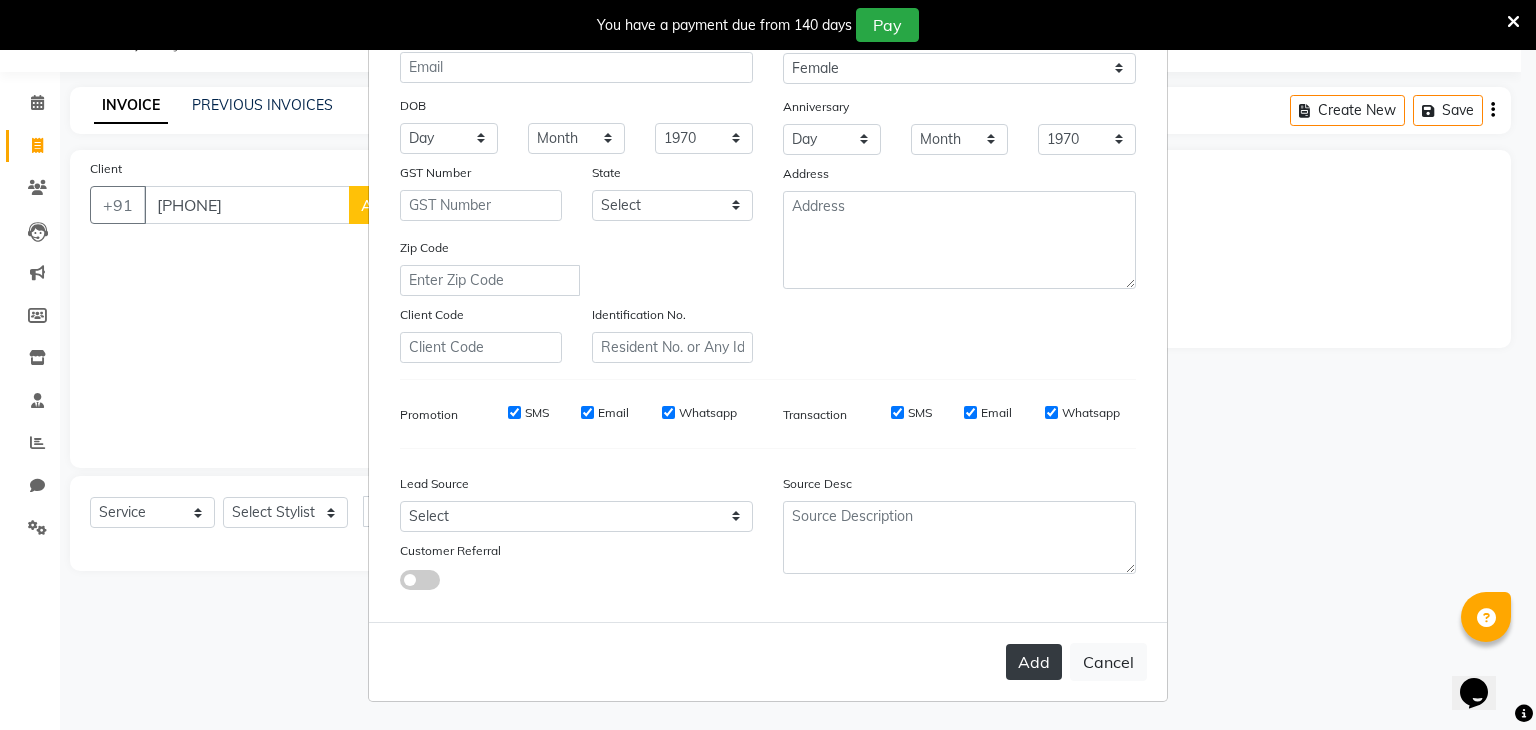 click on "Add" at bounding box center (1034, 662) 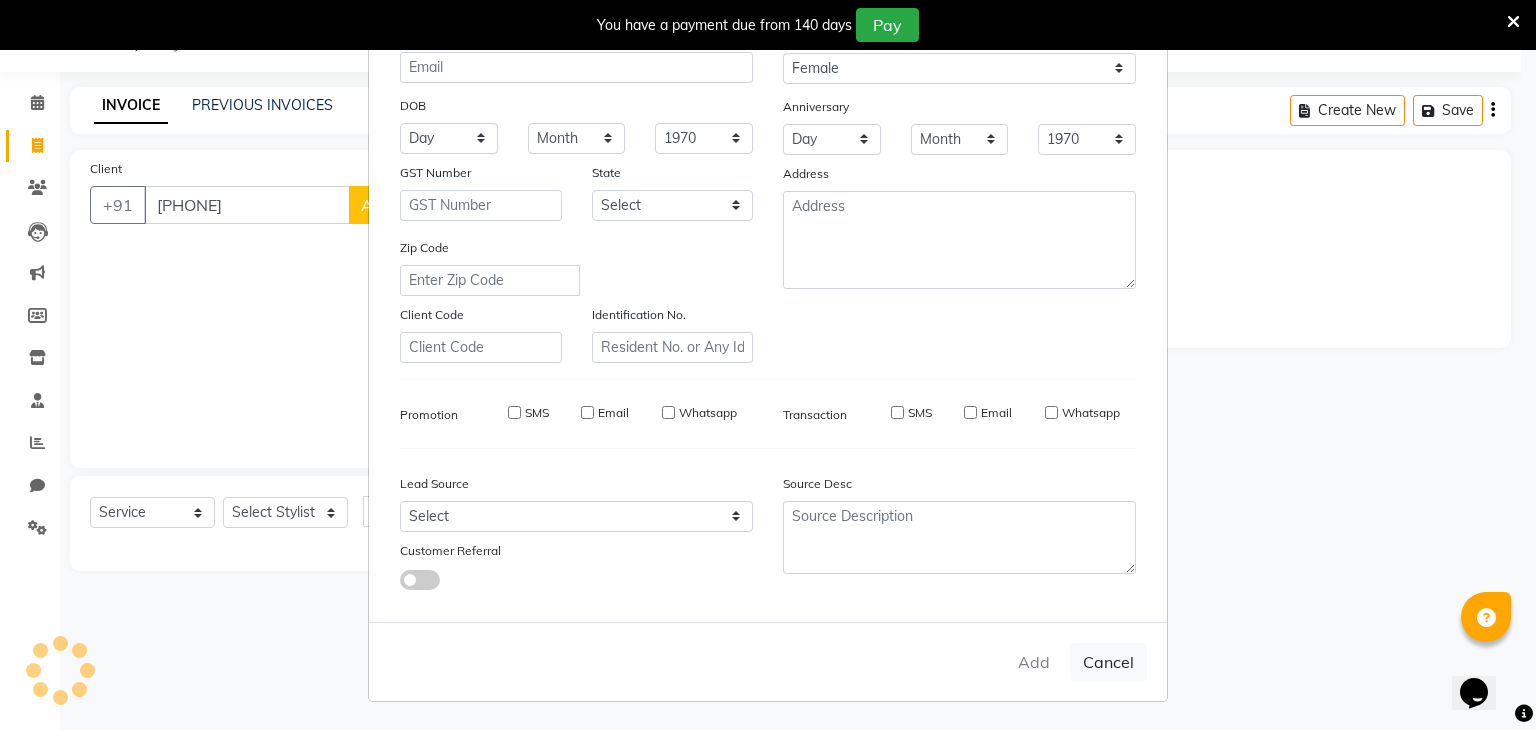 type 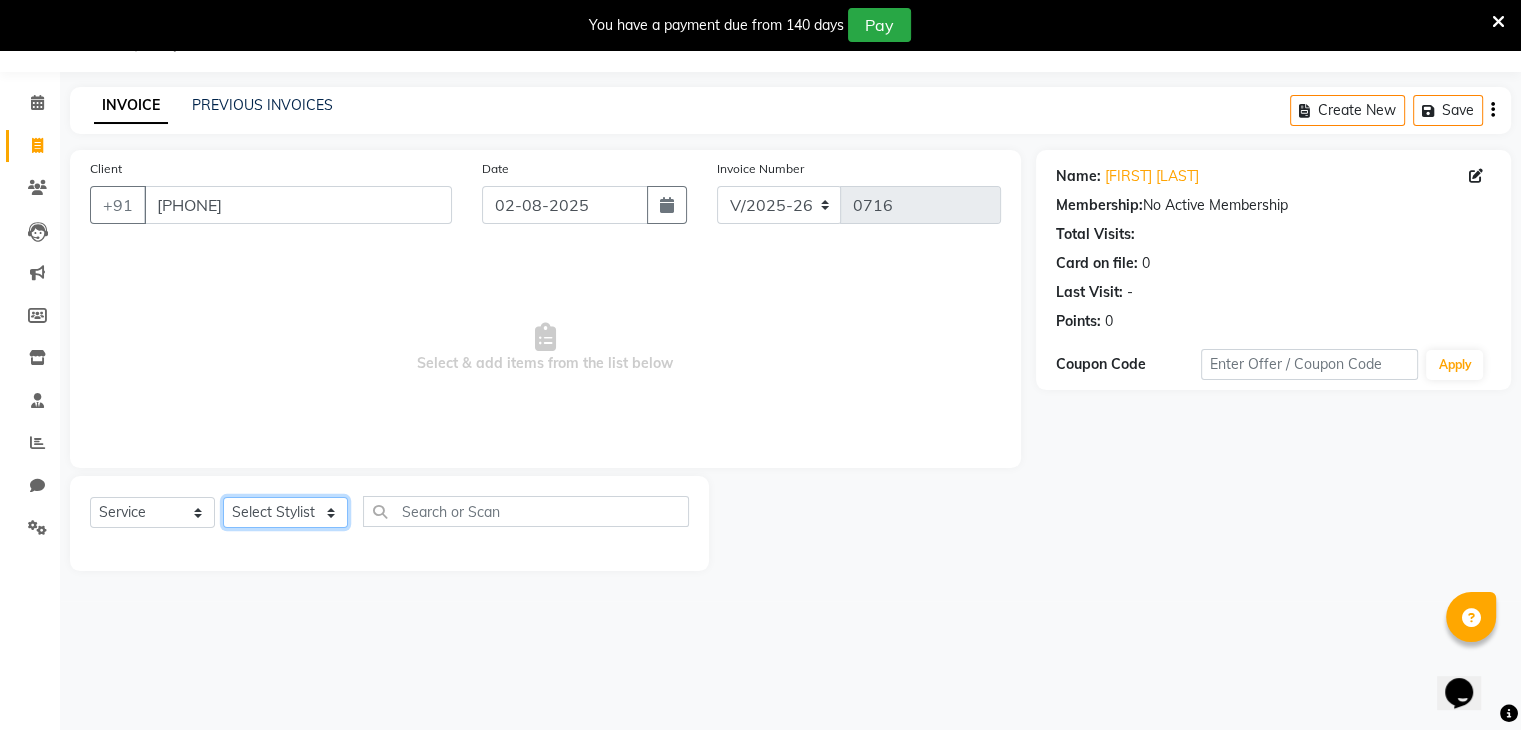 click on "Select Stylist Devi DIS Mamta Pinki Rajiya Rupal Shweta Uma UNKNOWN" 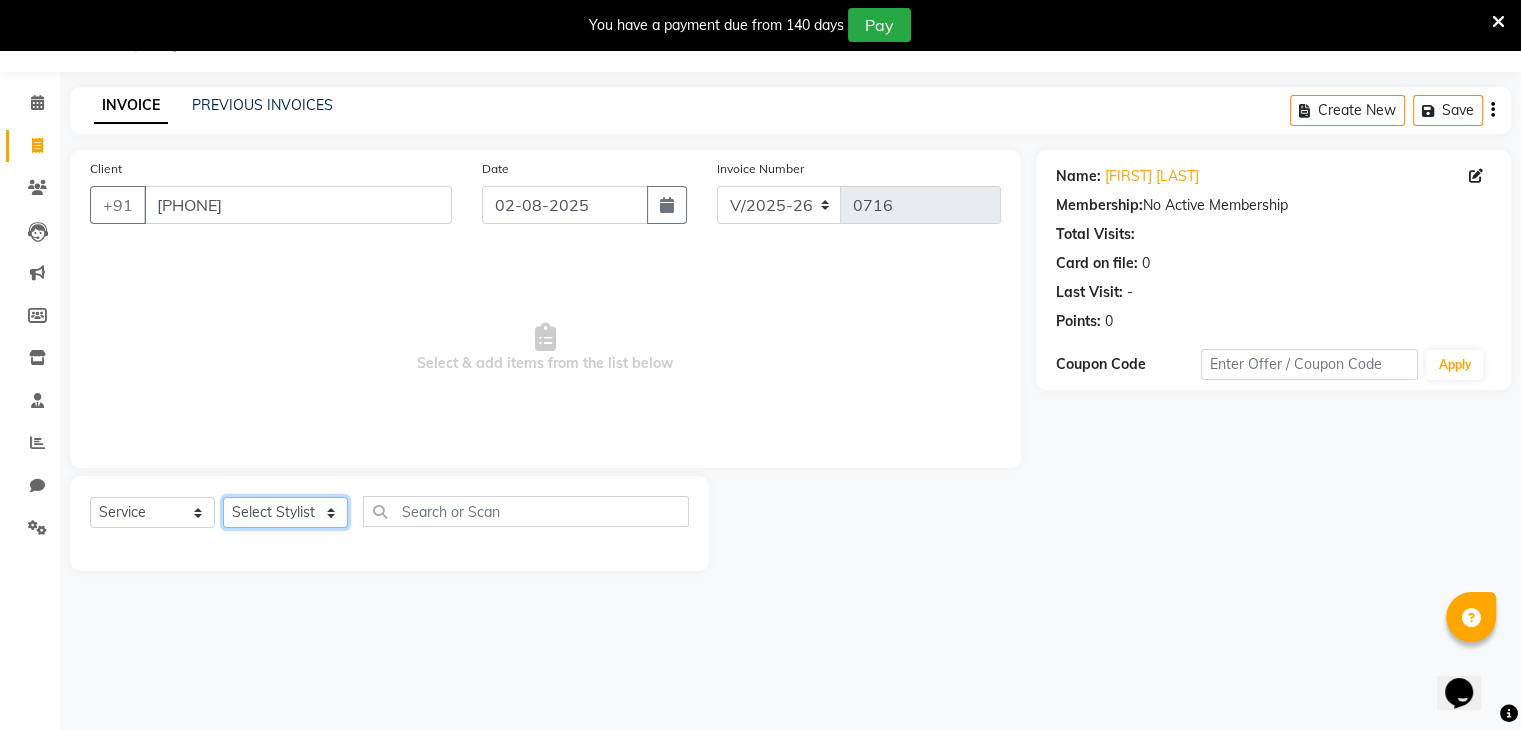 select on "70653" 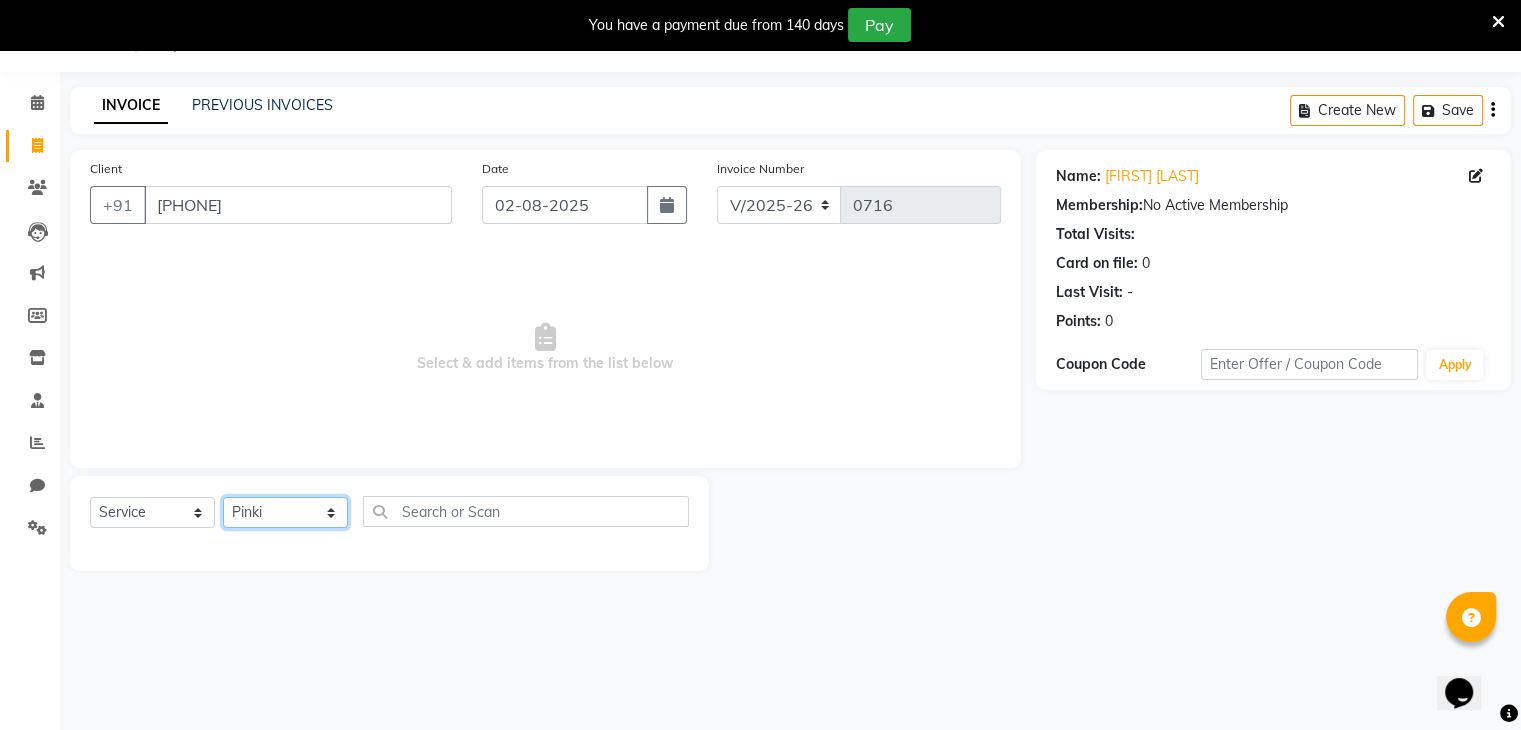 click on "Select Stylist Devi DIS Mamta Pinki Rajiya Rupal Shweta Uma UNKNOWN" 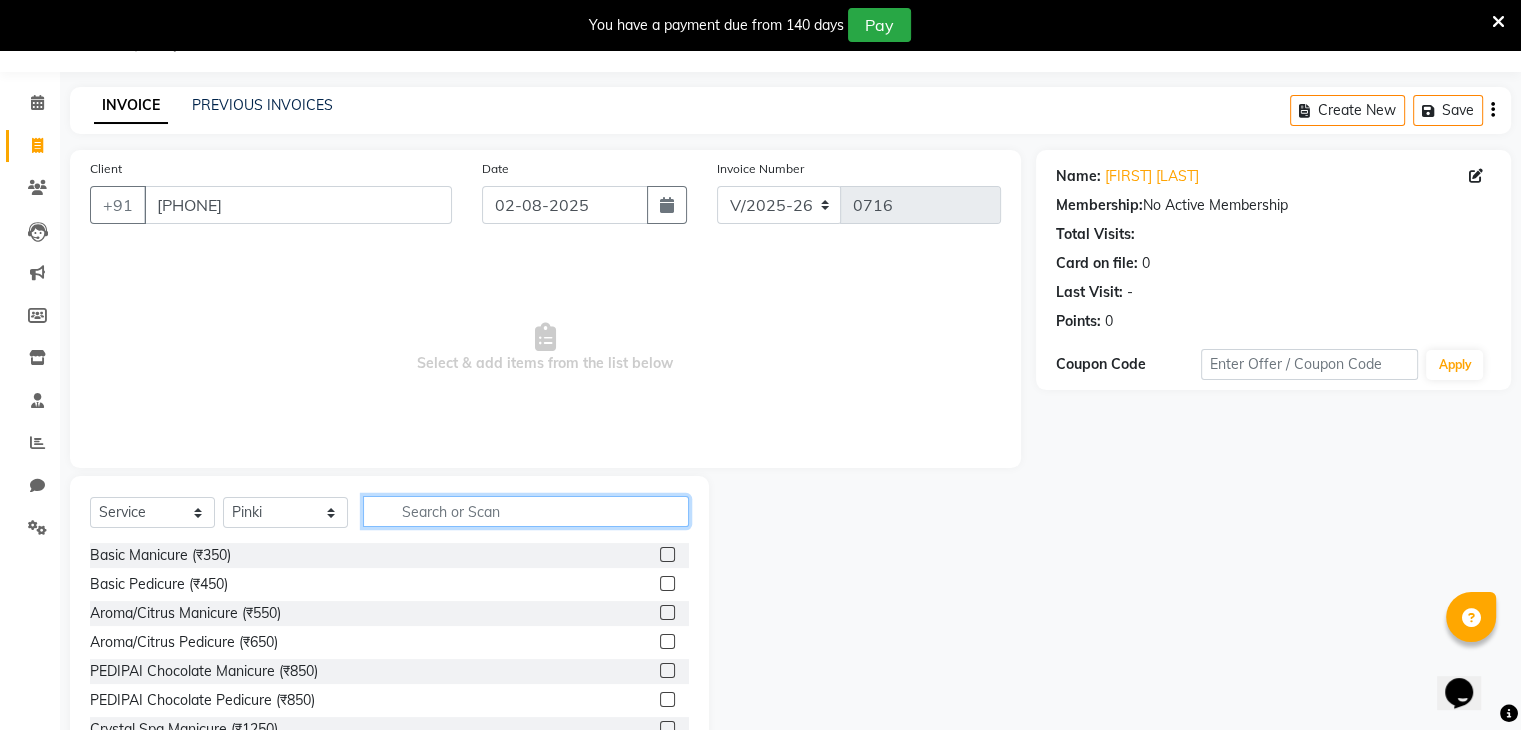 click 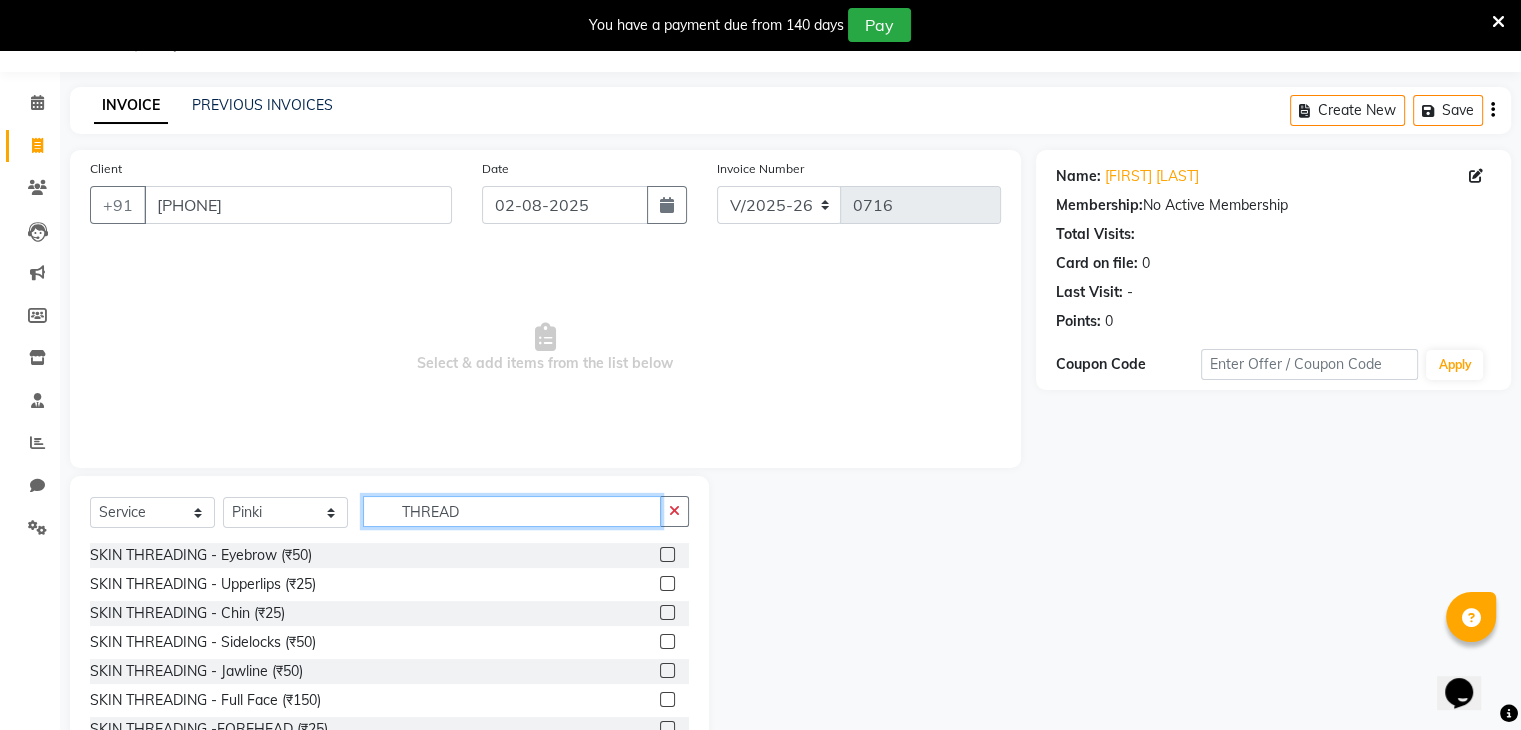 type on "THREAD" 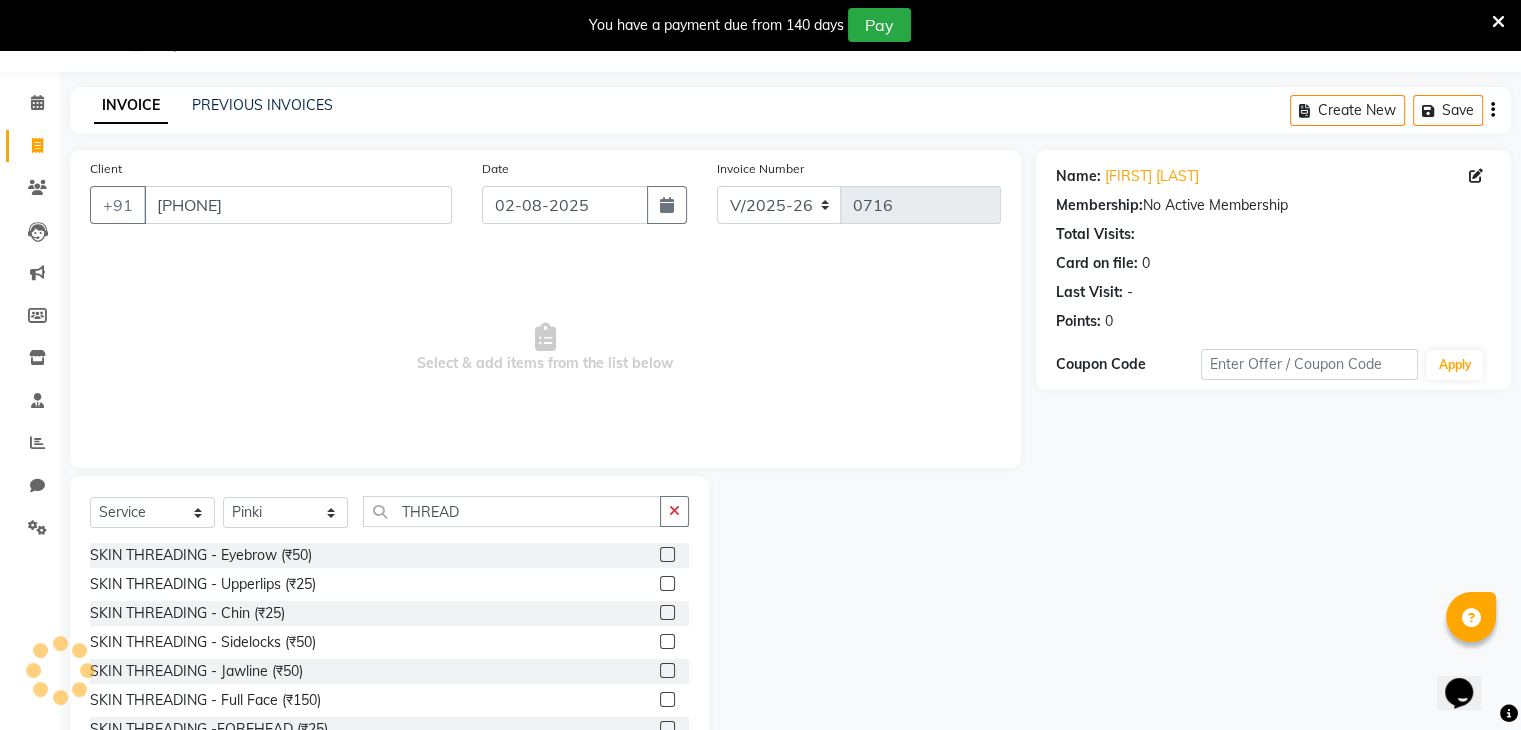 click 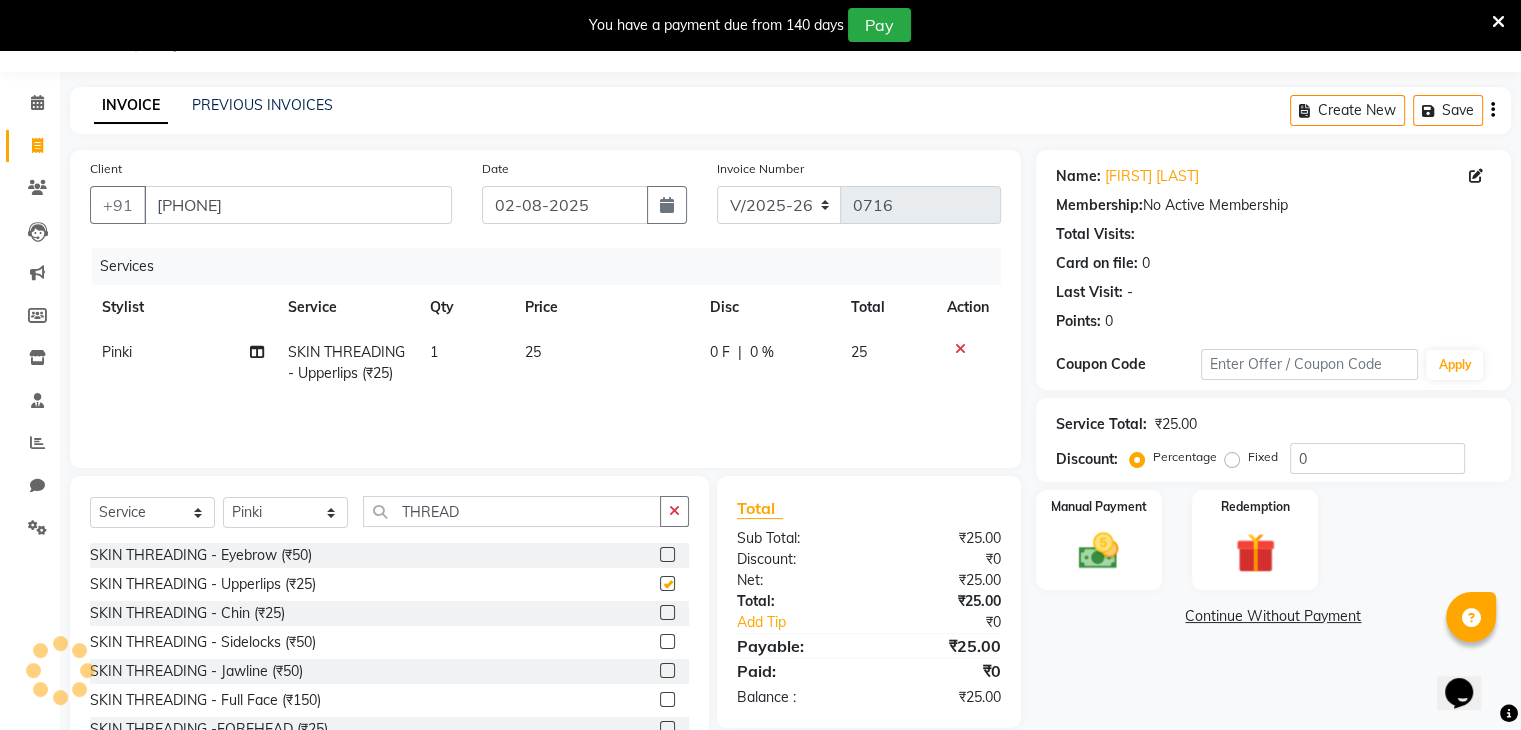 checkbox on "false" 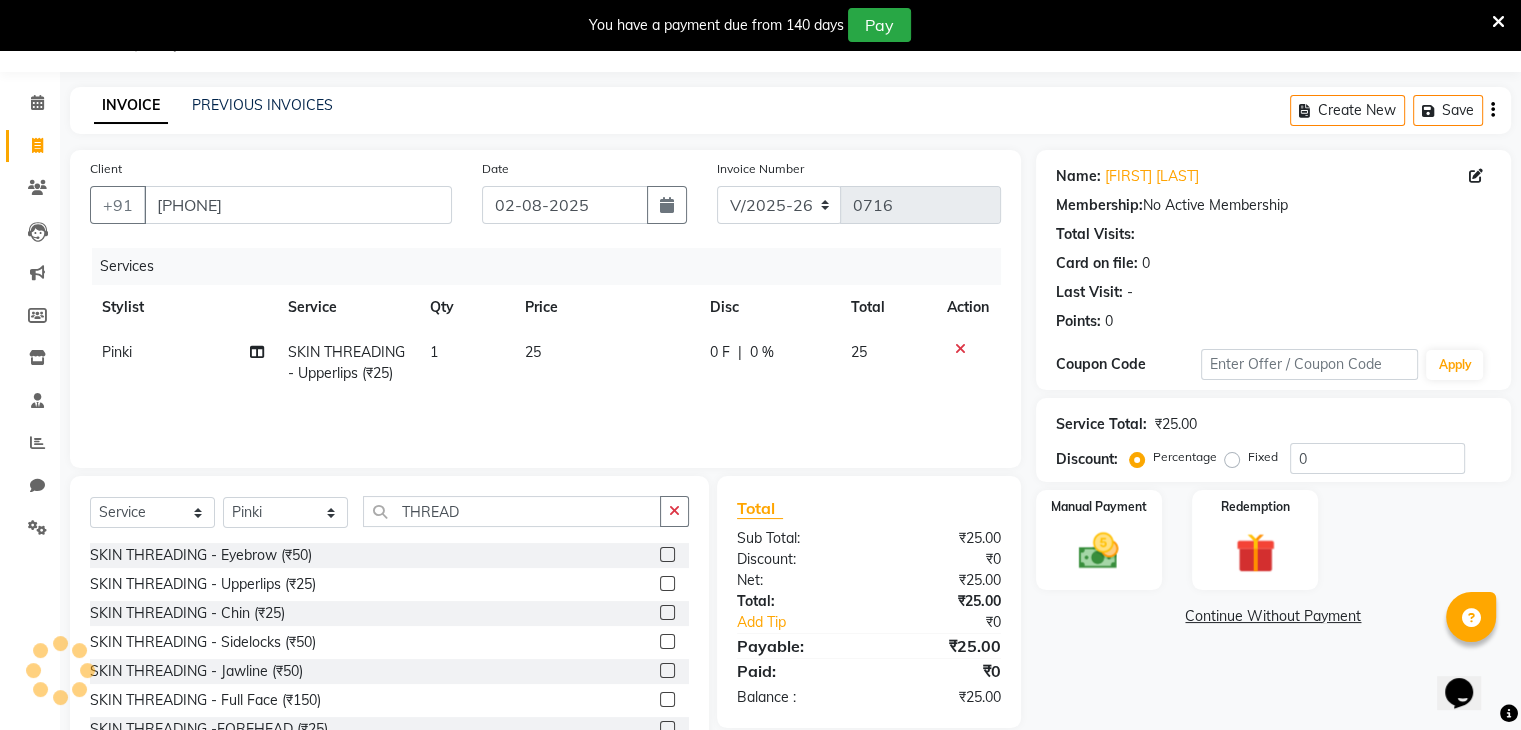 click 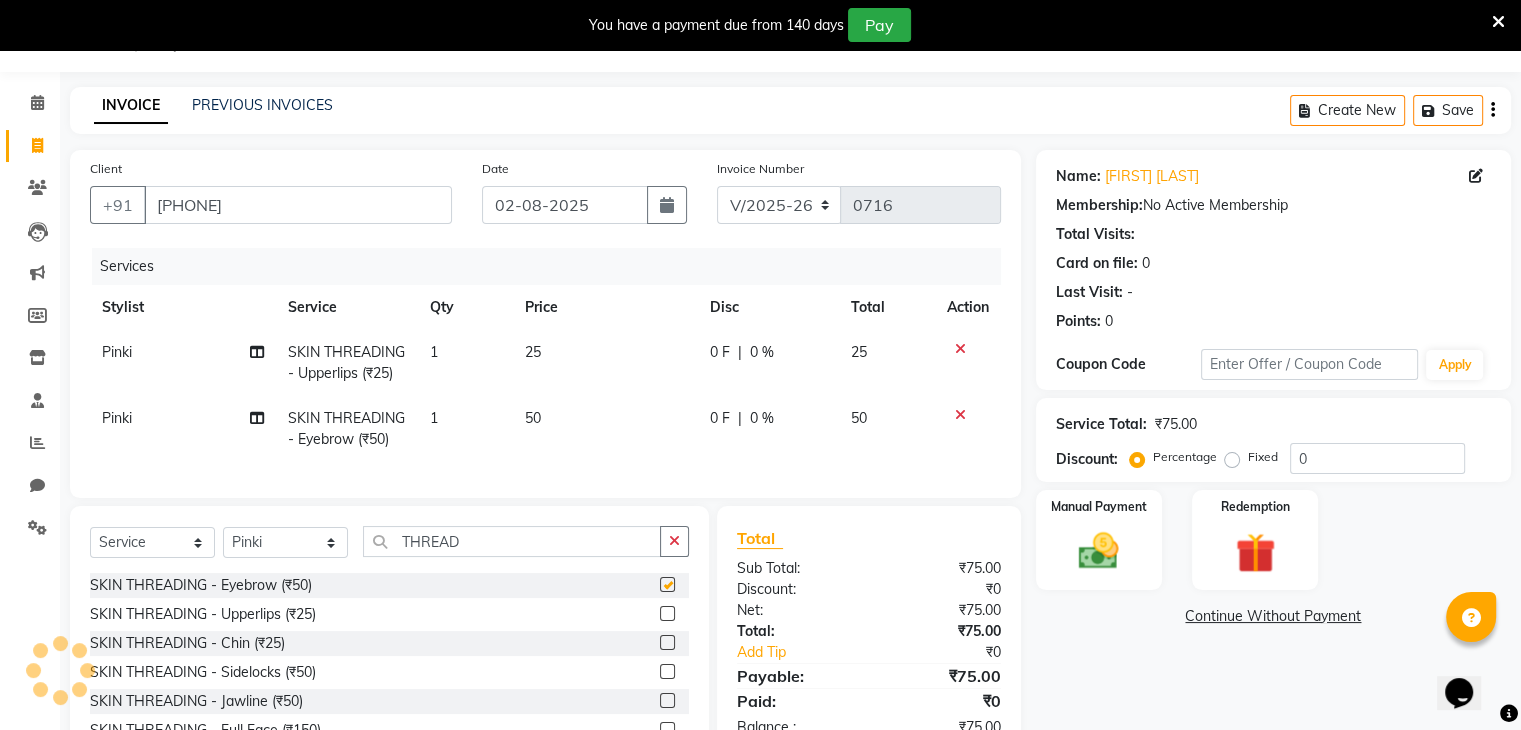 checkbox on "false" 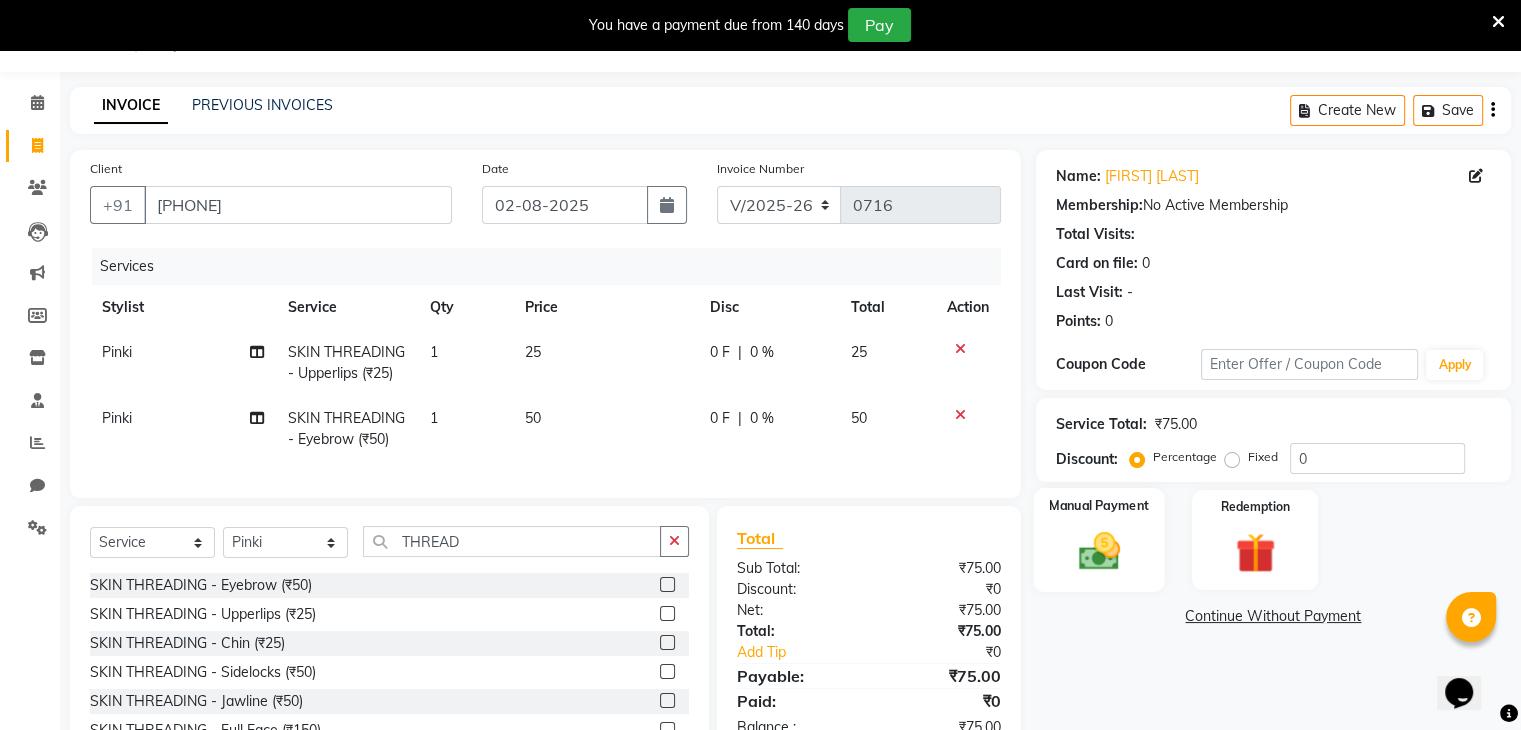 click 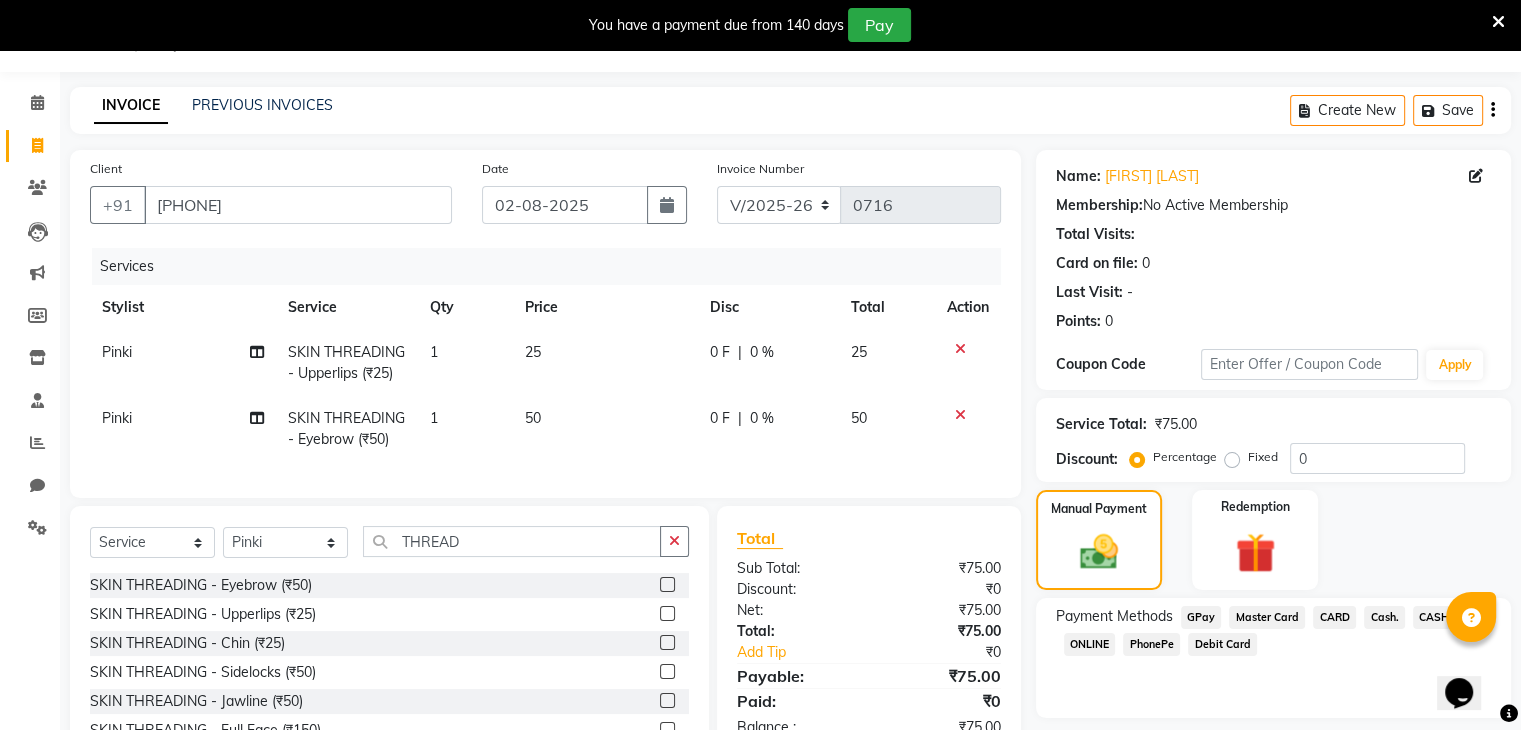 click on "PhonePe" 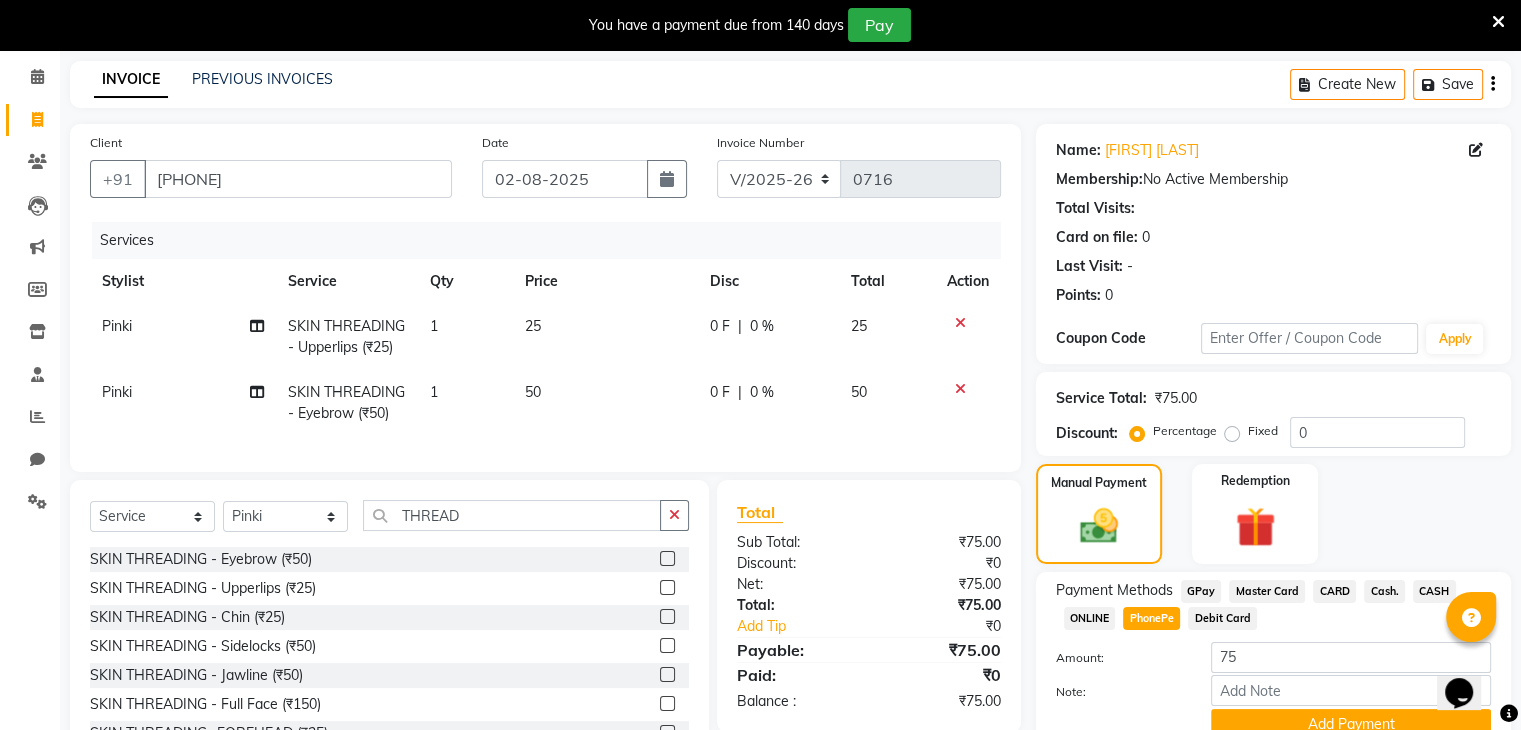 scroll, scrollTop: 90, scrollLeft: 0, axis: vertical 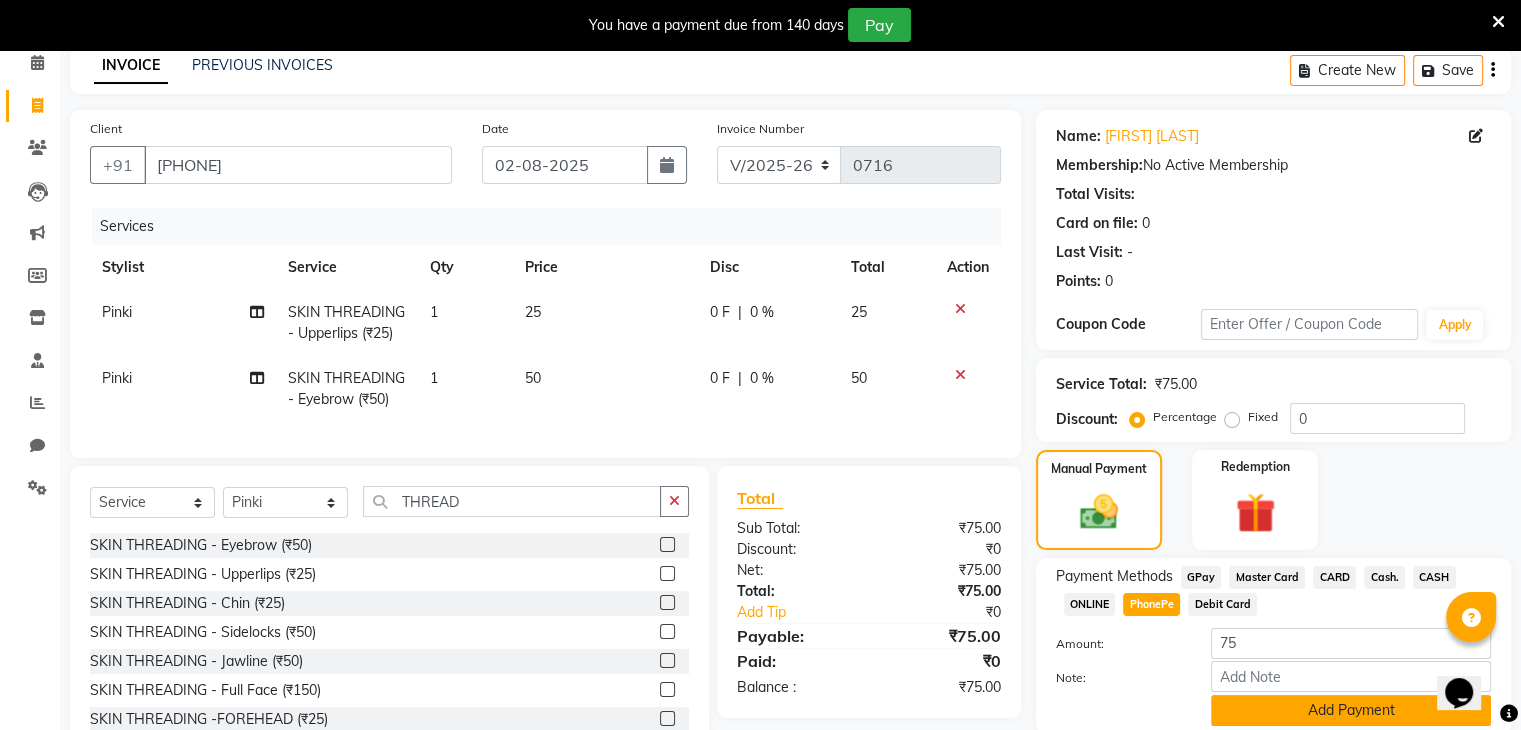 click on "Add Payment" 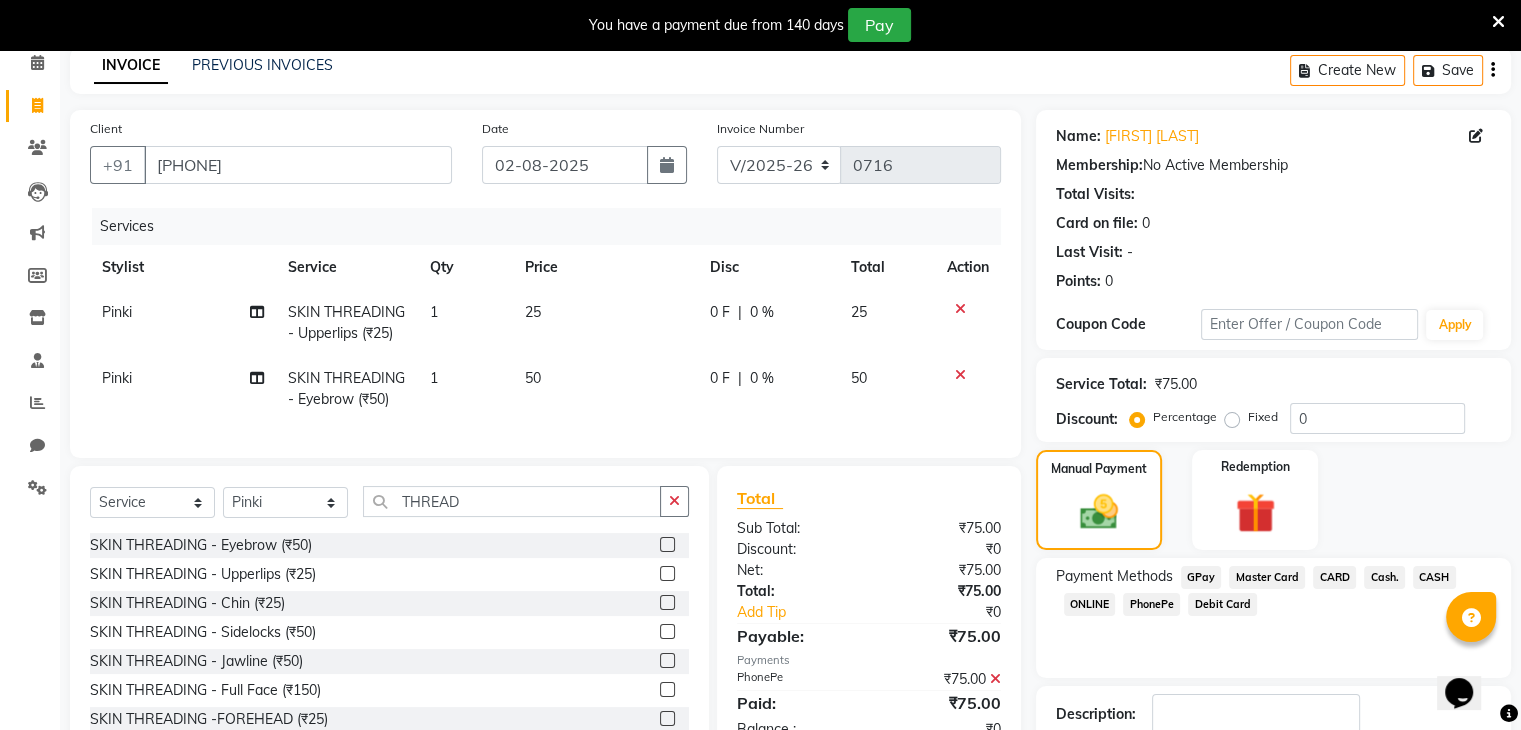 click on "PhonePe" 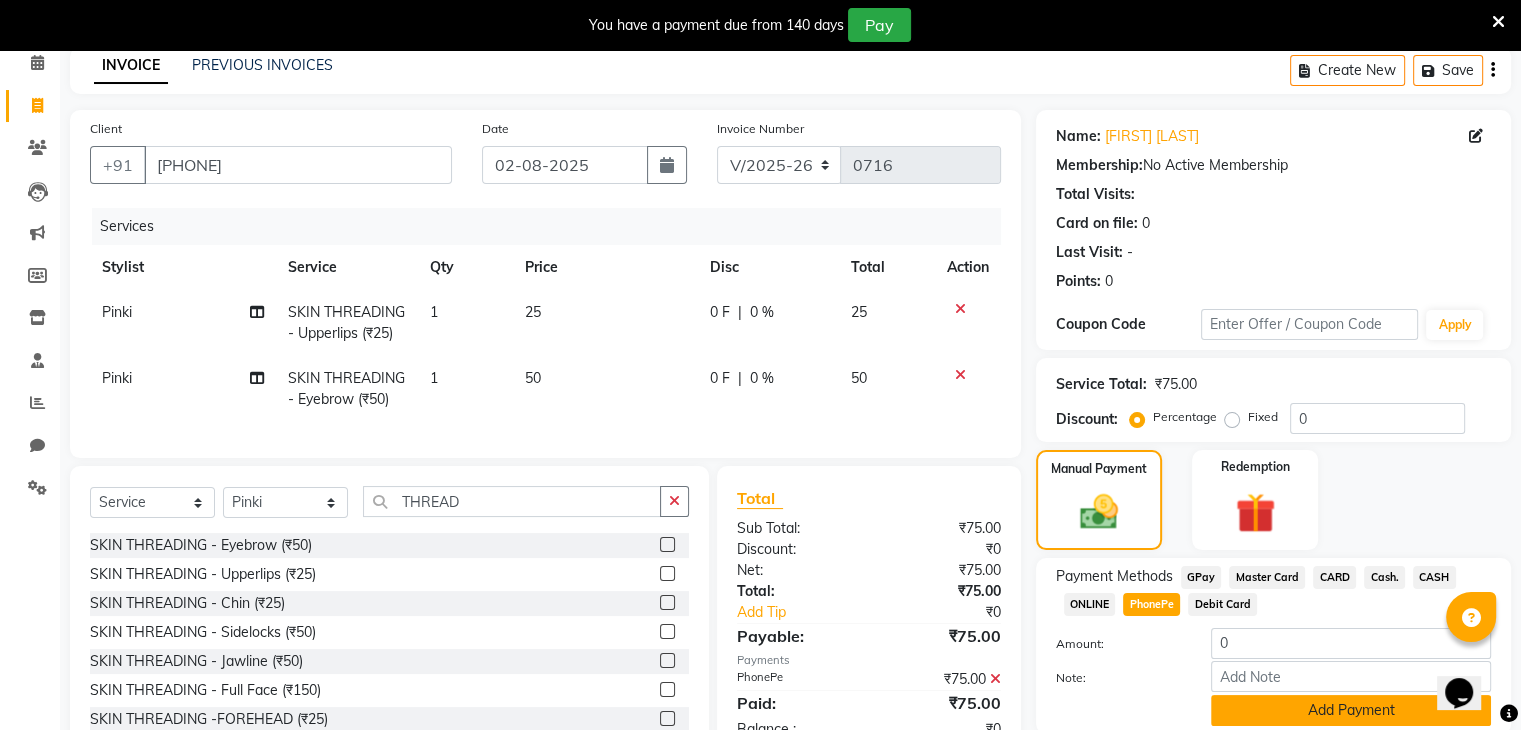 click on "Add Payment" 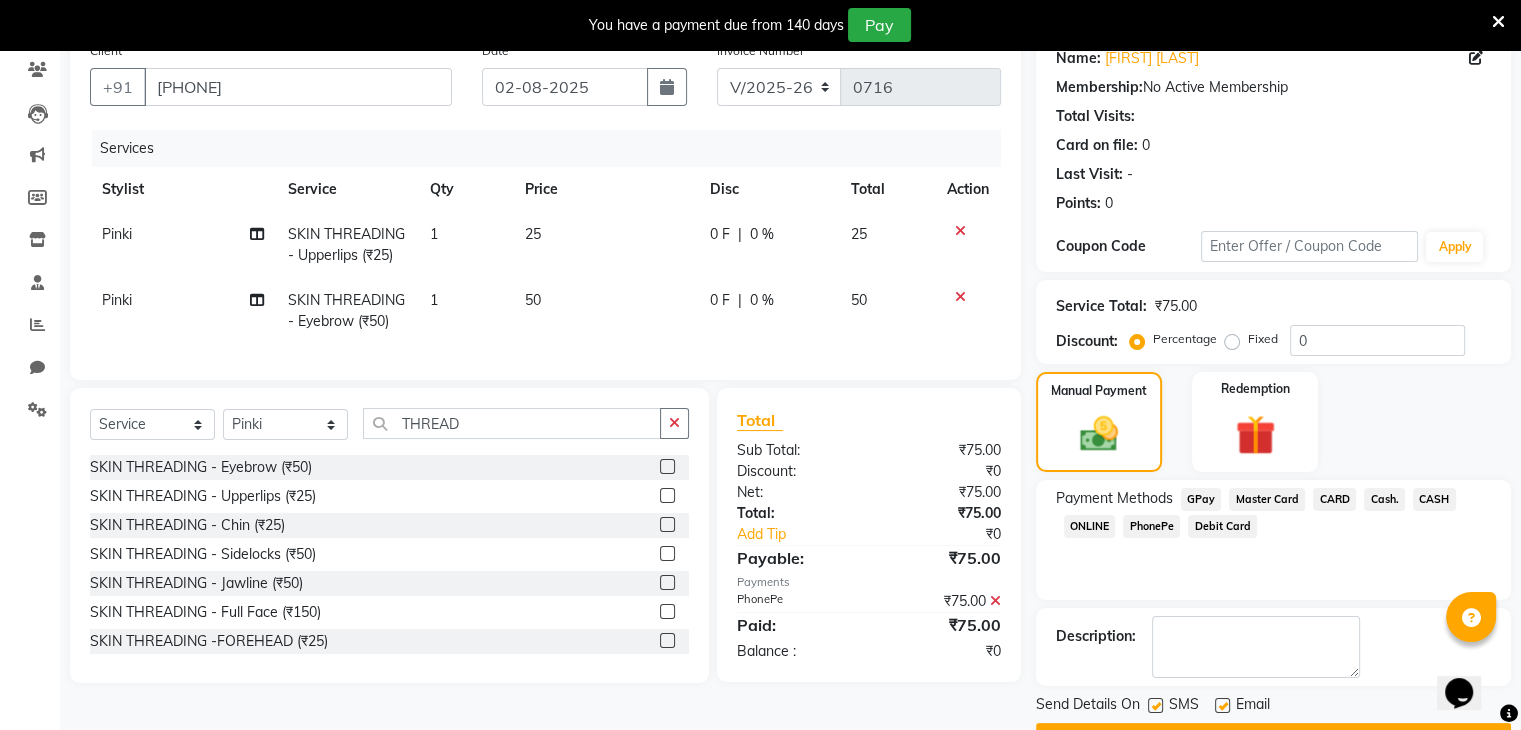 scroll, scrollTop: 220, scrollLeft: 0, axis: vertical 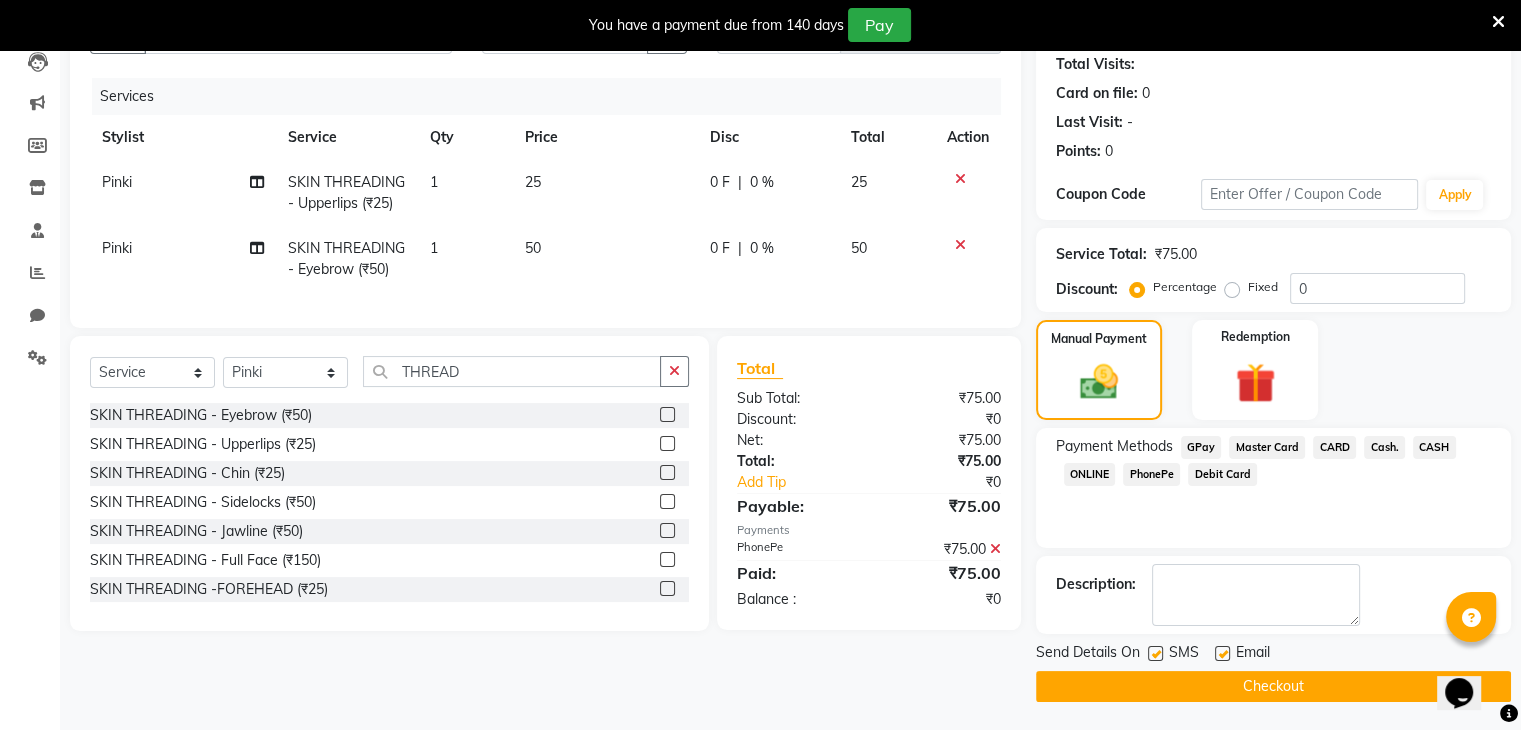 click on "Checkout" 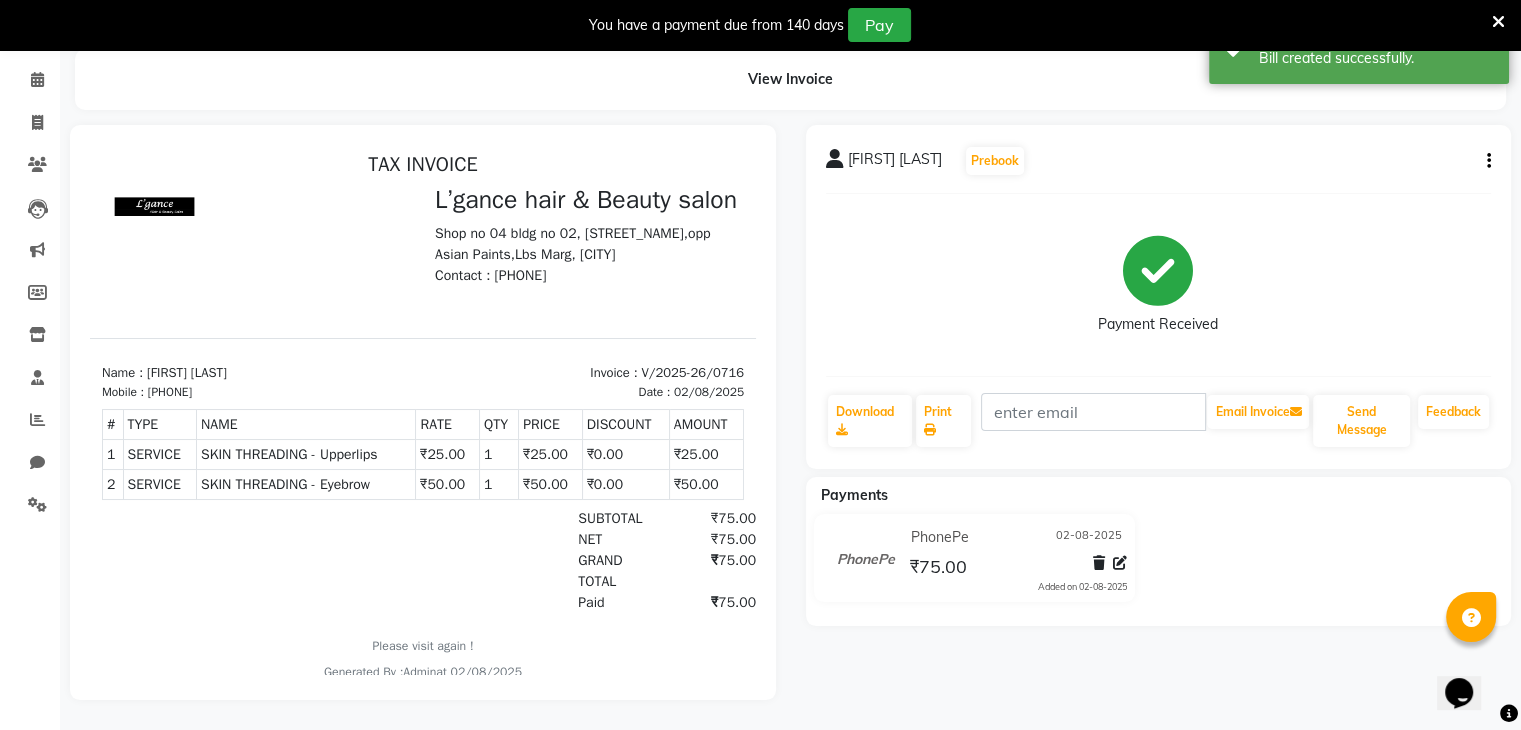 scroll, scrollTop: 0, scrollLeft: 0, axis: both 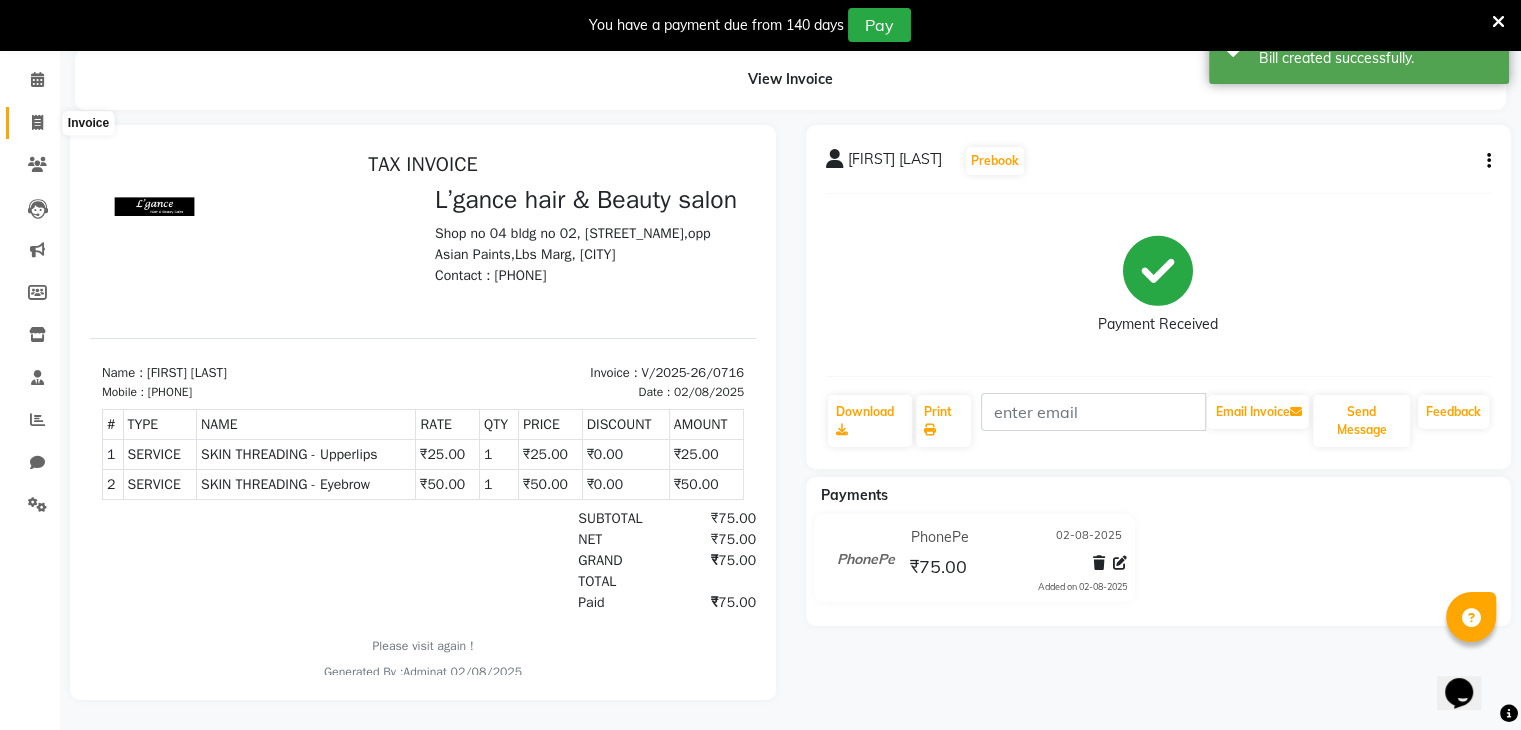 click 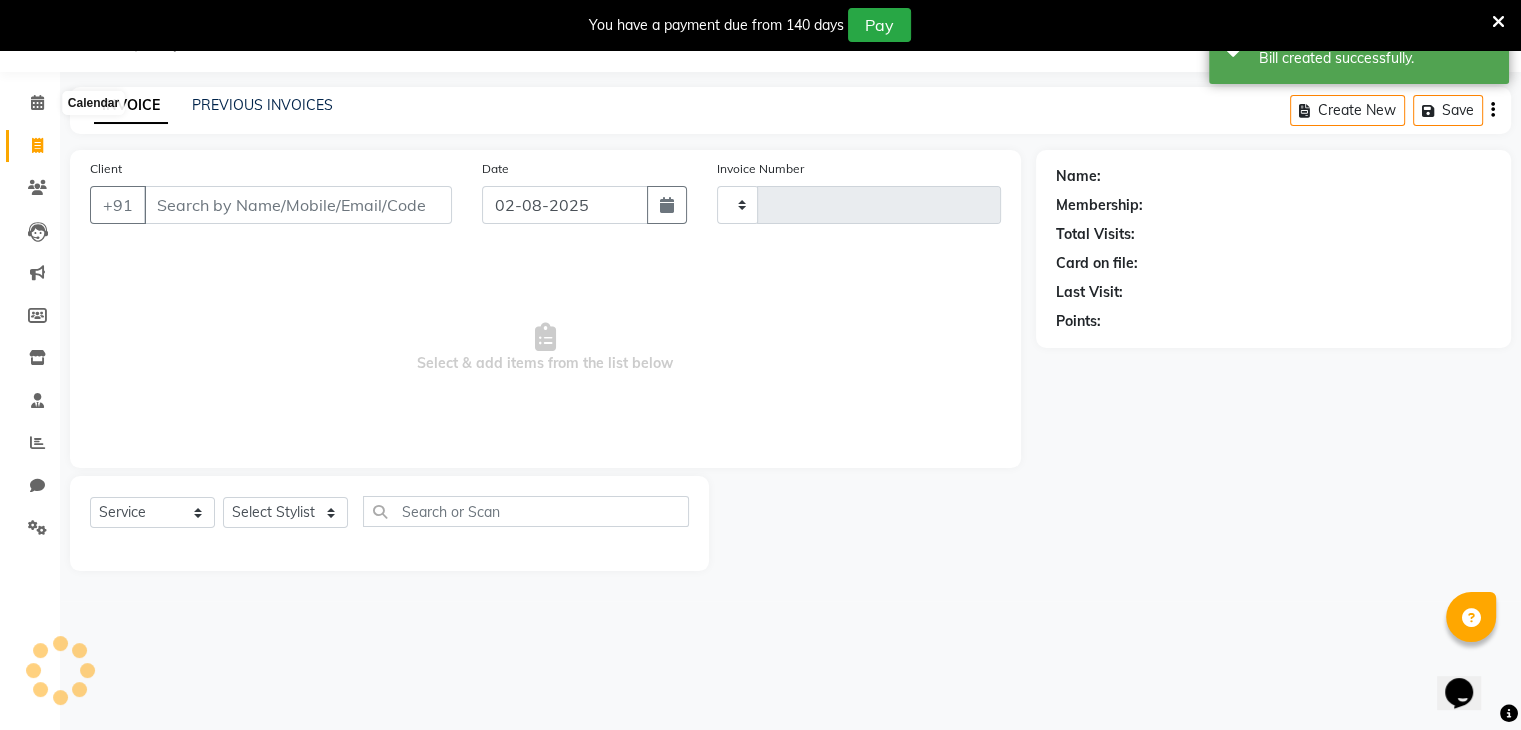 type on "0717" 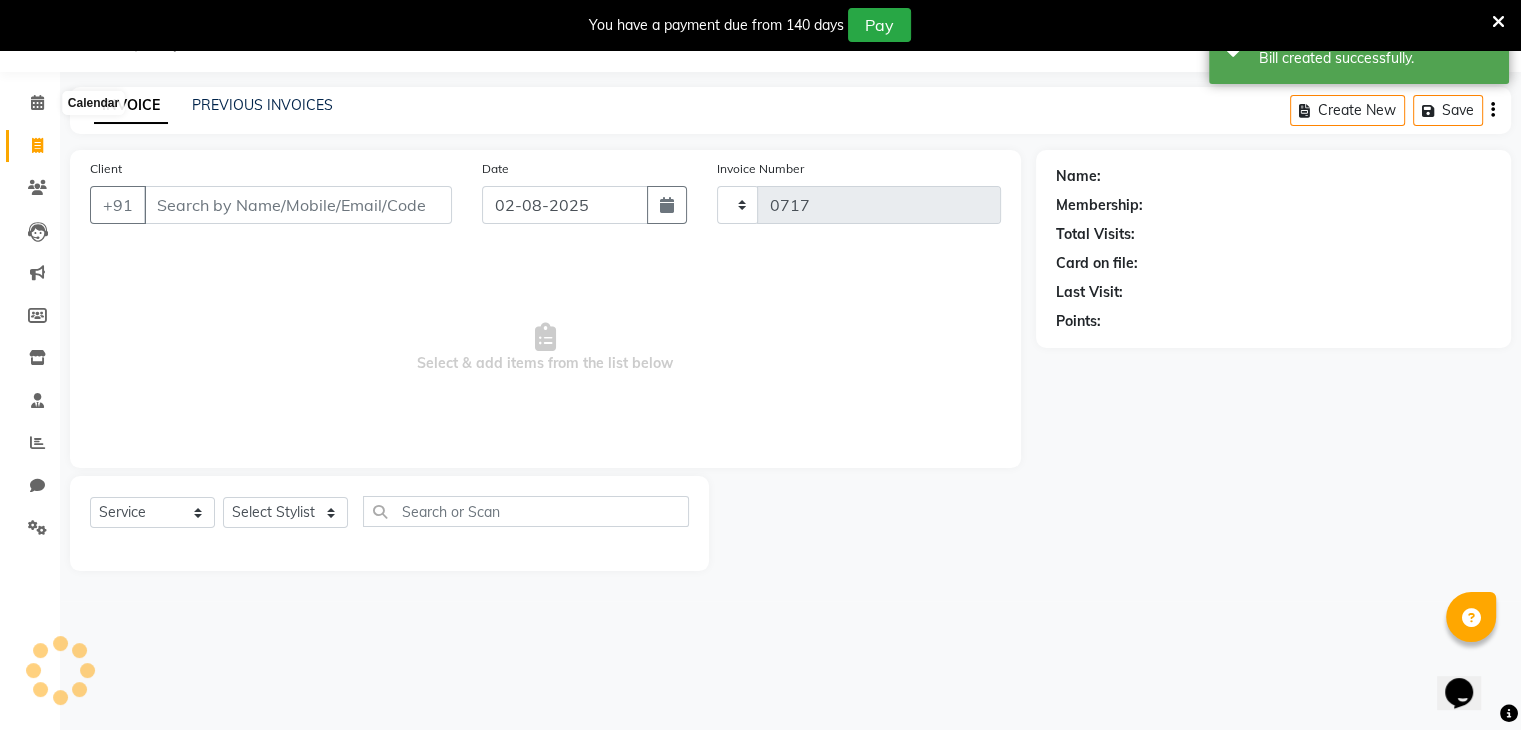 scroll, scrollTop: 50, scrollLeft: 0, axis: vertical 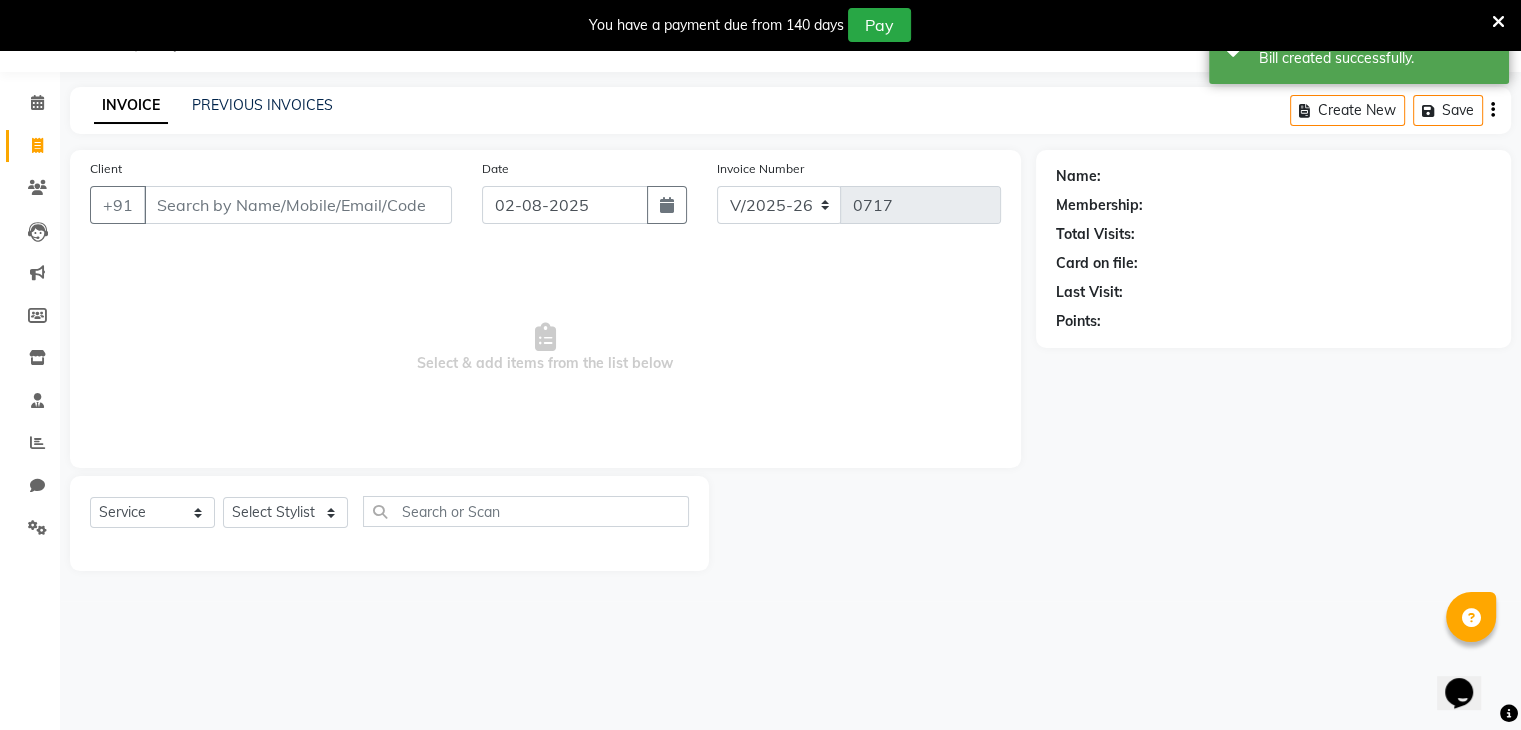 click on "Client" at bounding box center (298, 205) 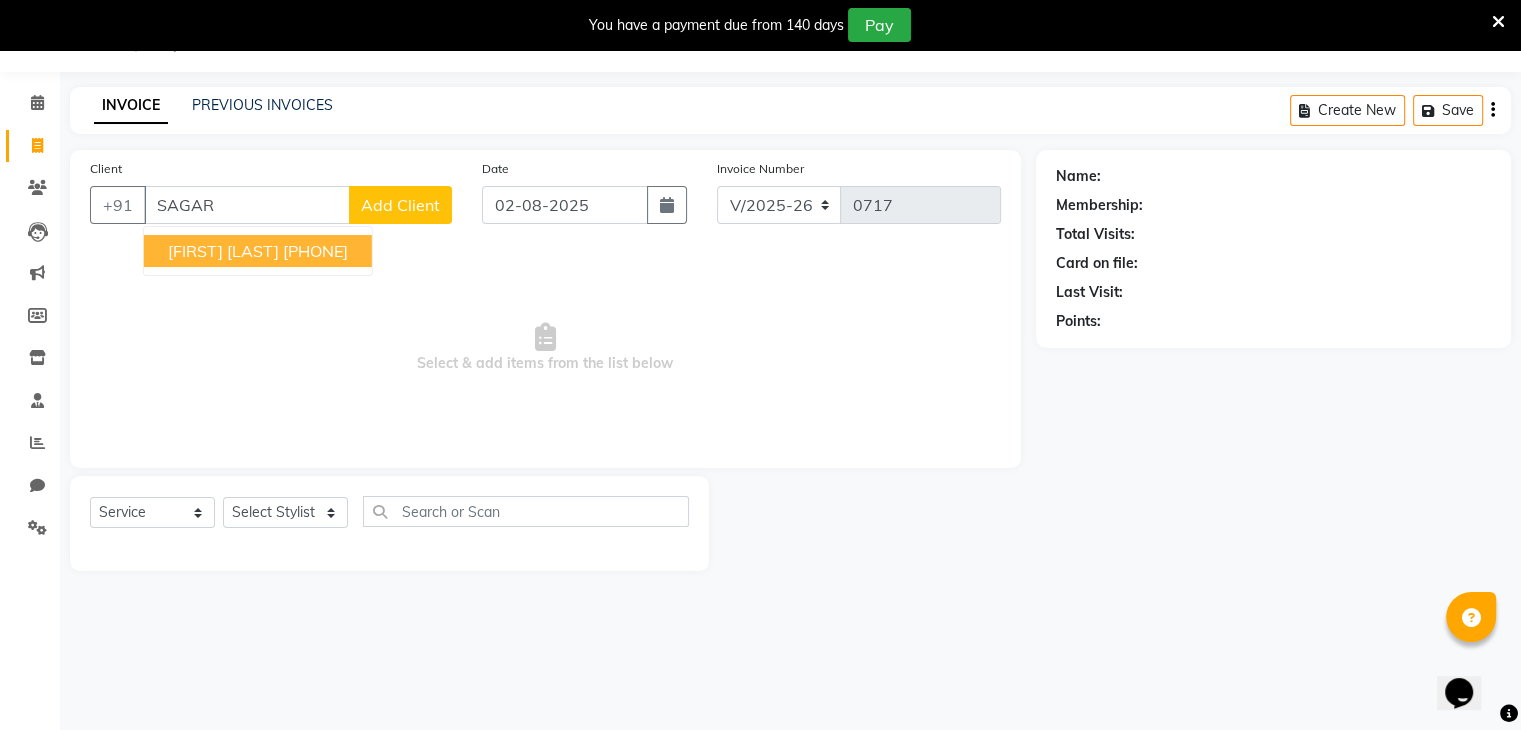 click on "[FIRST] [LAST]" at bounding box center [223, 251] 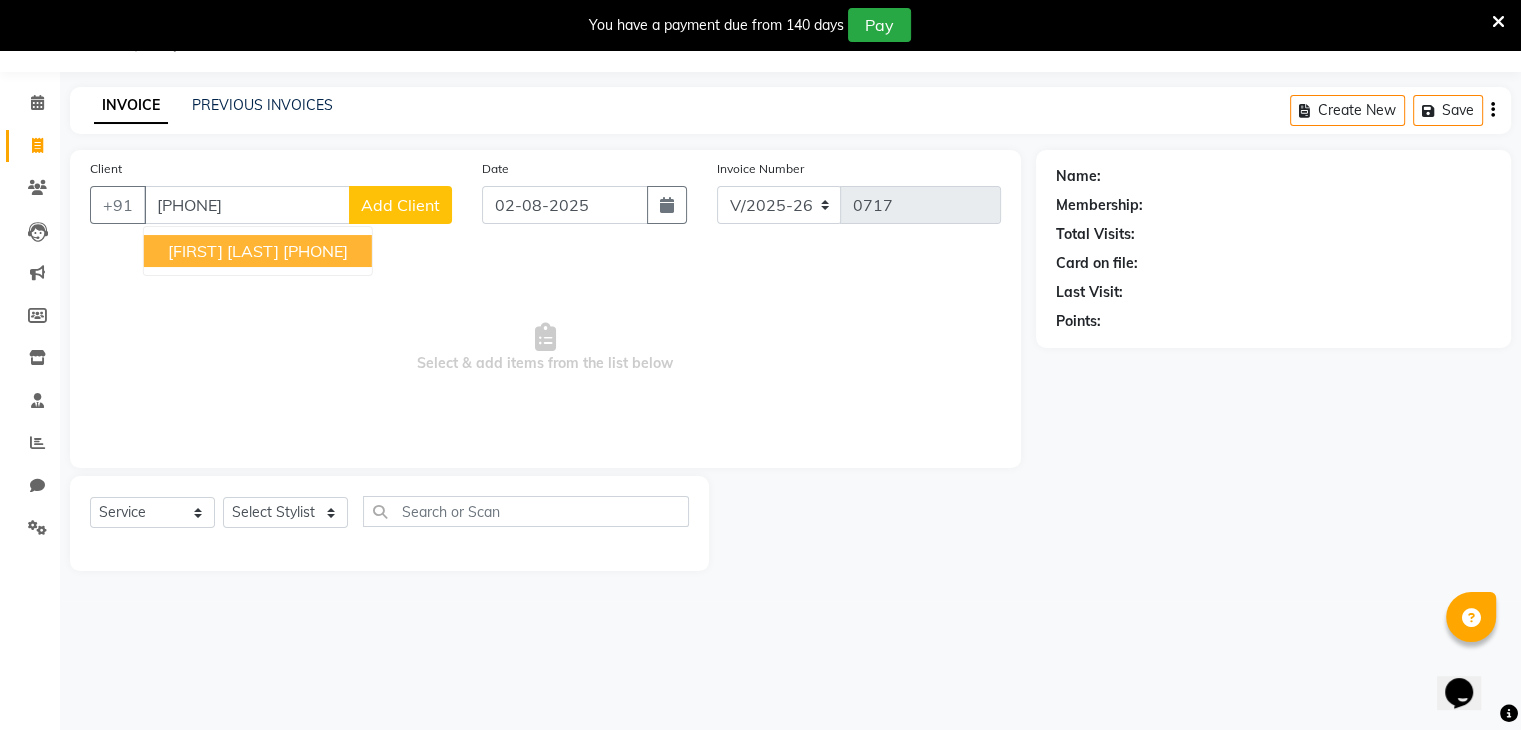type on "[PHONE]" 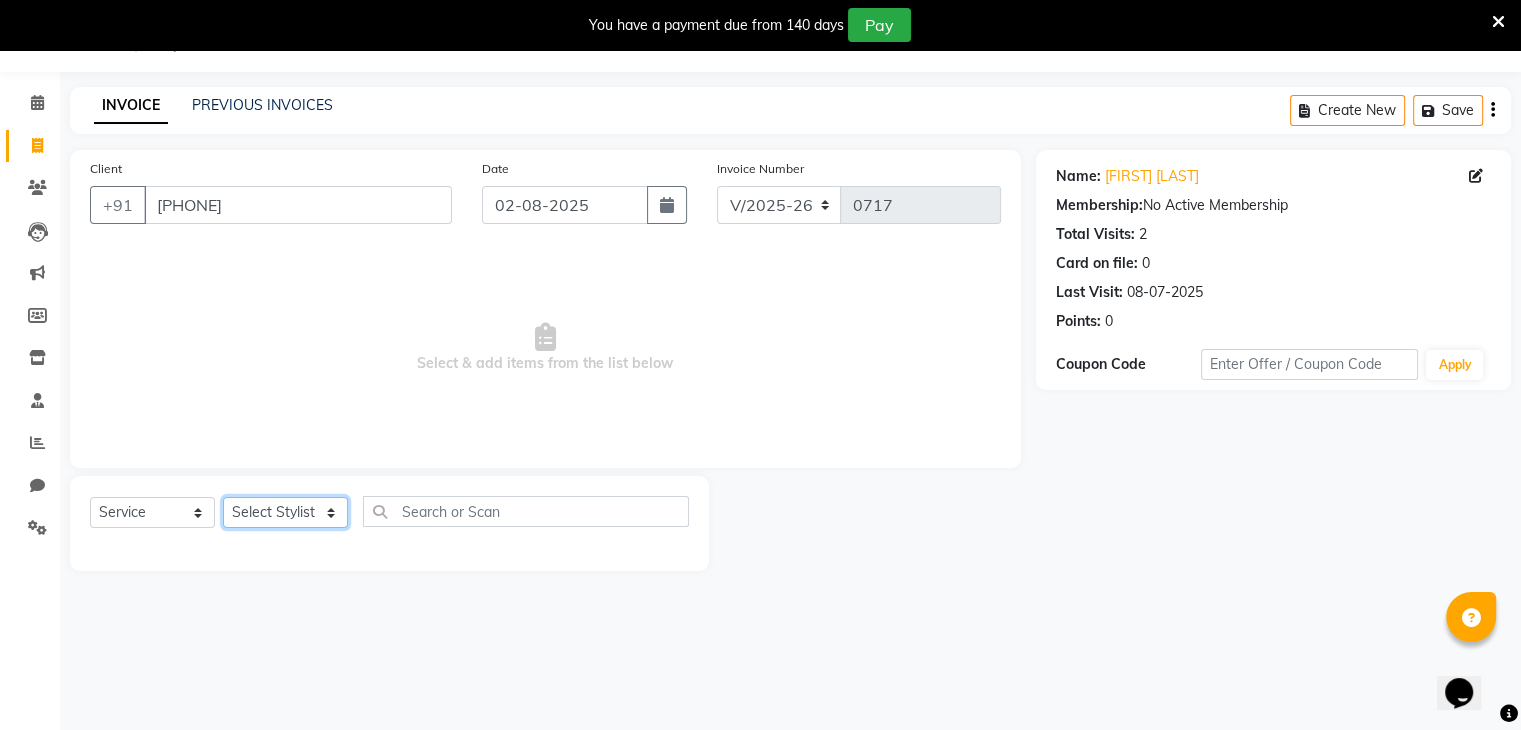 click on "Select Stylist Devi DIS Mamta Pinki Rajiya Rupal Shweta Uma UNKNOWN" 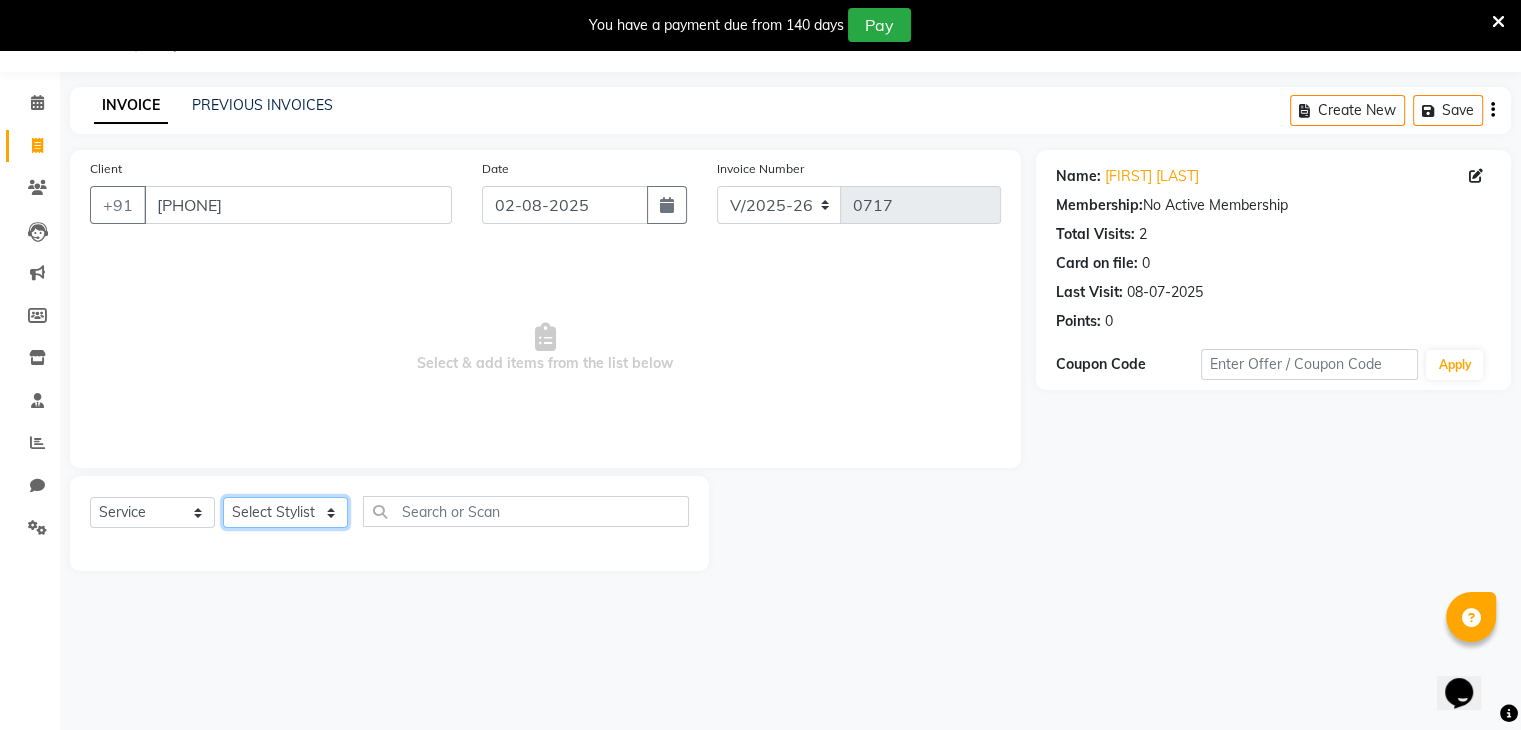 select on "69887" 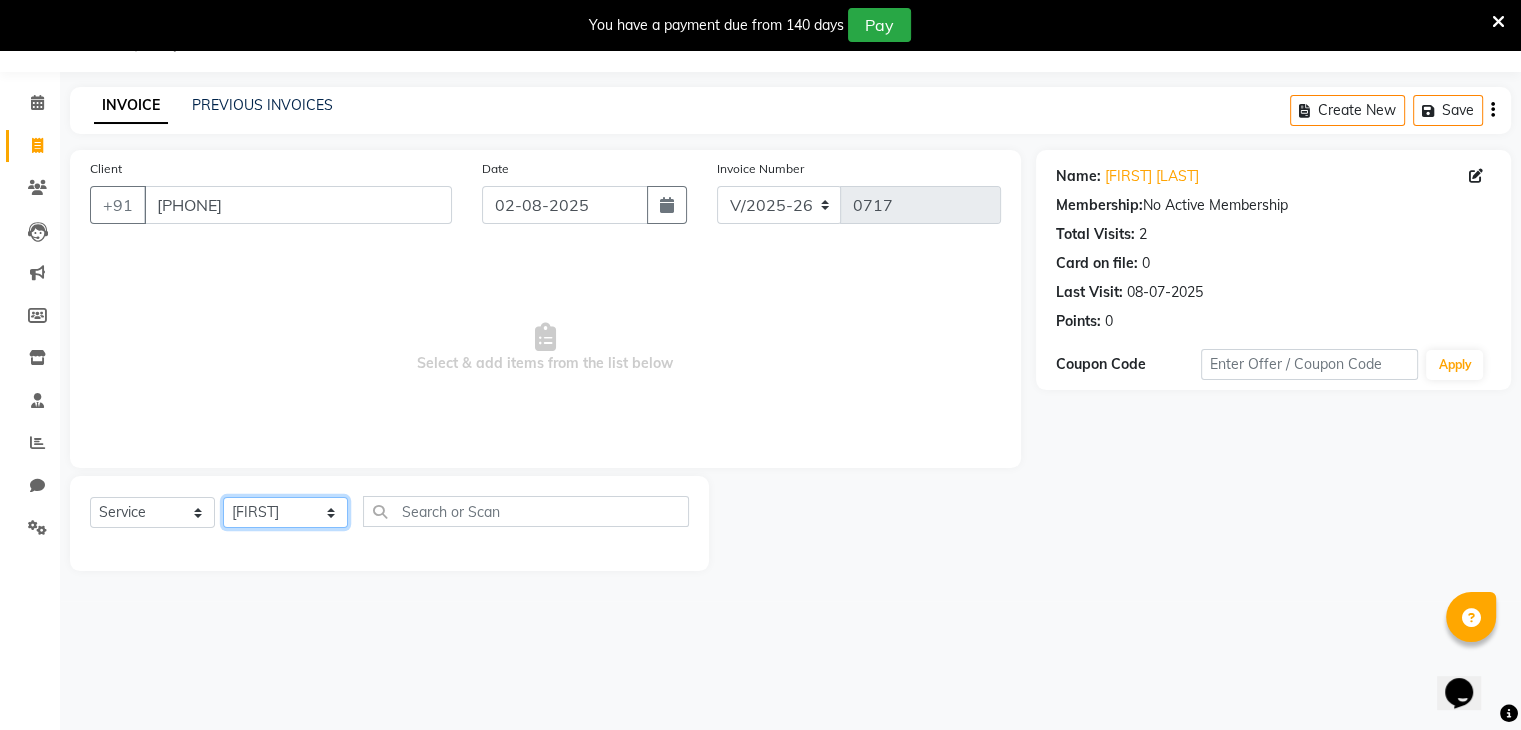 click on "Select Stylist Devi DIS Mamta Pinki Rajiya Rupal Shweta Uma UNKNOWN" 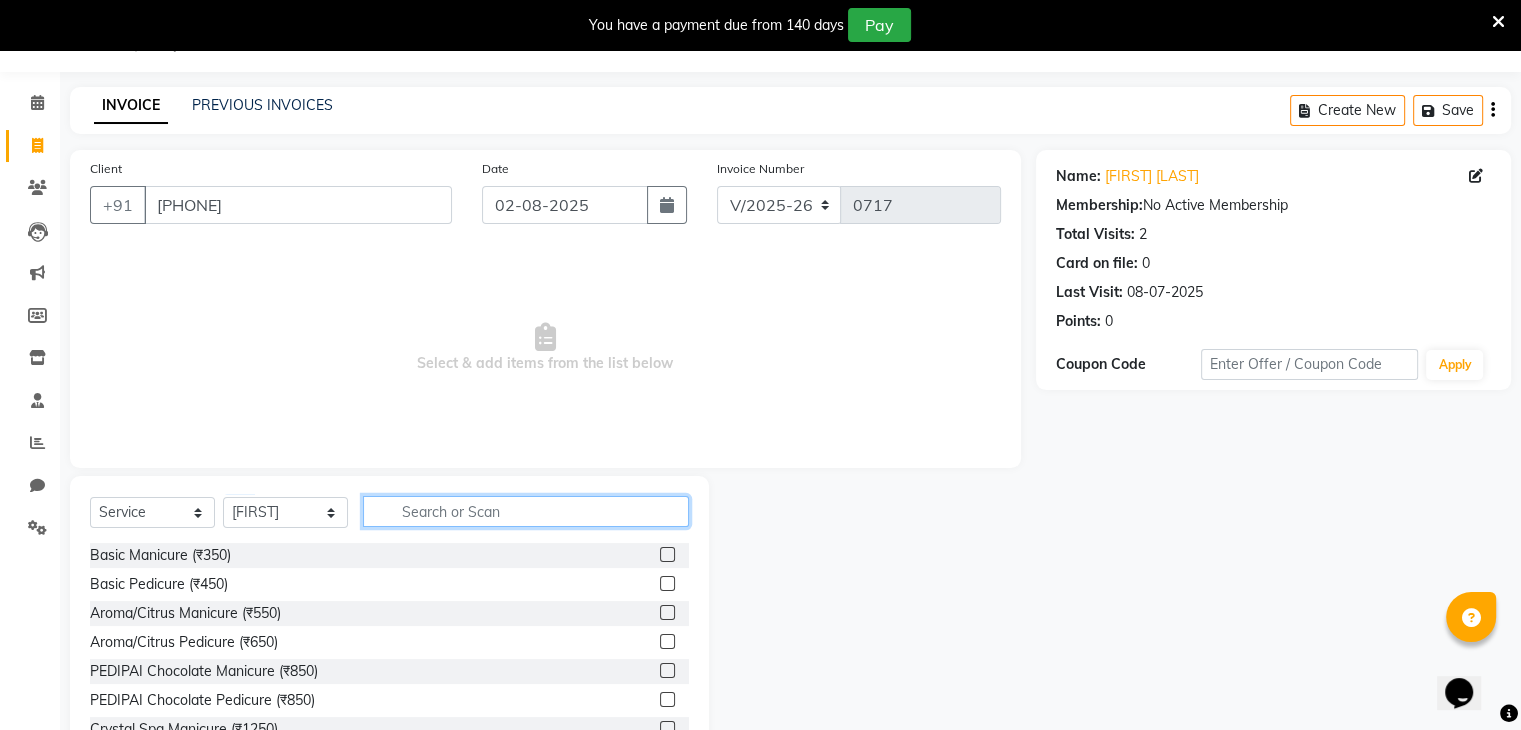 click 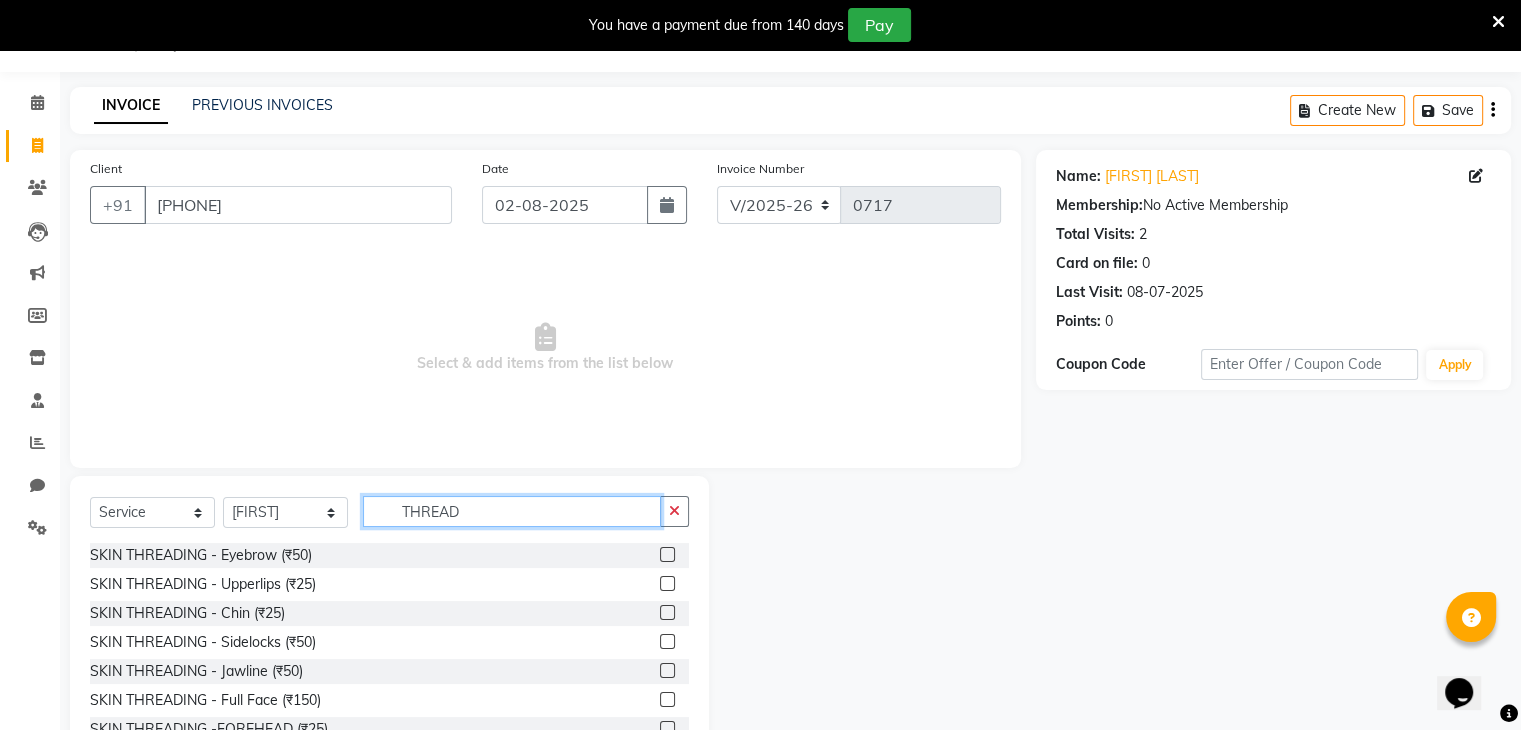 type on "THREAD" 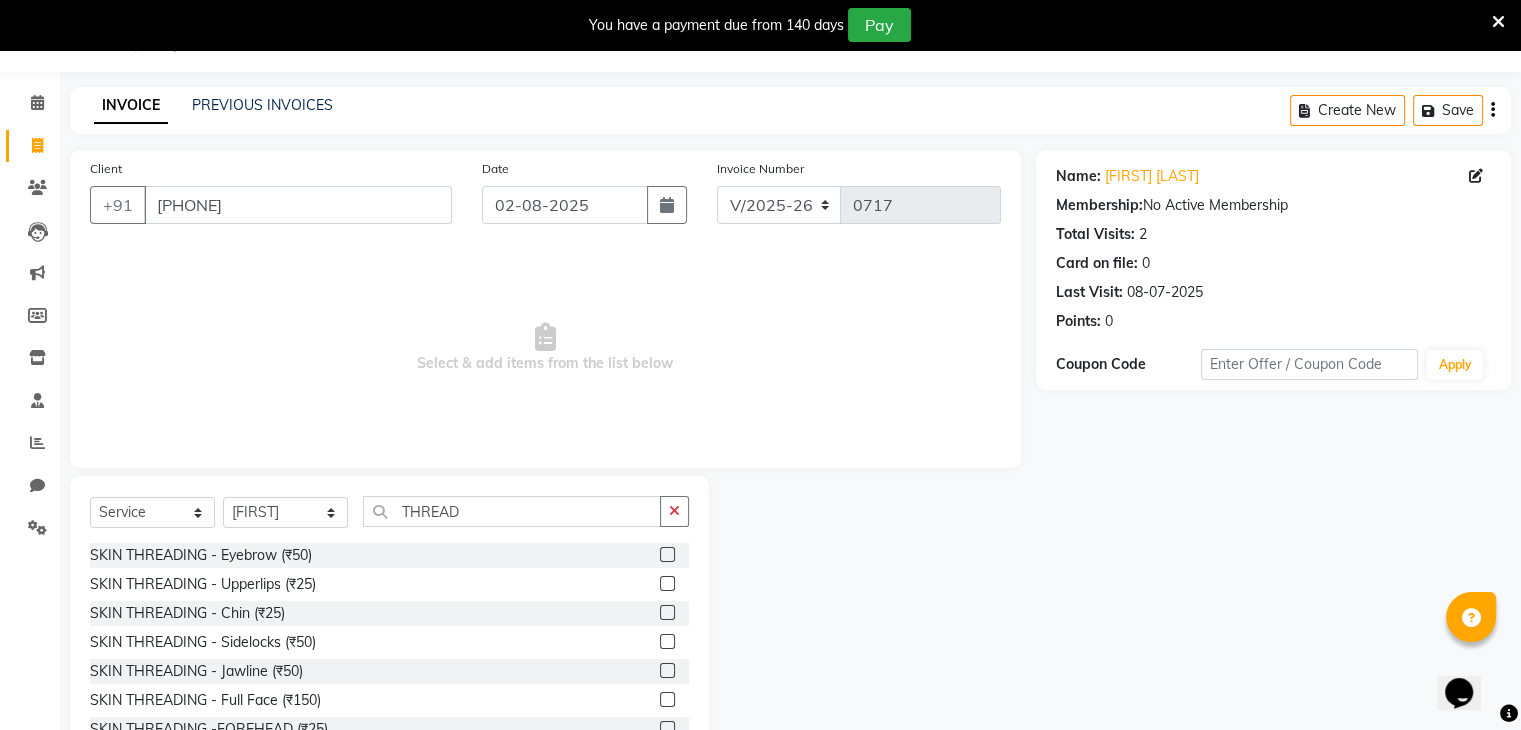 click 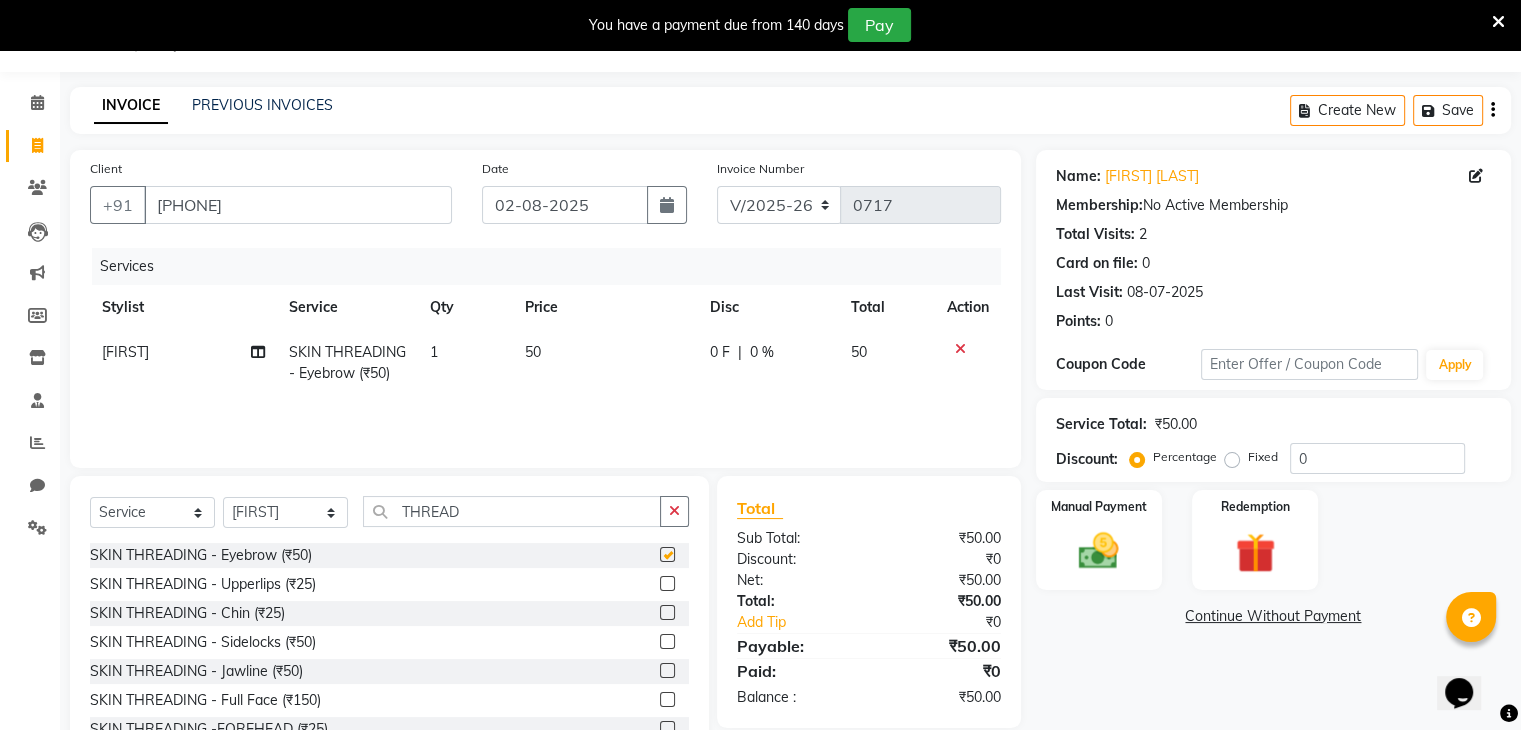 checkbox on "false" 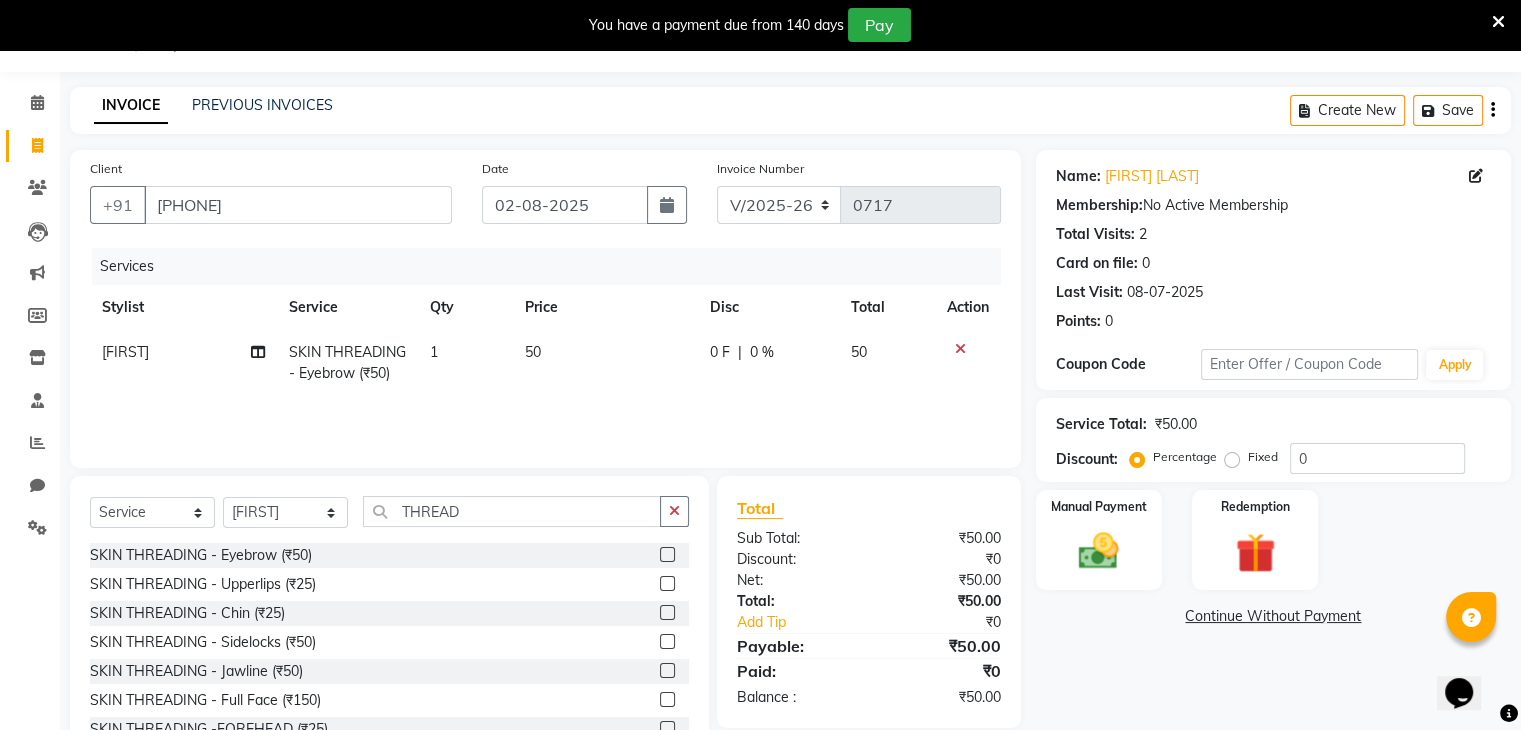 click 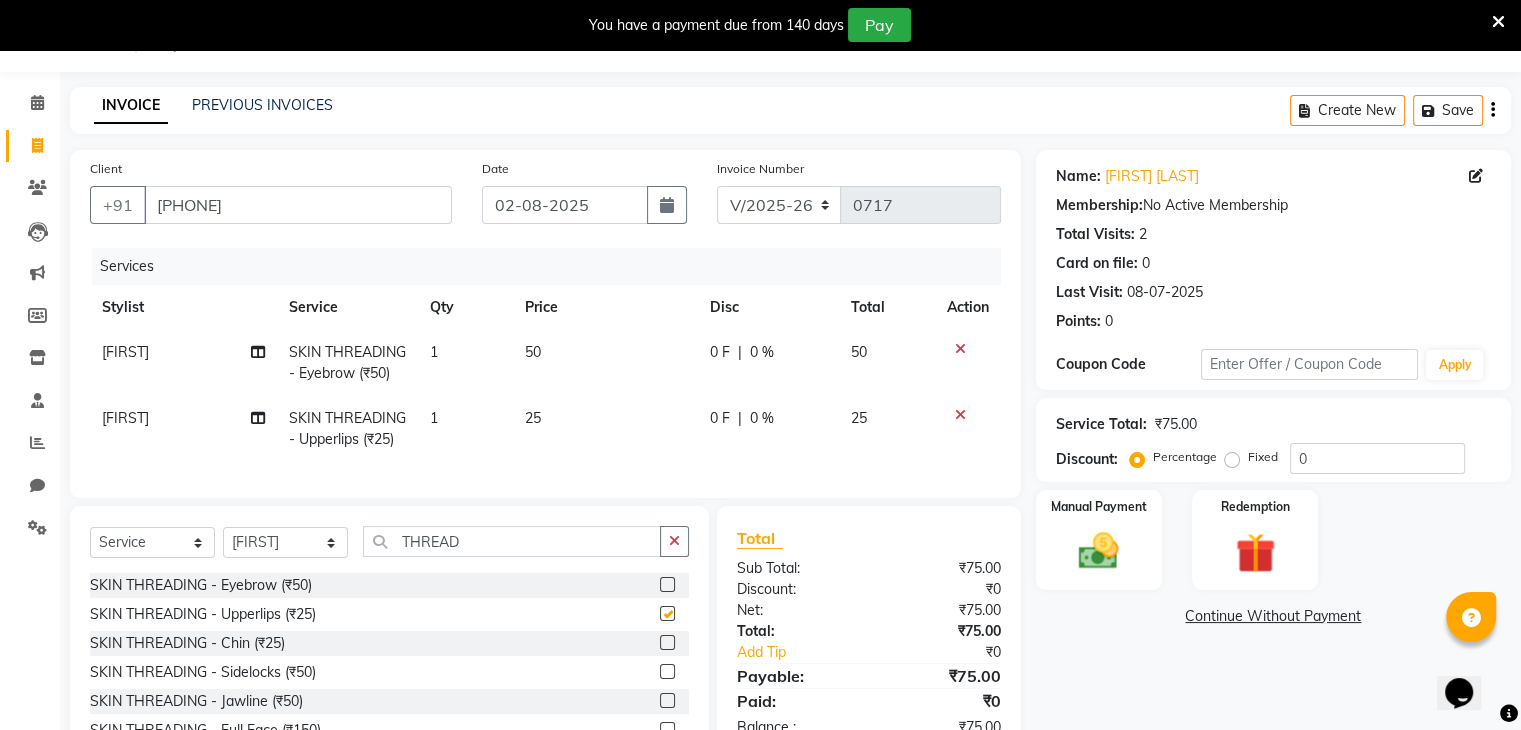 checkbox on "false" 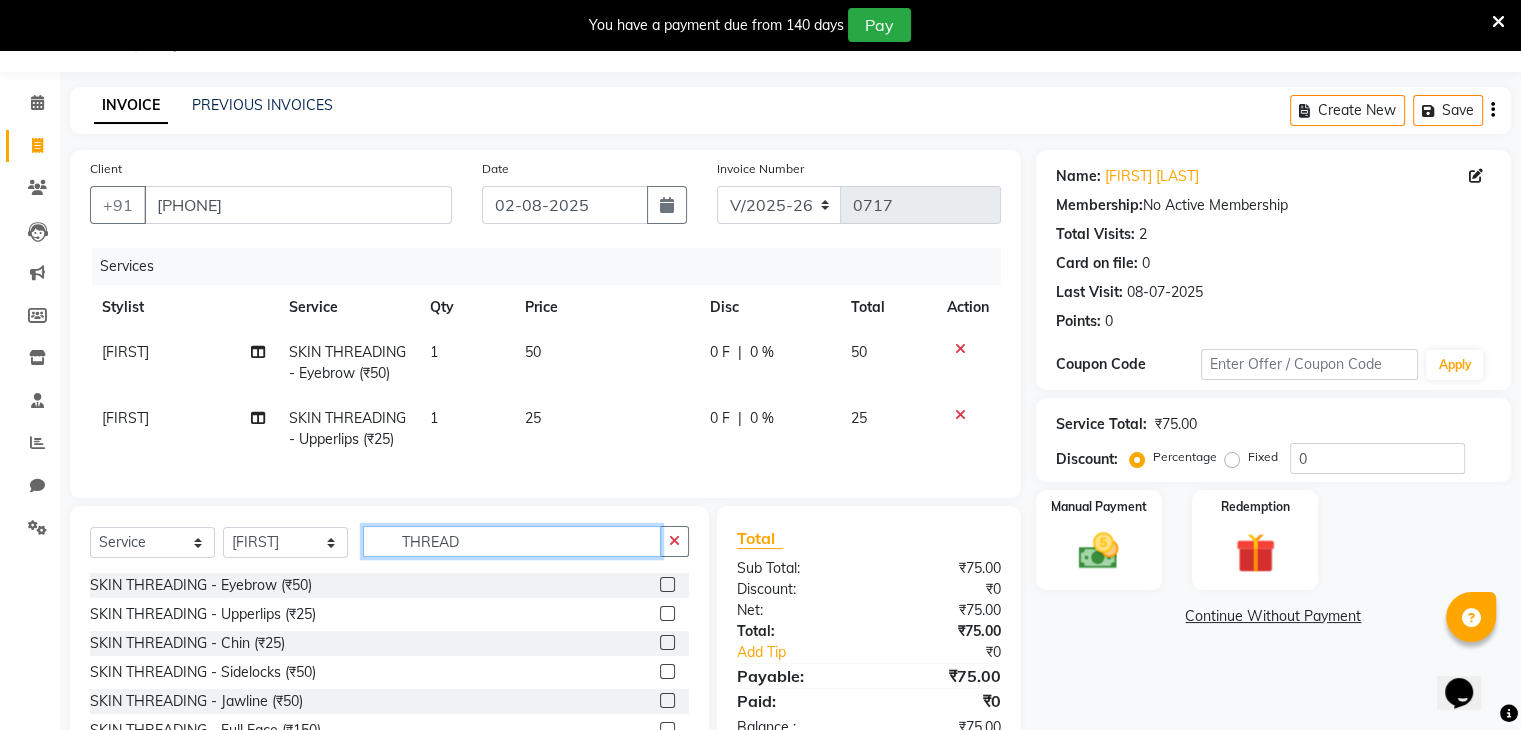click on "THREAD" 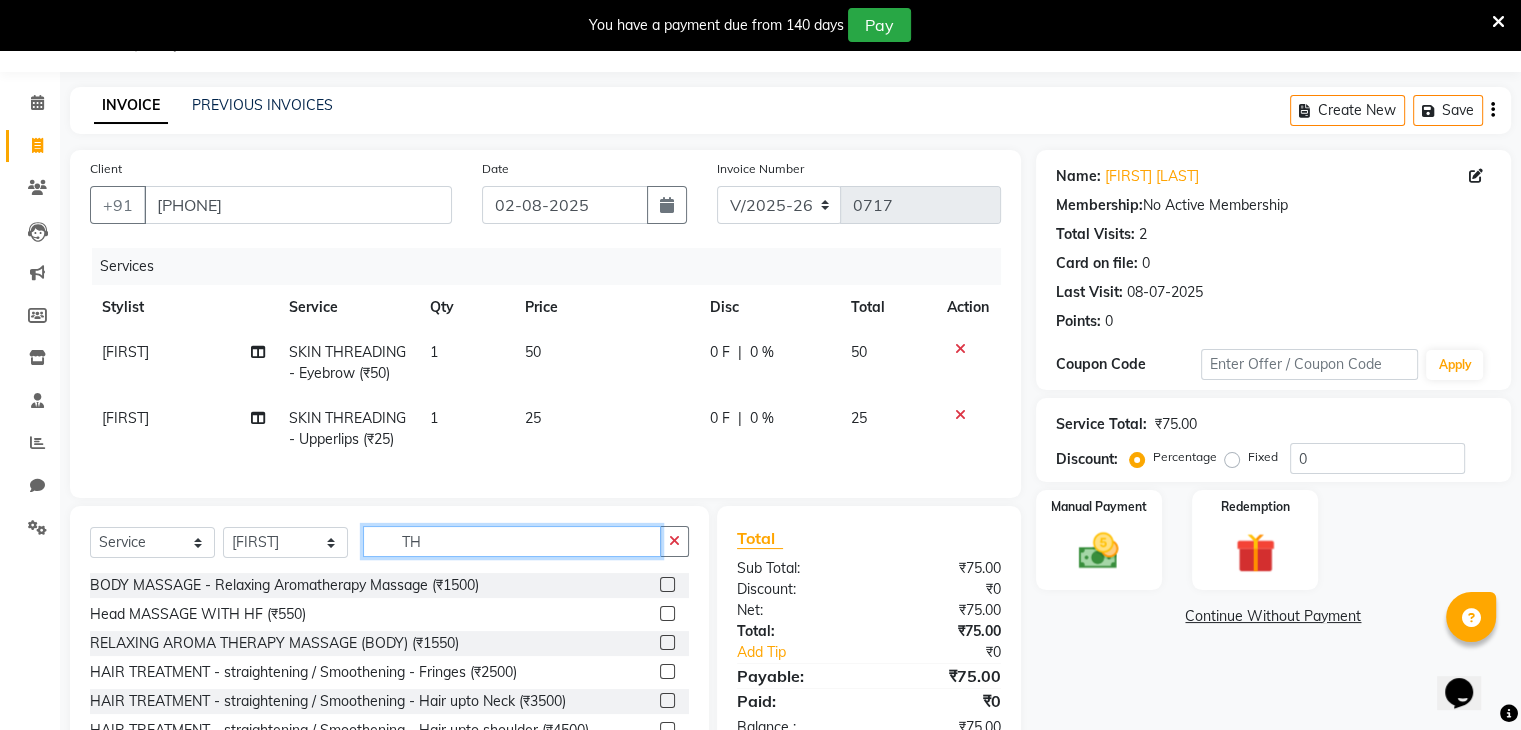 type on "T" 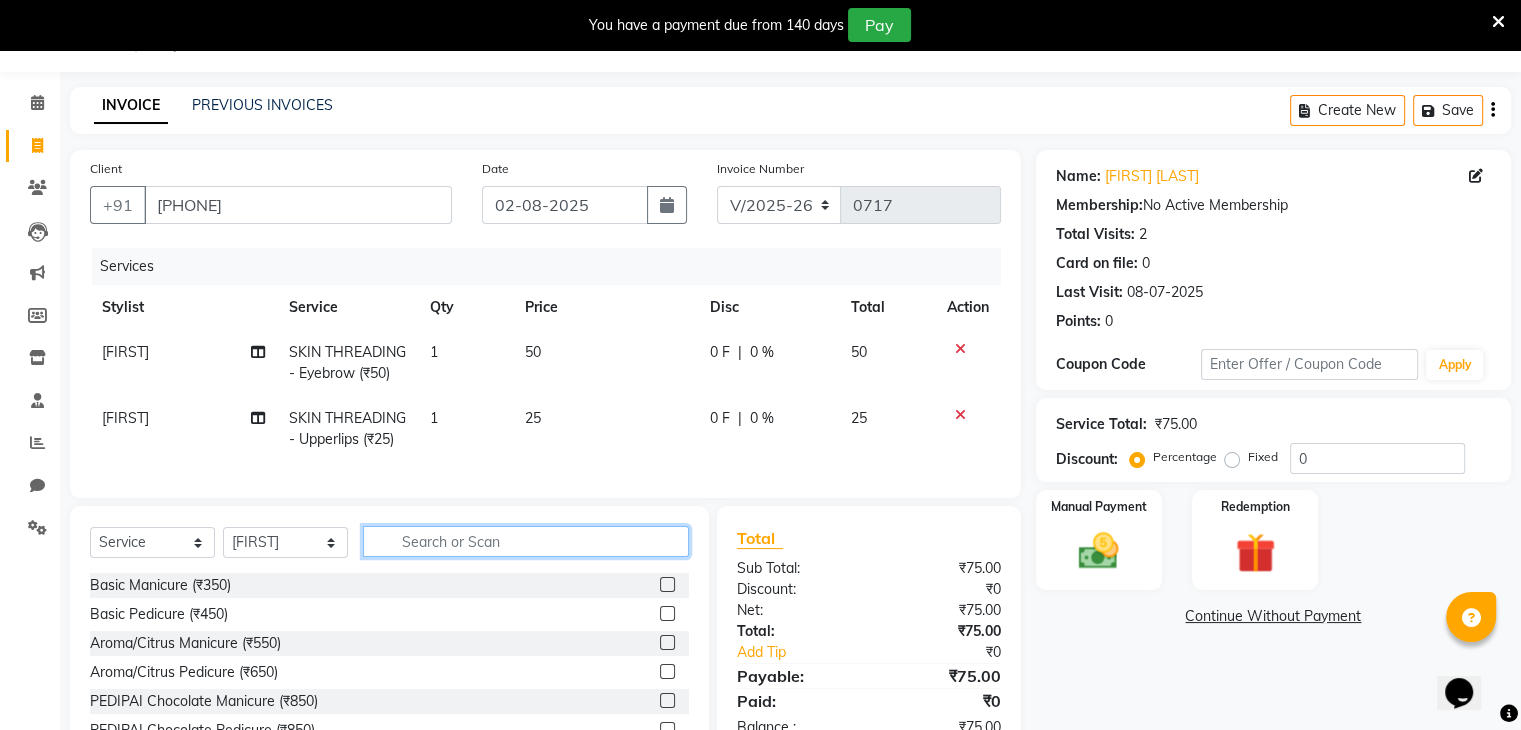 type on "W" 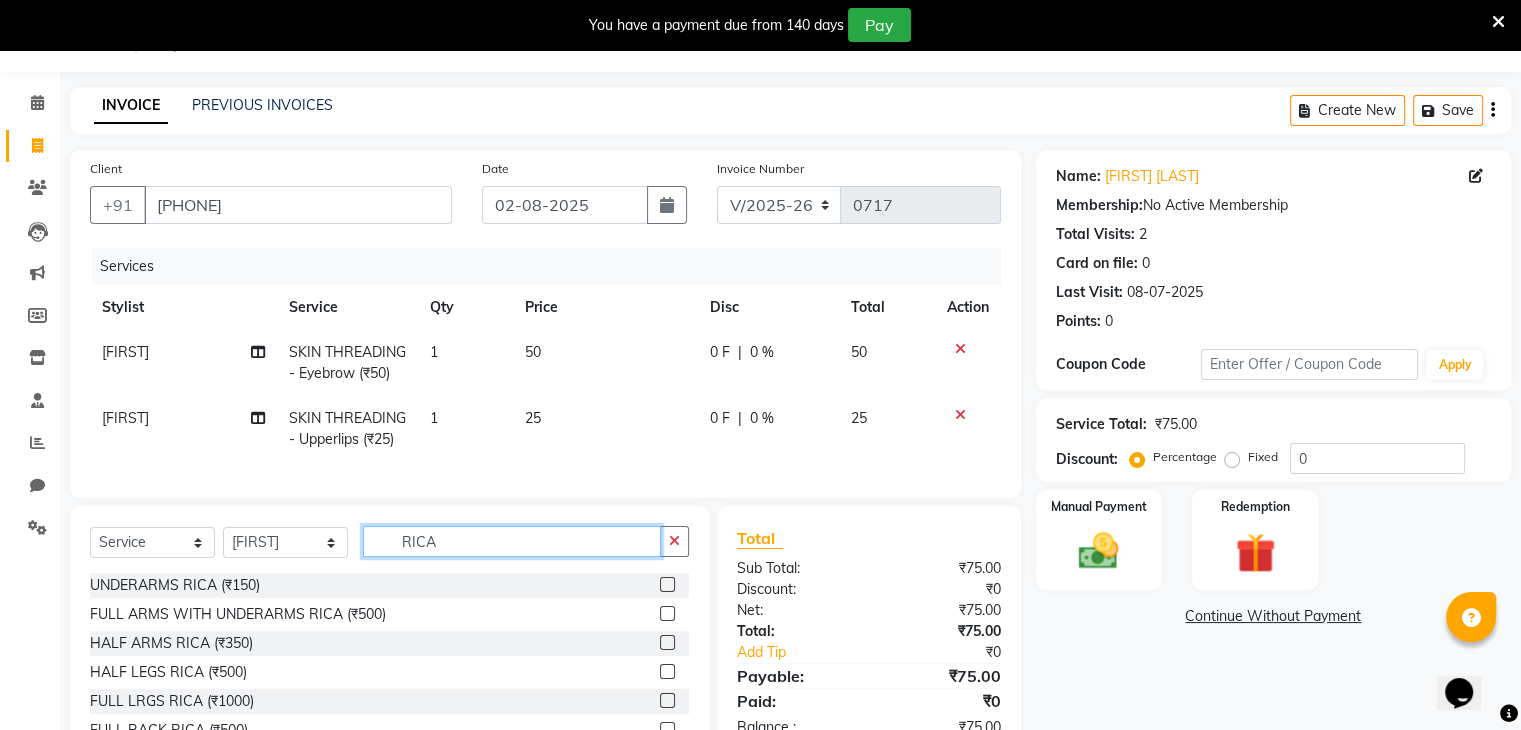 type on "RICA" 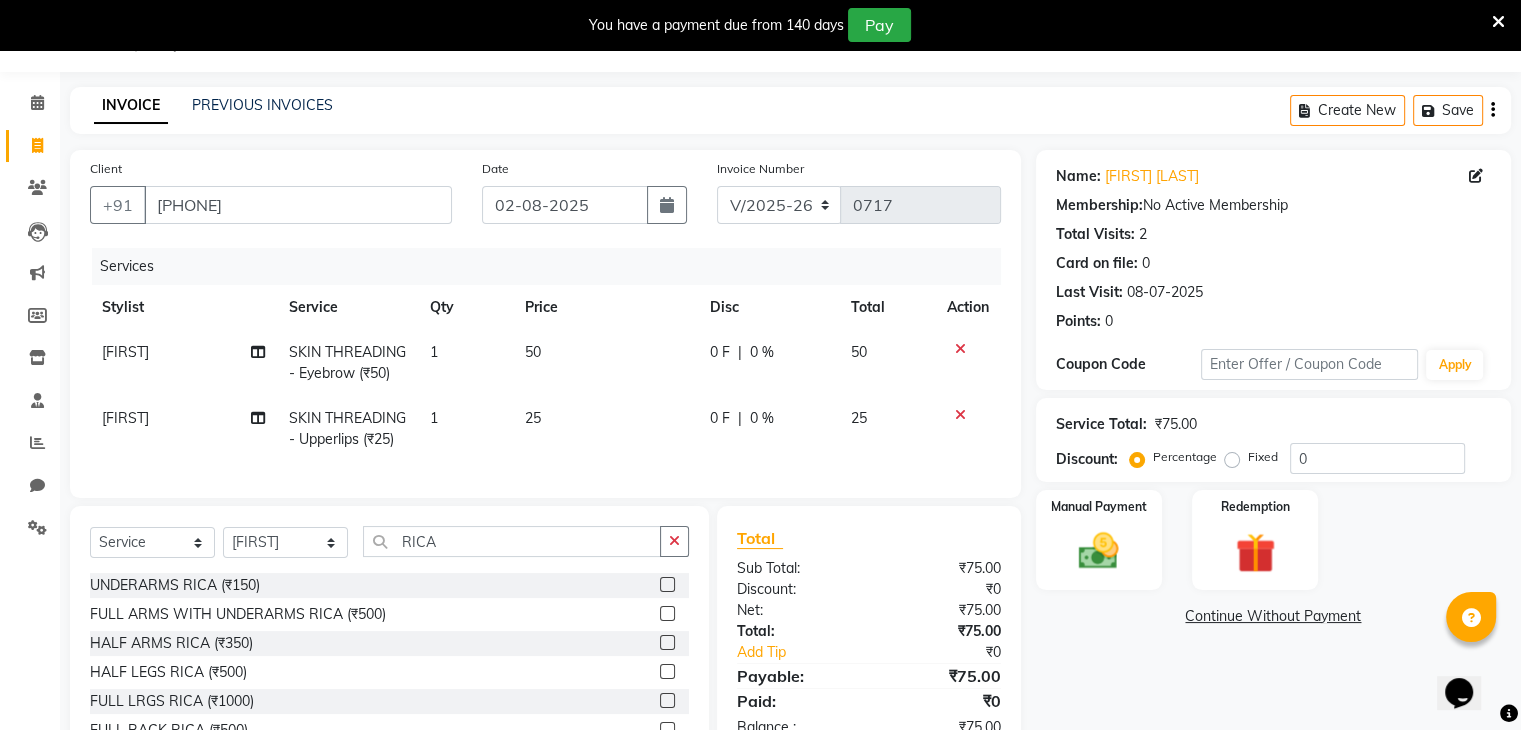 click 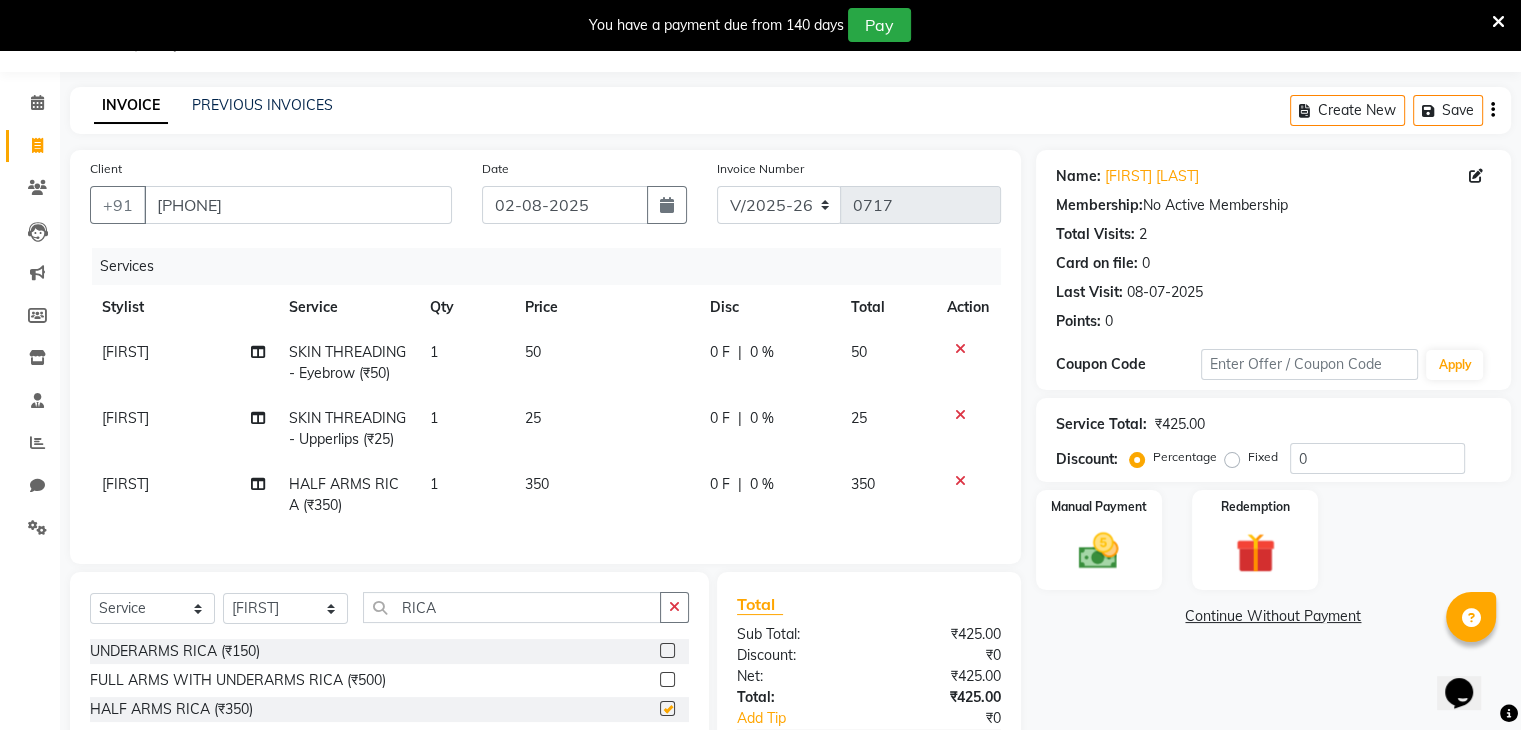 checkbox on "false" 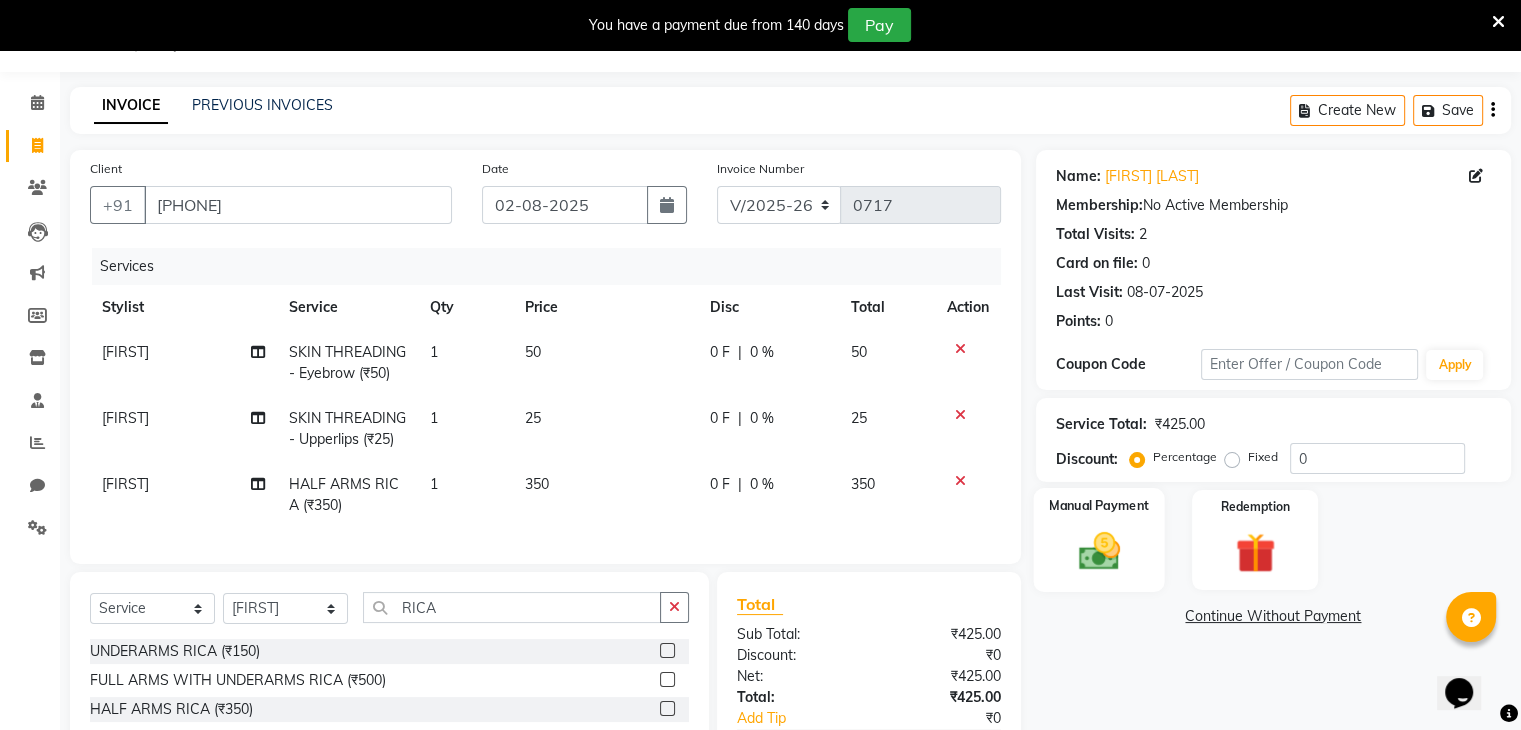 click 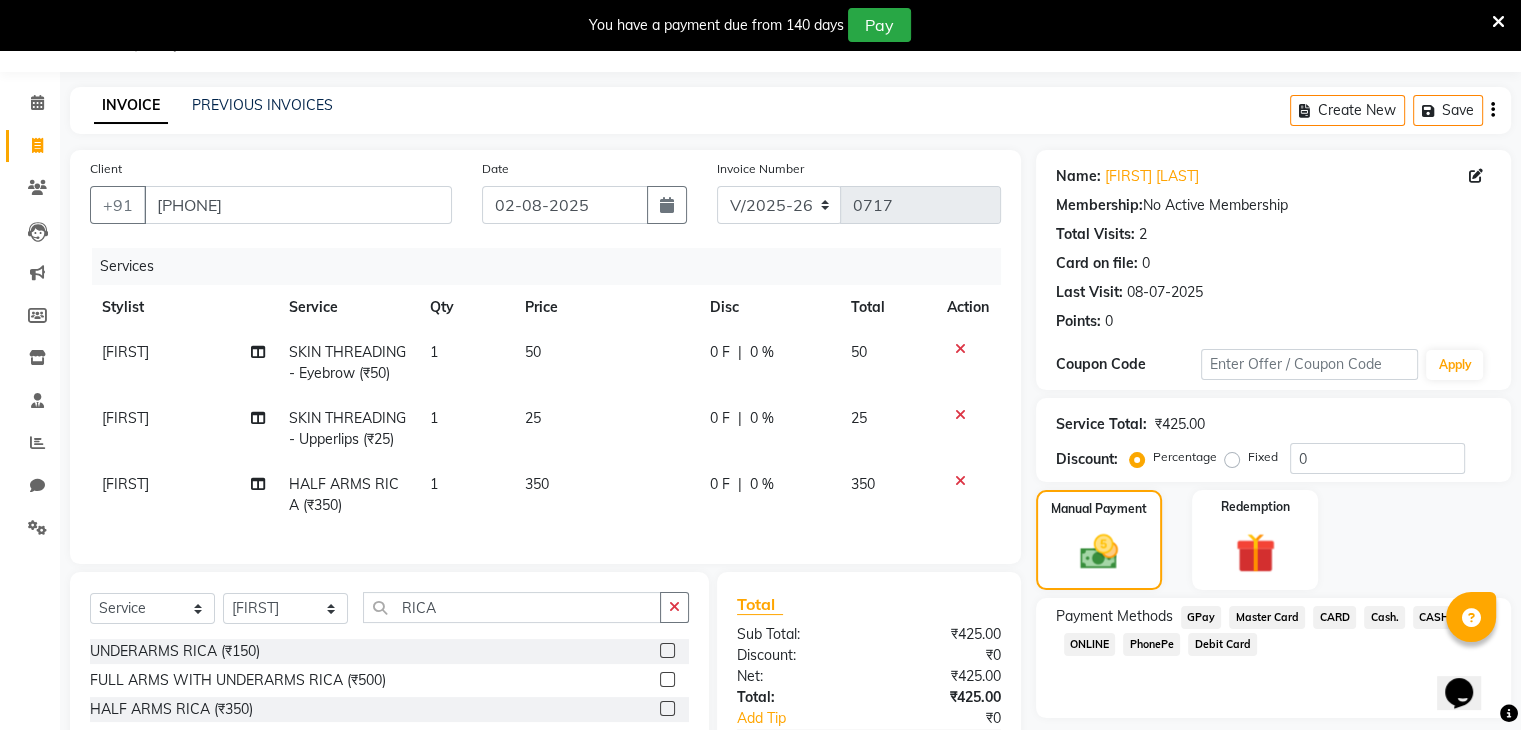 click on "PhonePe" 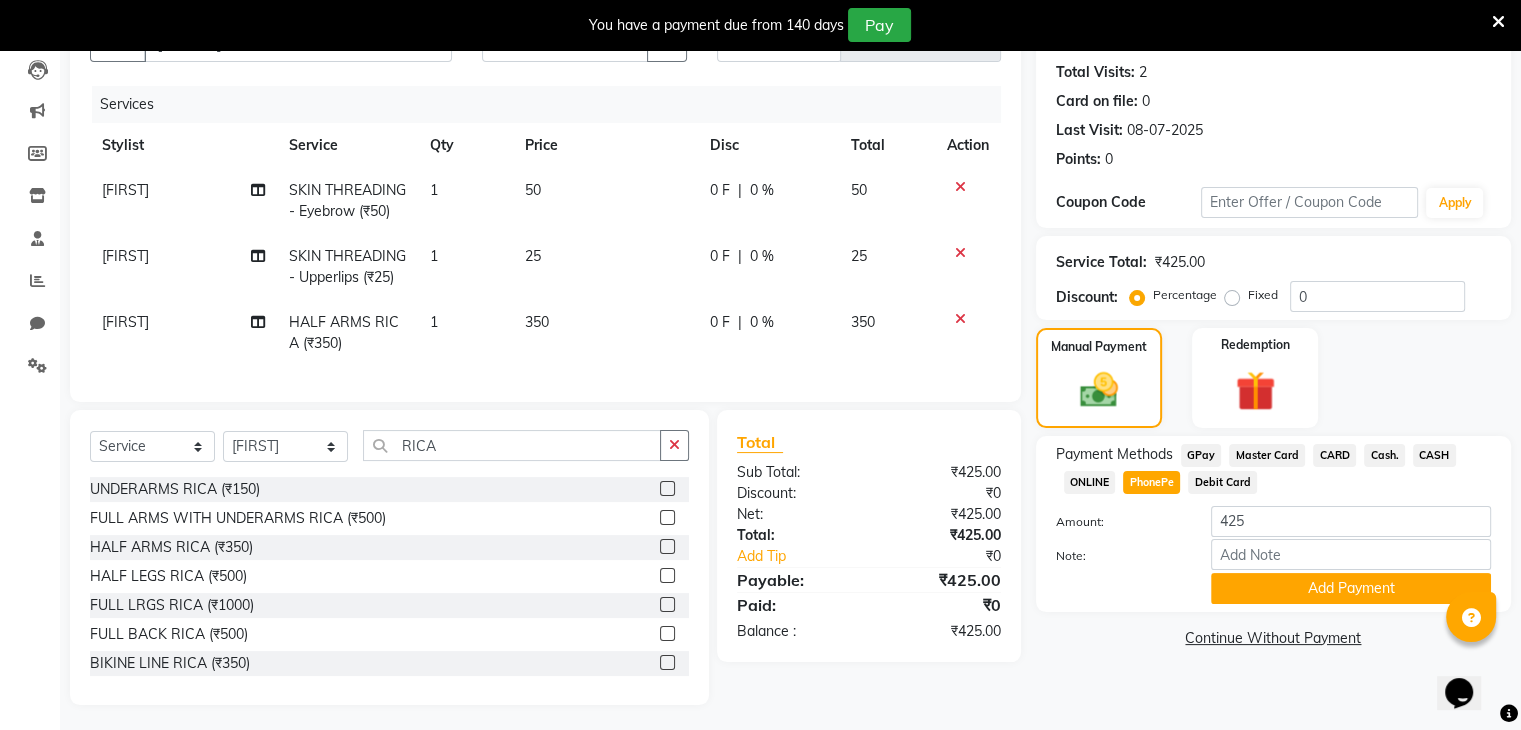 scroll, scrollTop: 233, scrollLeft: 0, axis: vertical 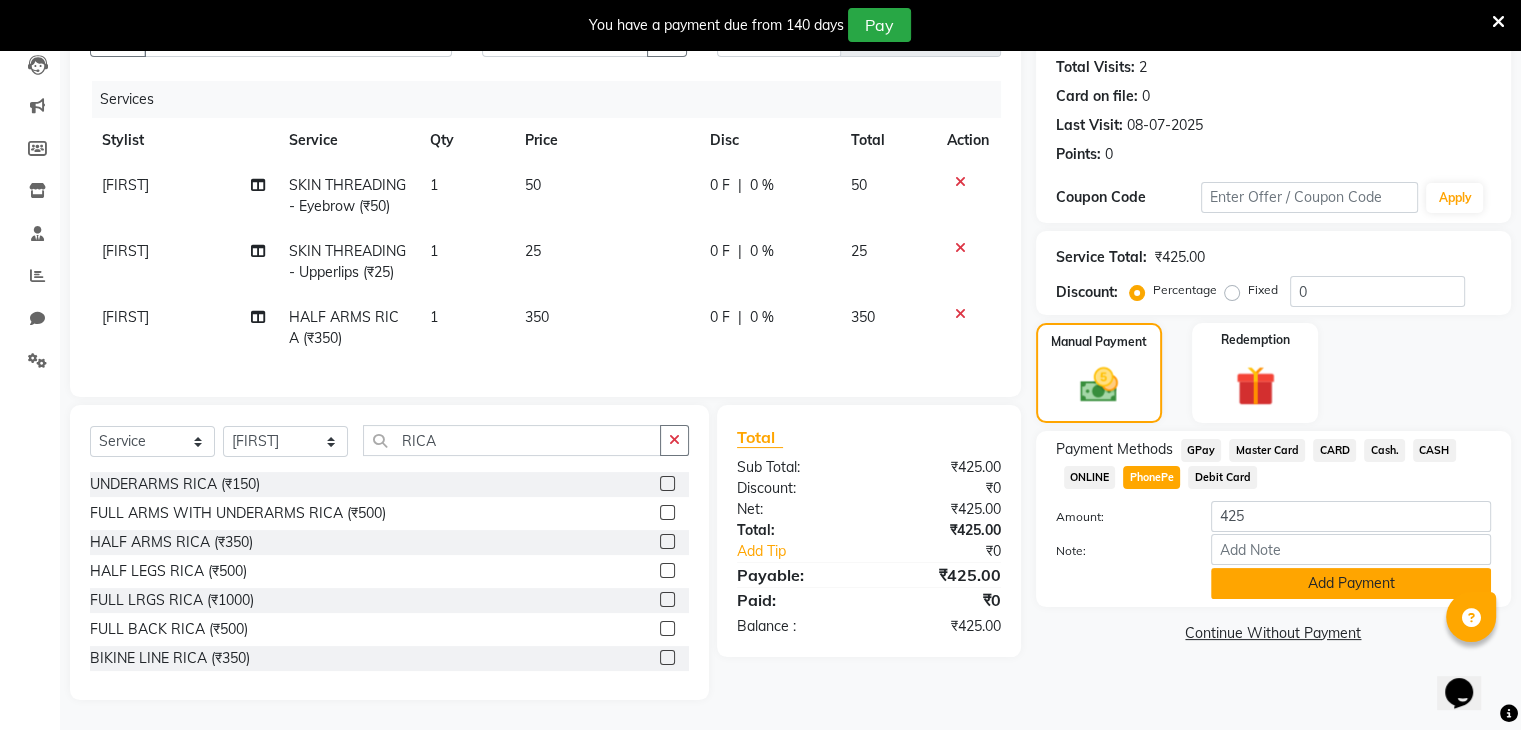 click on "Add Payment" 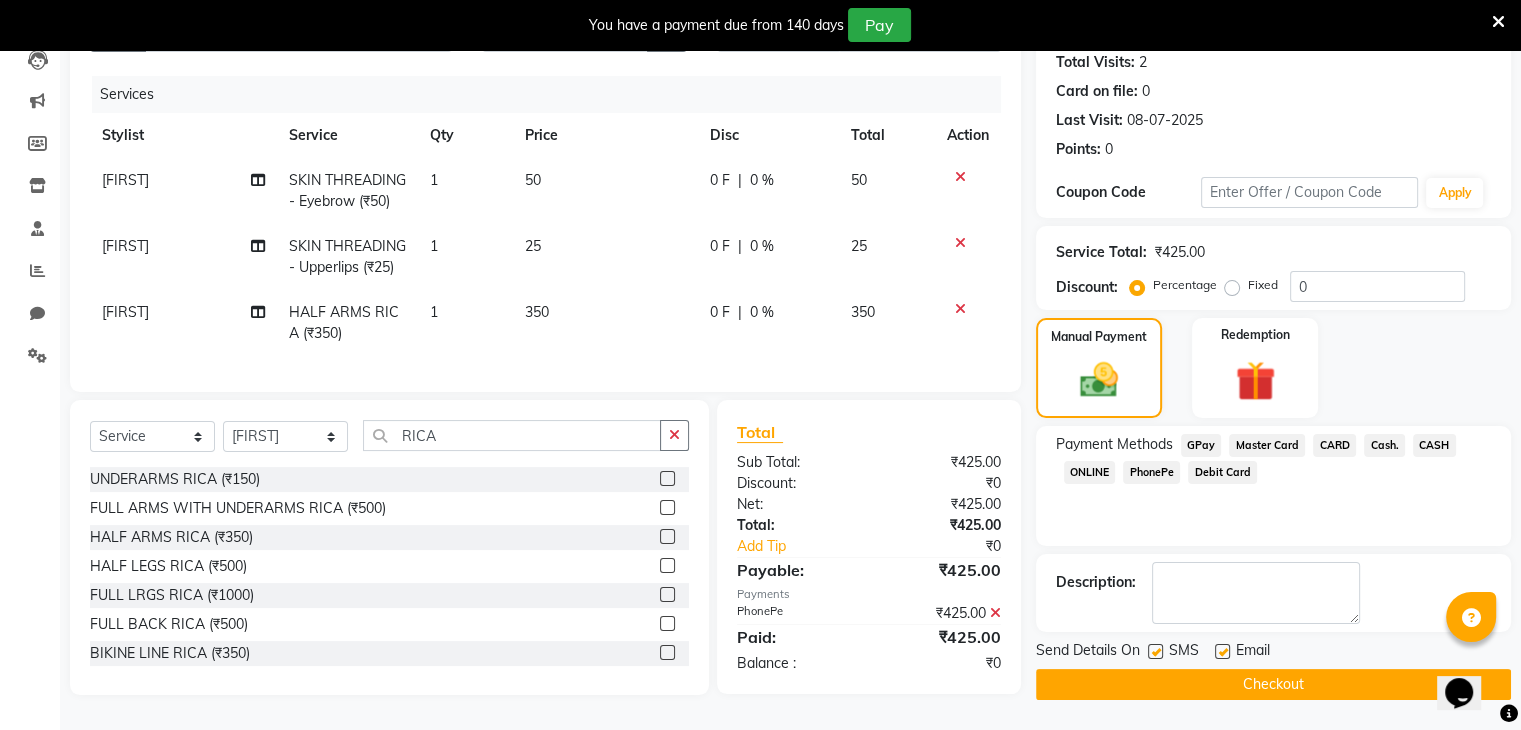 click on "Checkout" 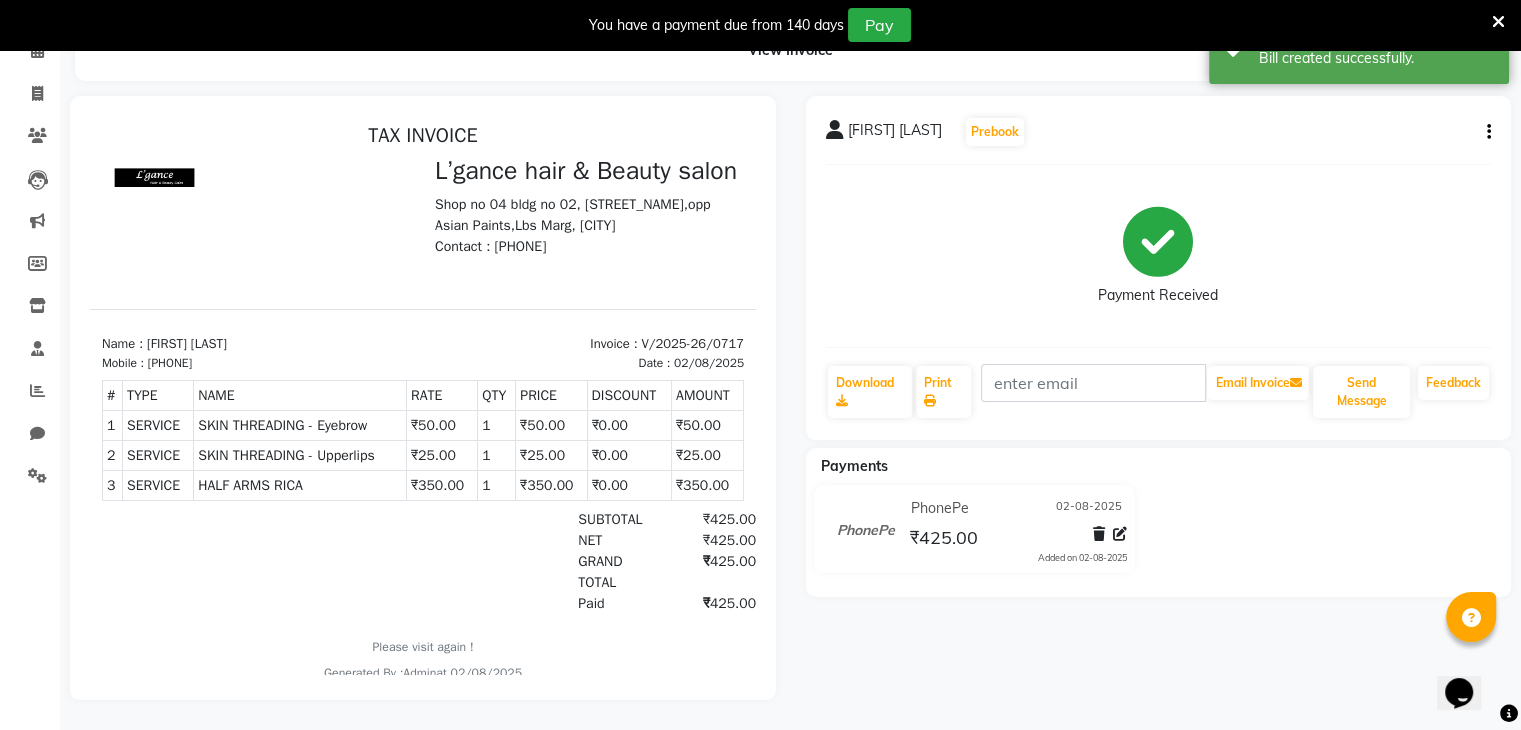 scroll, scrollTop: 0, scrollLeft: 0, axis: both 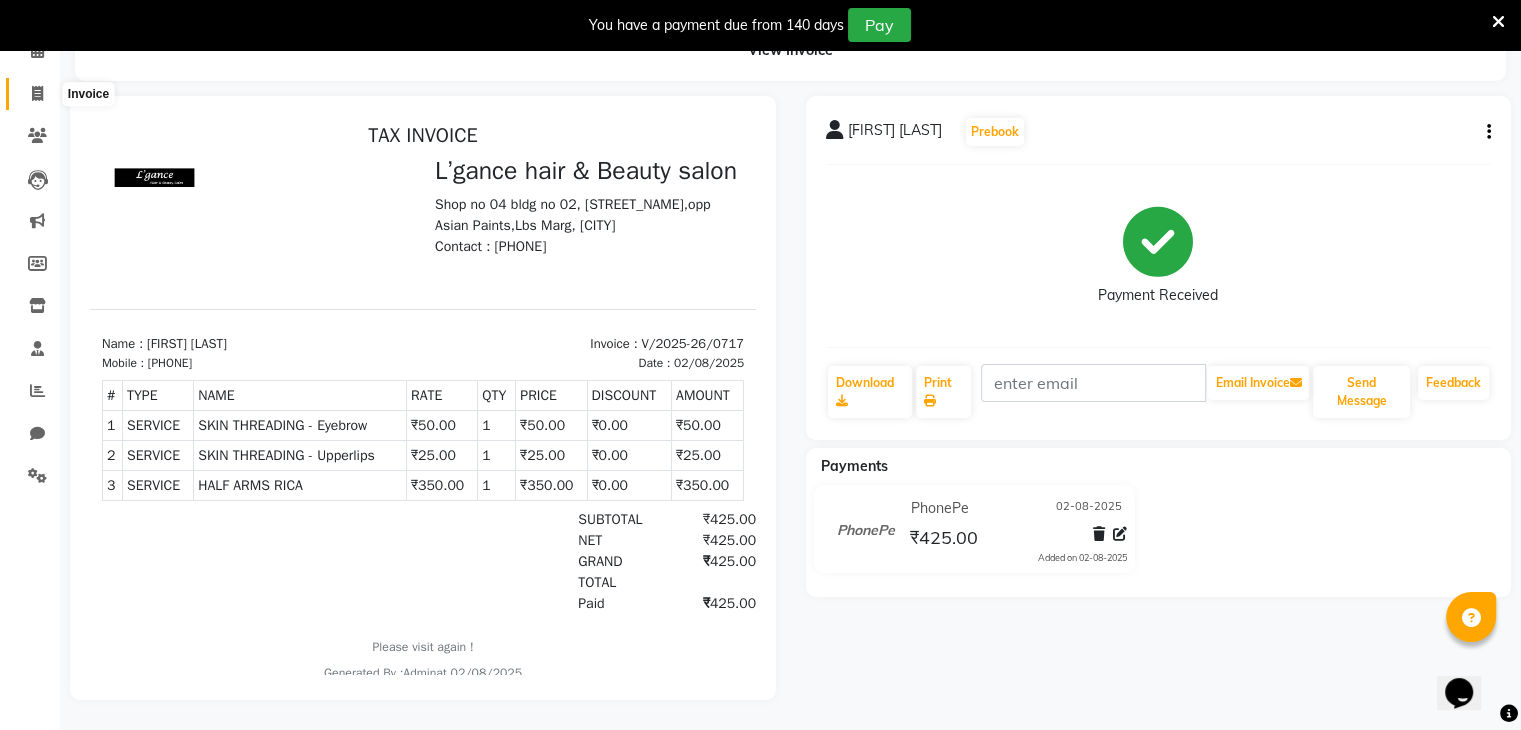 click 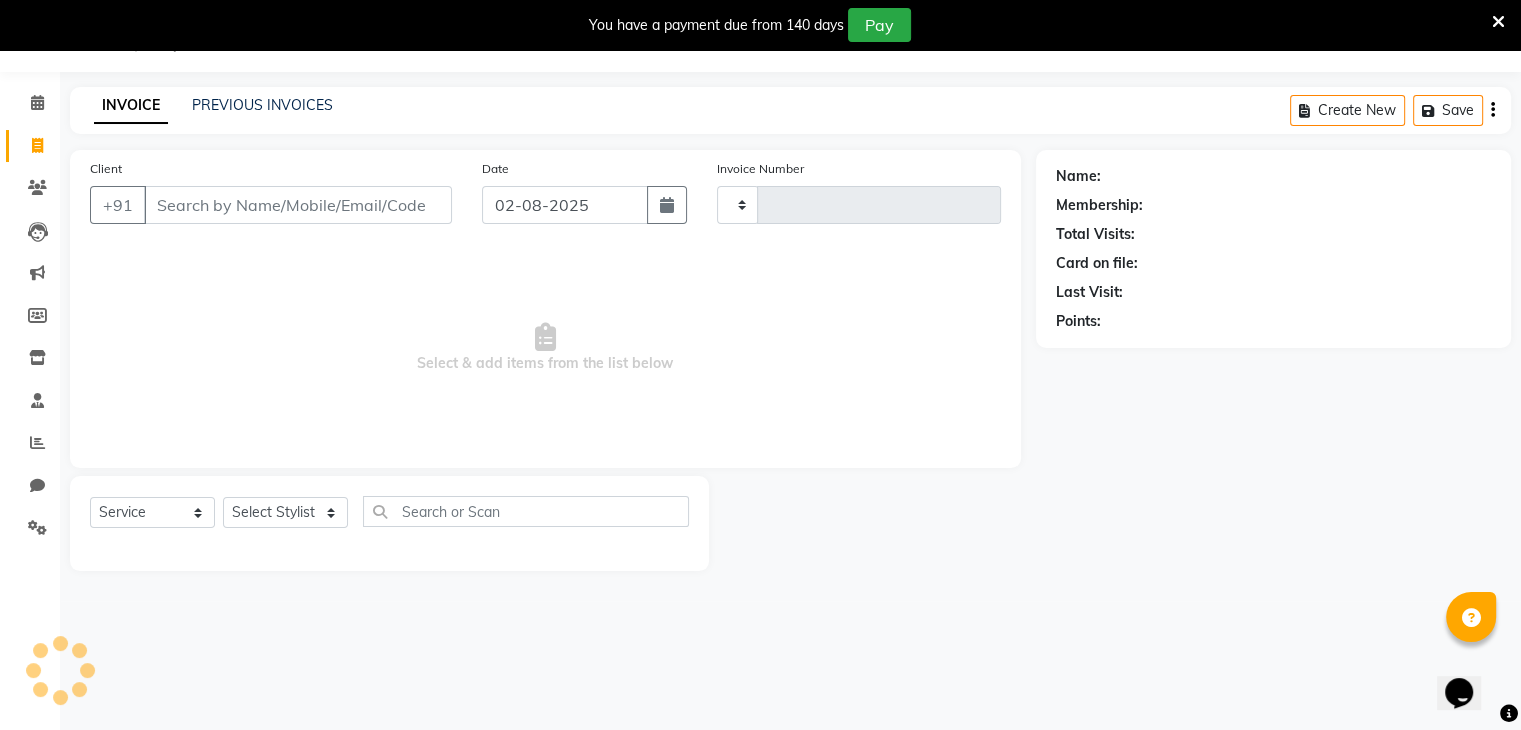 scroll, scrollTop: 50, scrollLeft: 0, axis: vertical 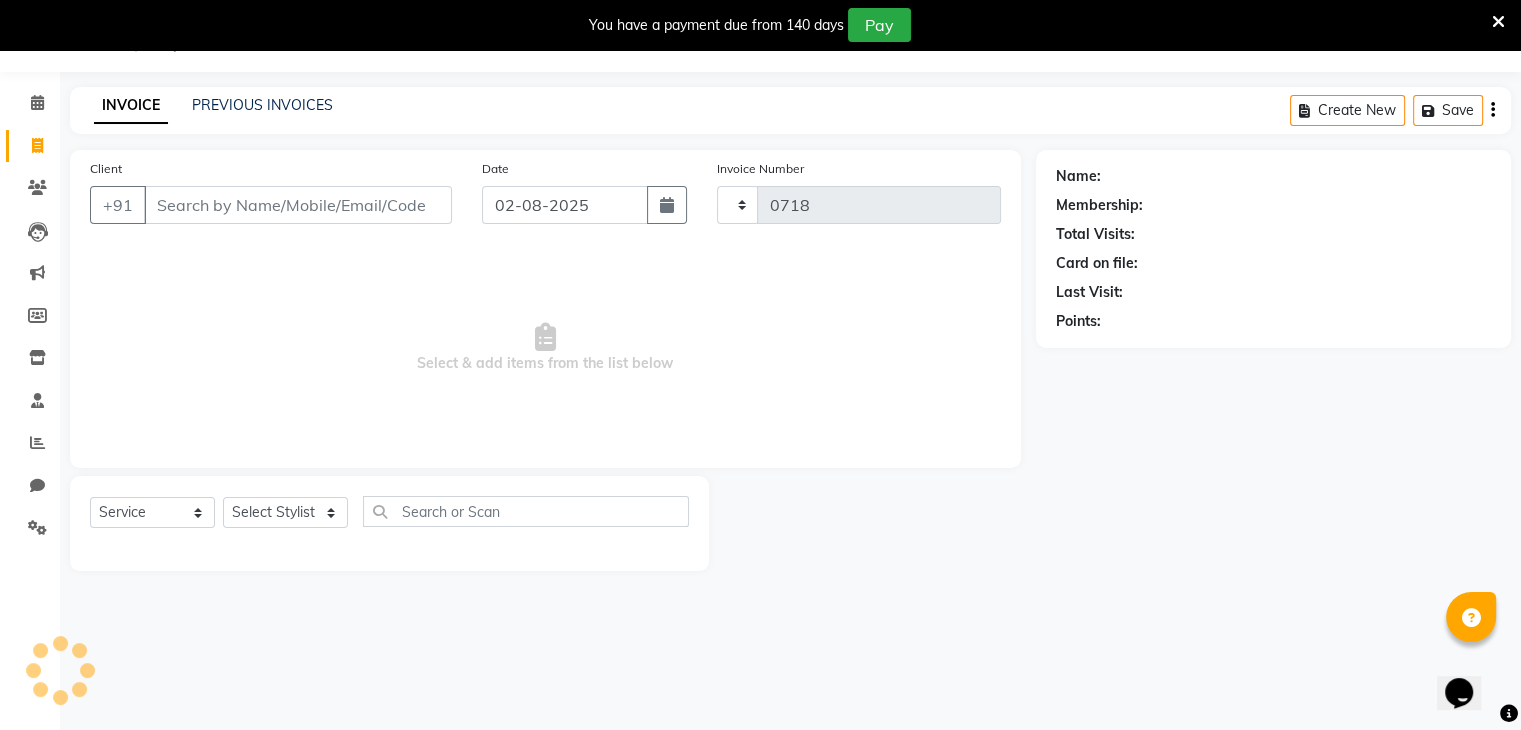select on "7828" 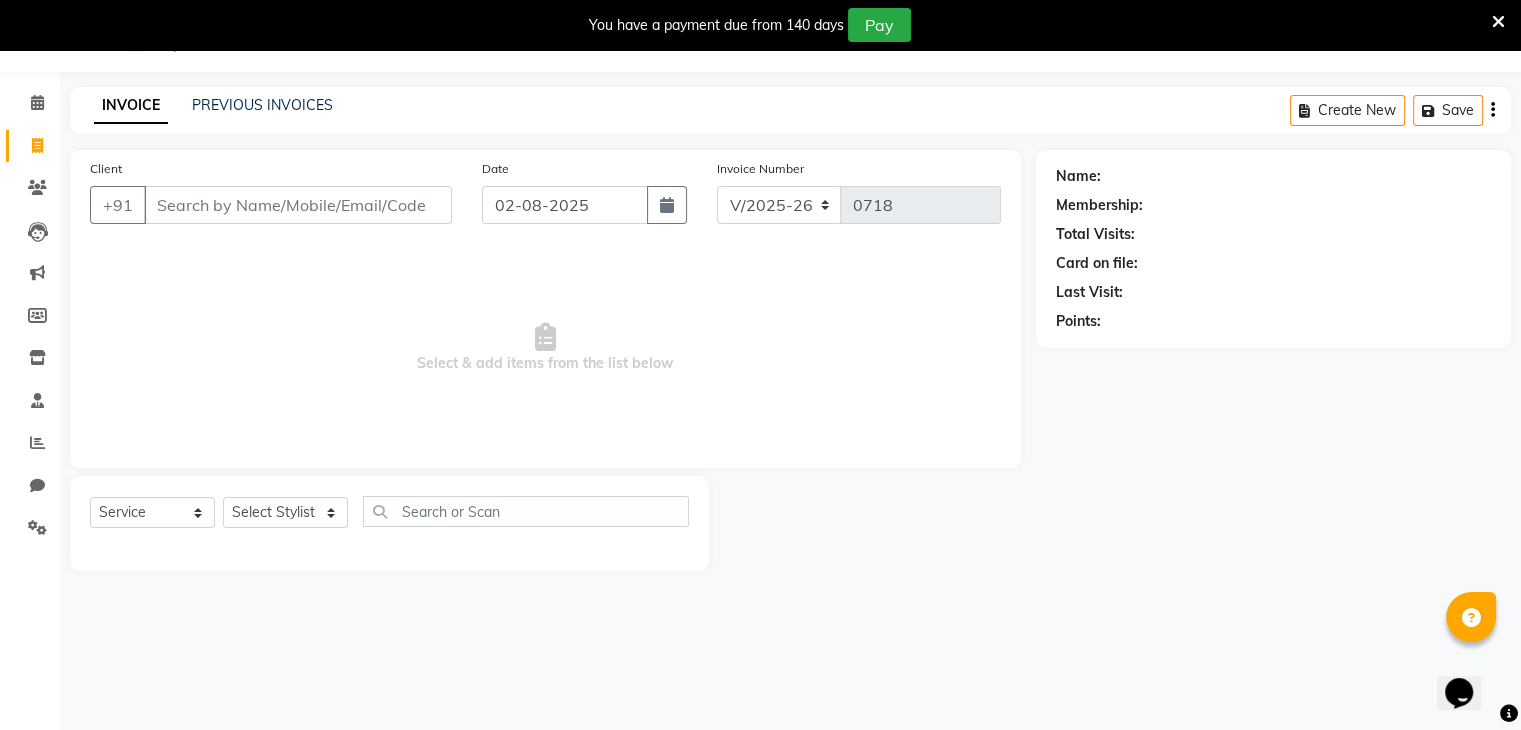click on "Client" at bounding box center (298, 205) 